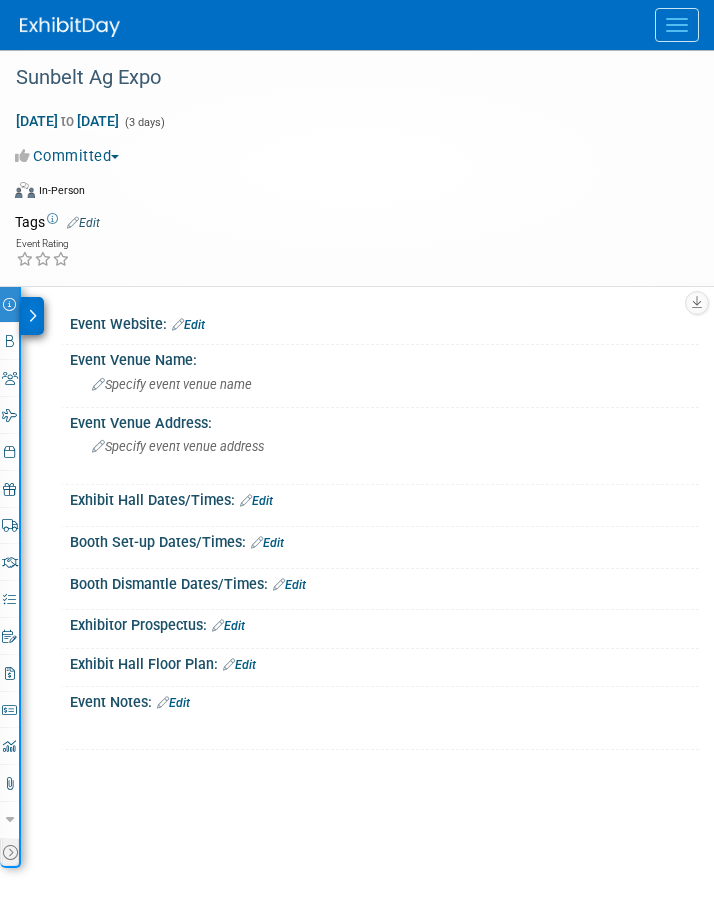 scroll, scrollTop: 0, scrollLeft: 0, axis: both 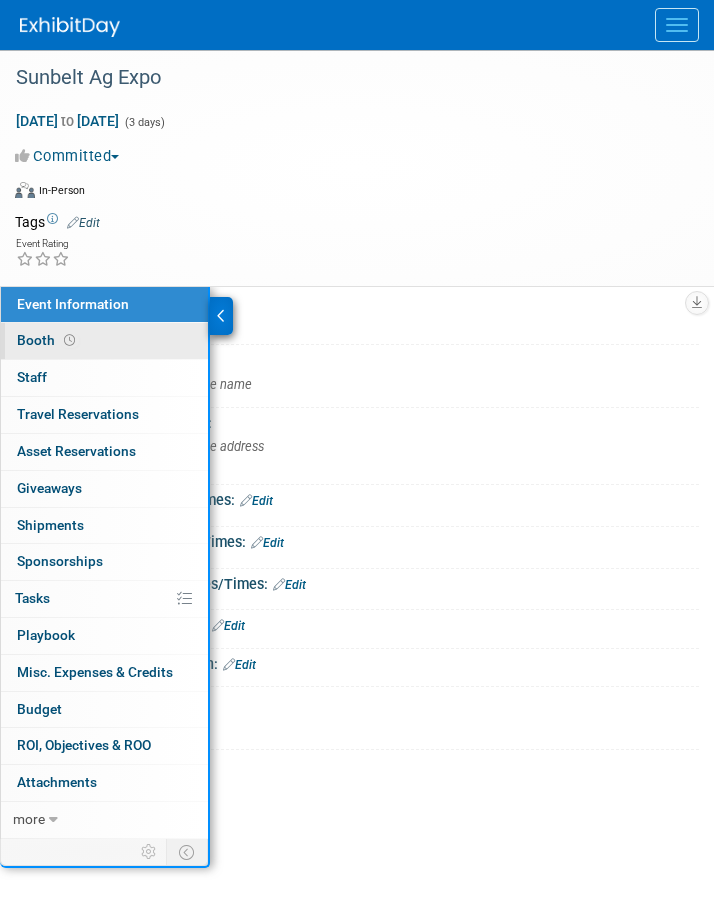 click on "Booth" at bounding box center [48, 340] 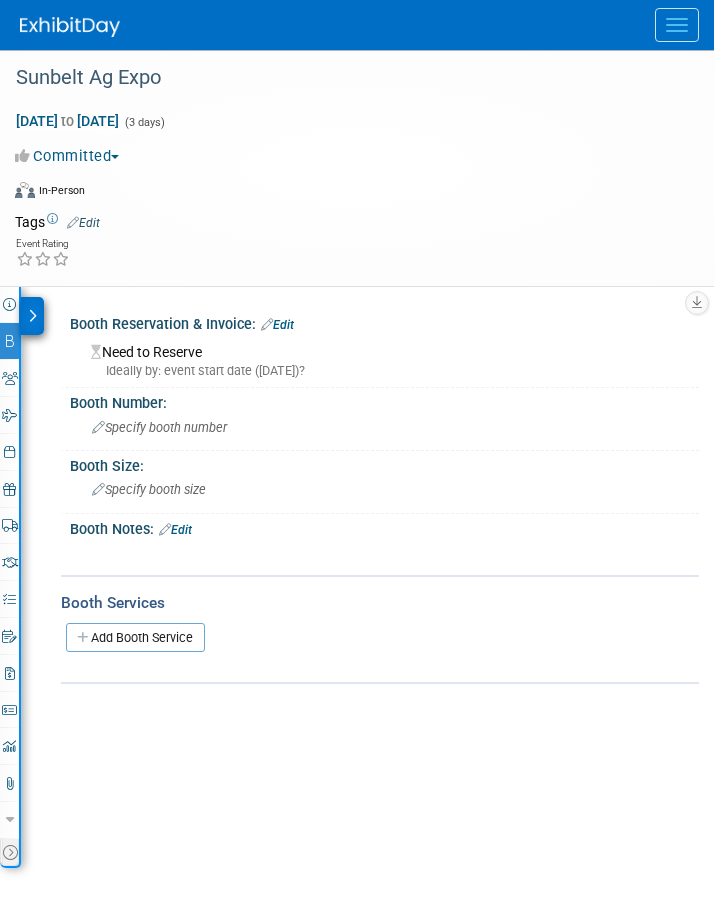 click at bounding box center (32, 316) 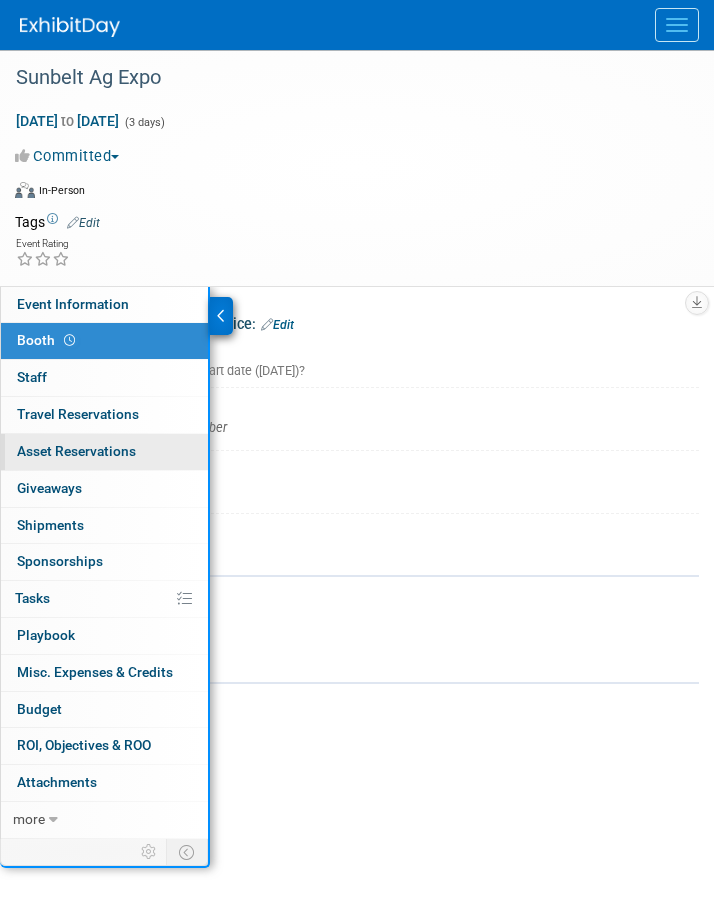 click on "Asset Reservations 0" at bounding box center (76, 451) 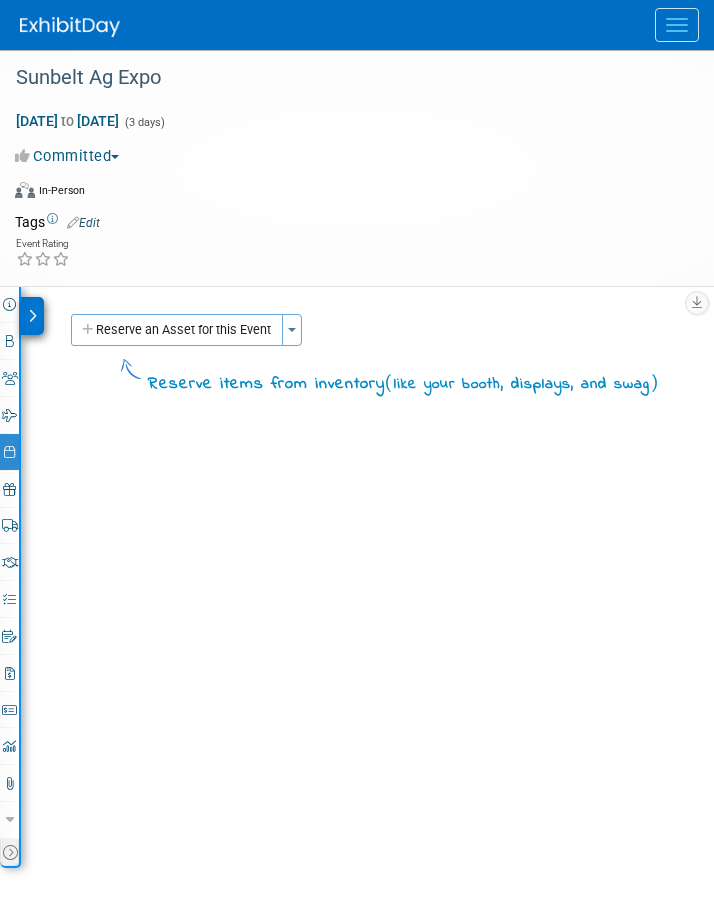 click at bounding box center [32, 316] 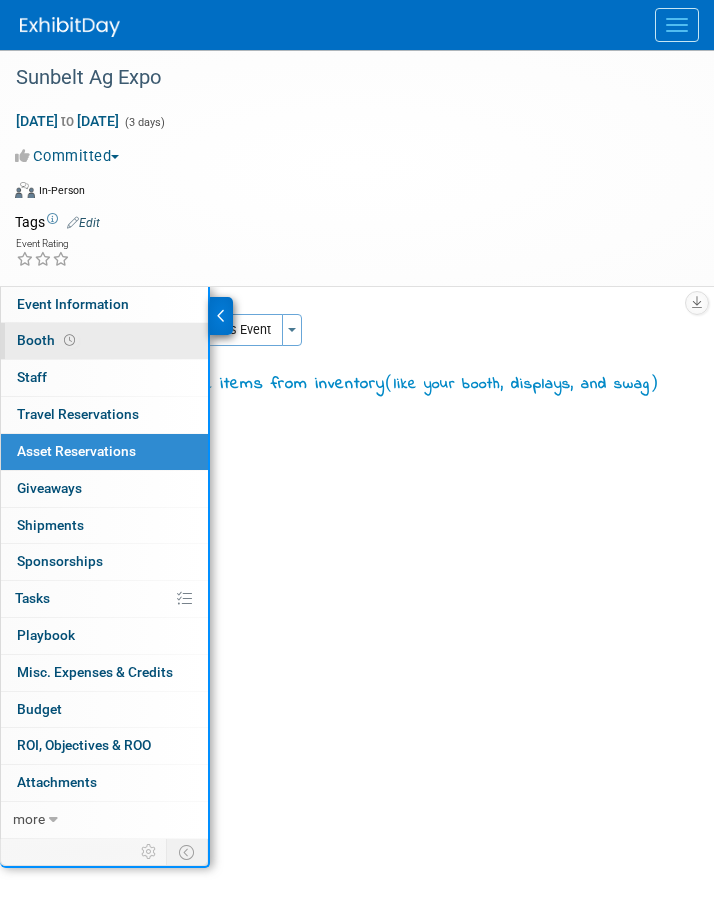 click on "Booth" at bounding box center (48, 340) 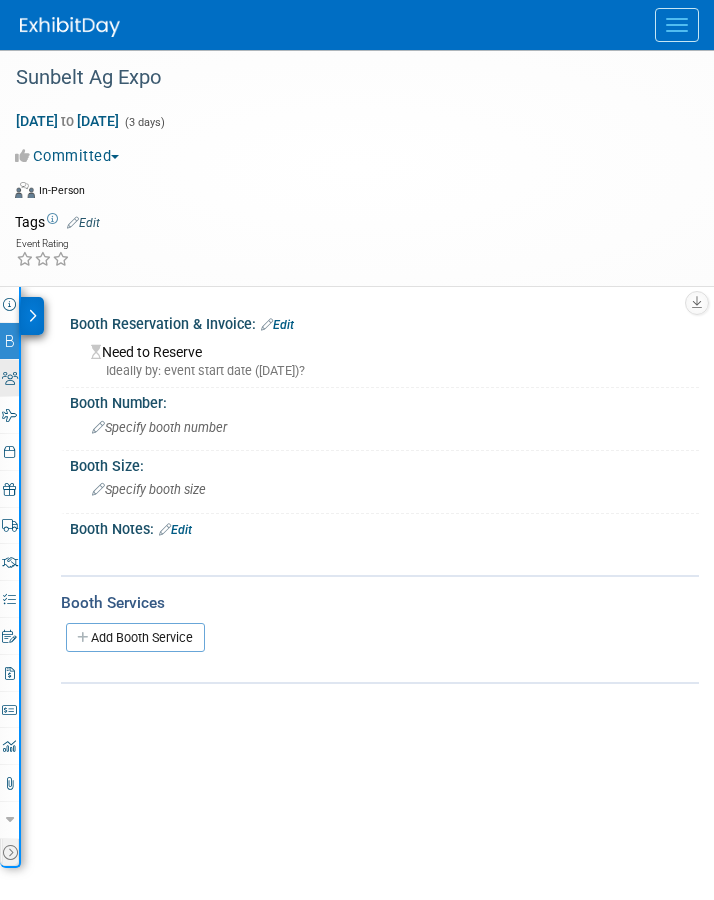 click at bounding box center (10, 378) 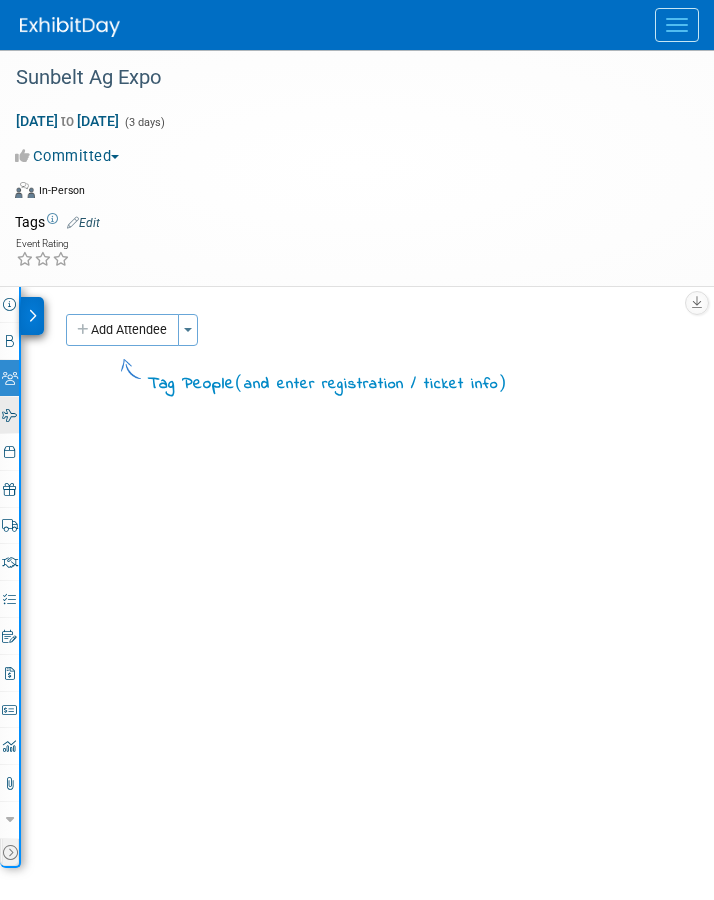 click at bounding box center (9, 415) 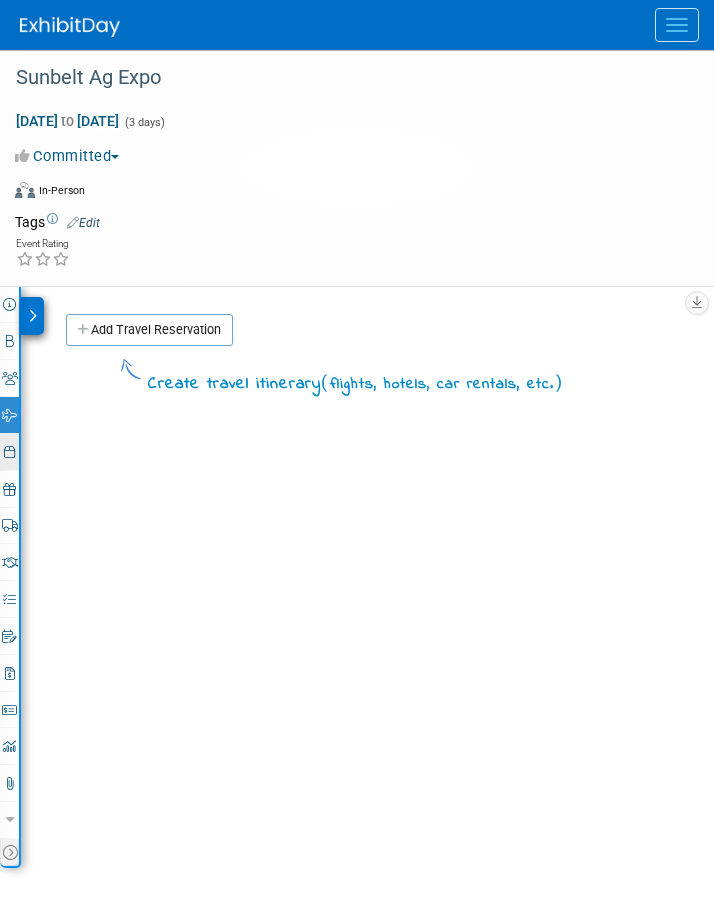 click on "0
Asset Reservations 0" at bounding box center (9, 452) 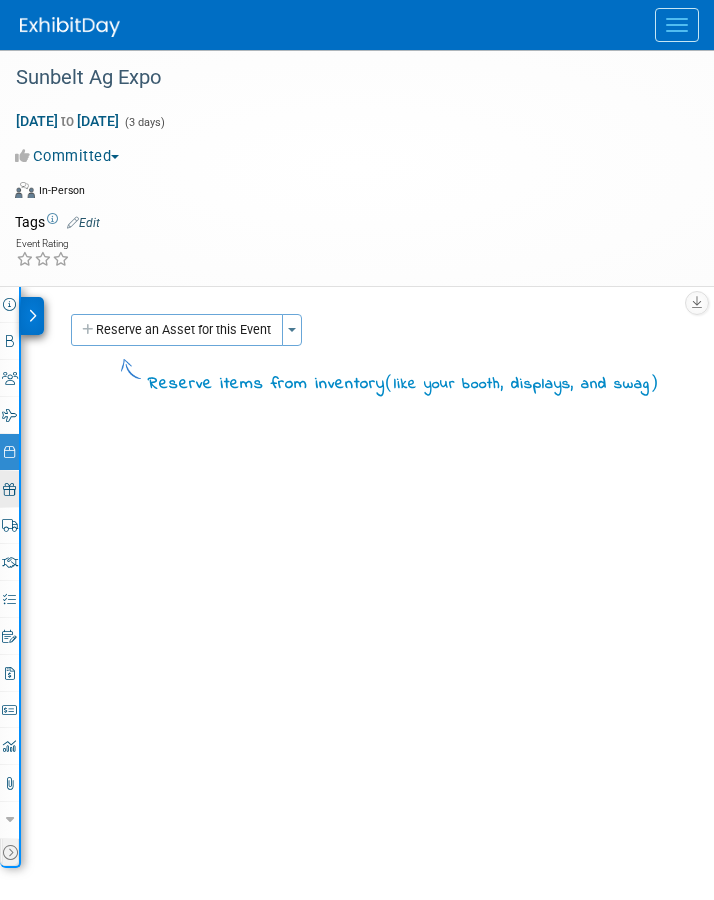 click on "0
Giveaways 0" at bounding box center (9, 489) 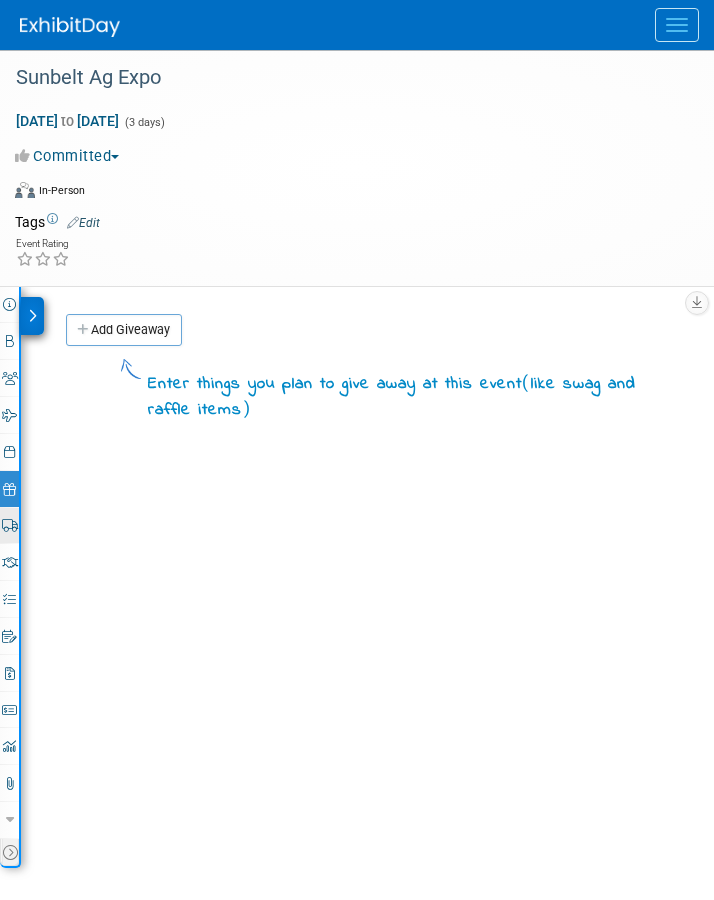 click at bounding box center [10, 525] 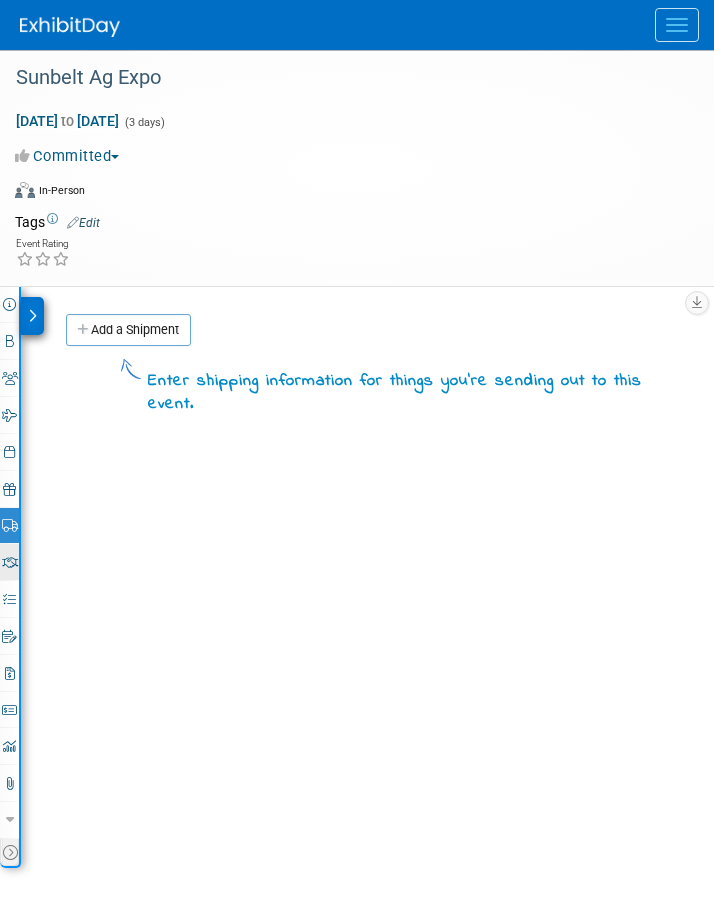 click at bounding box center (10, 562) 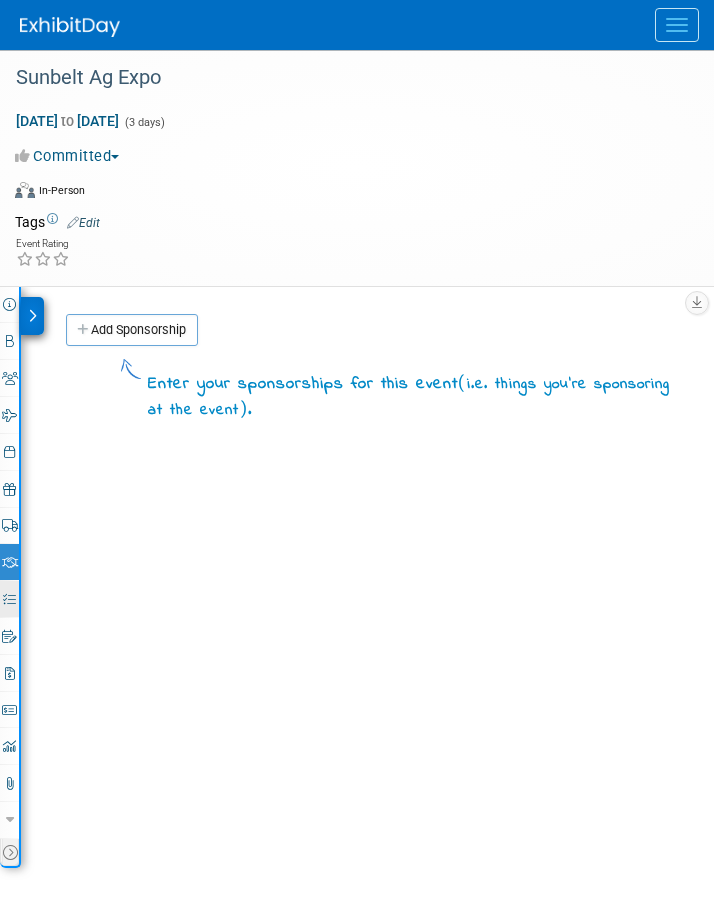 click at bounding box center [9, 599] 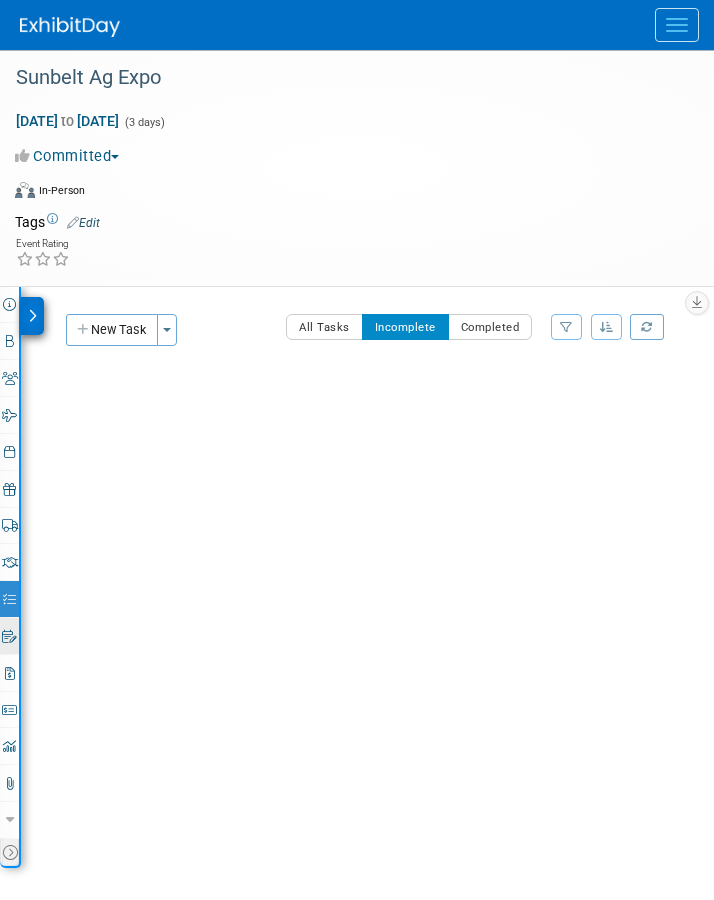 click at bounding box center [9, 636] 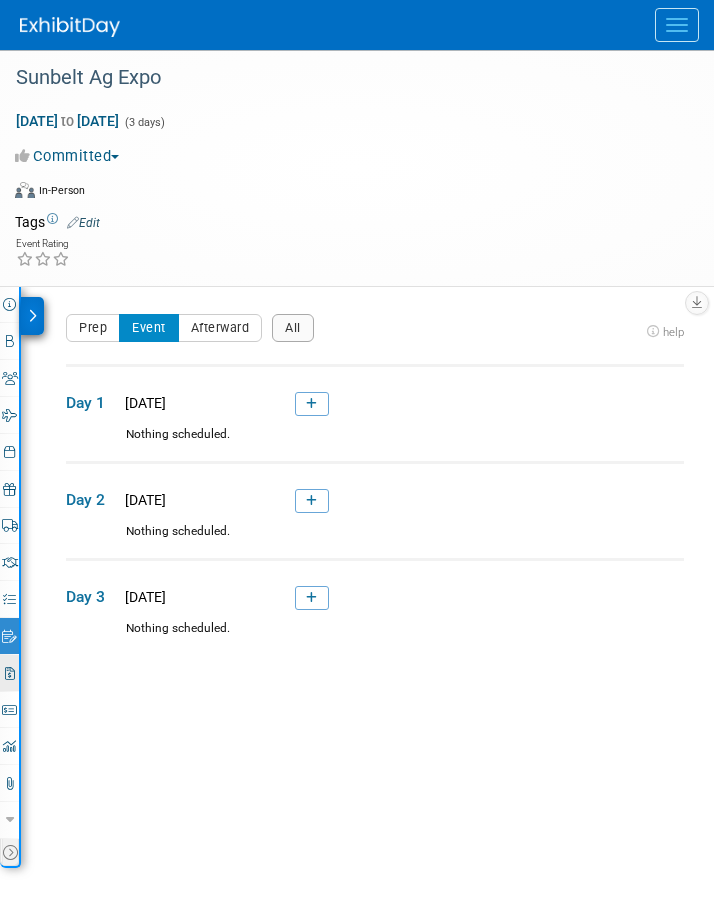 click at bounding box center (10, 673) 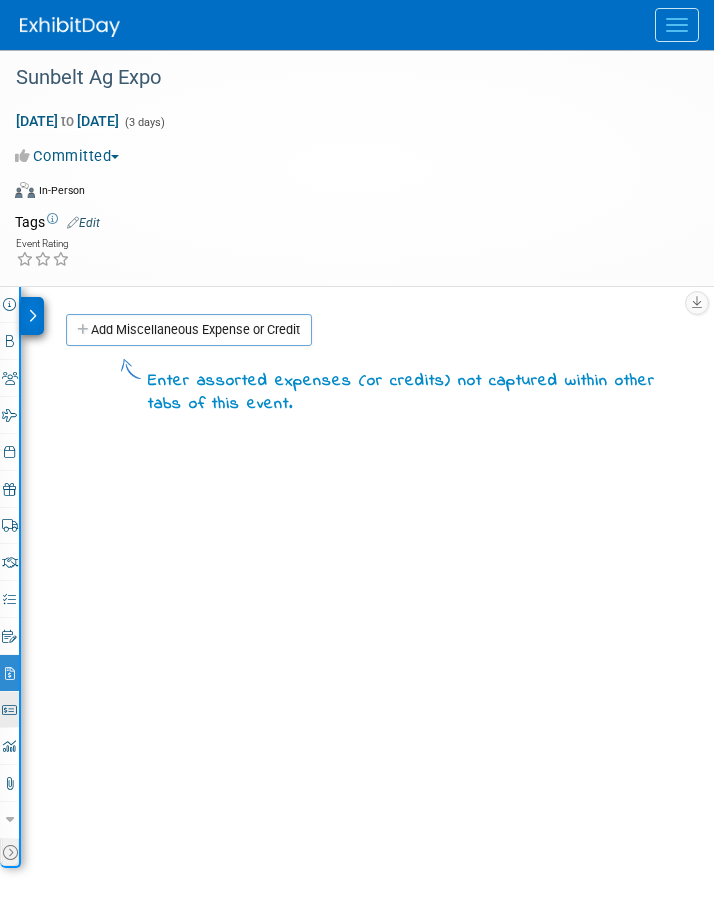 click at bounding box center [9, 710] 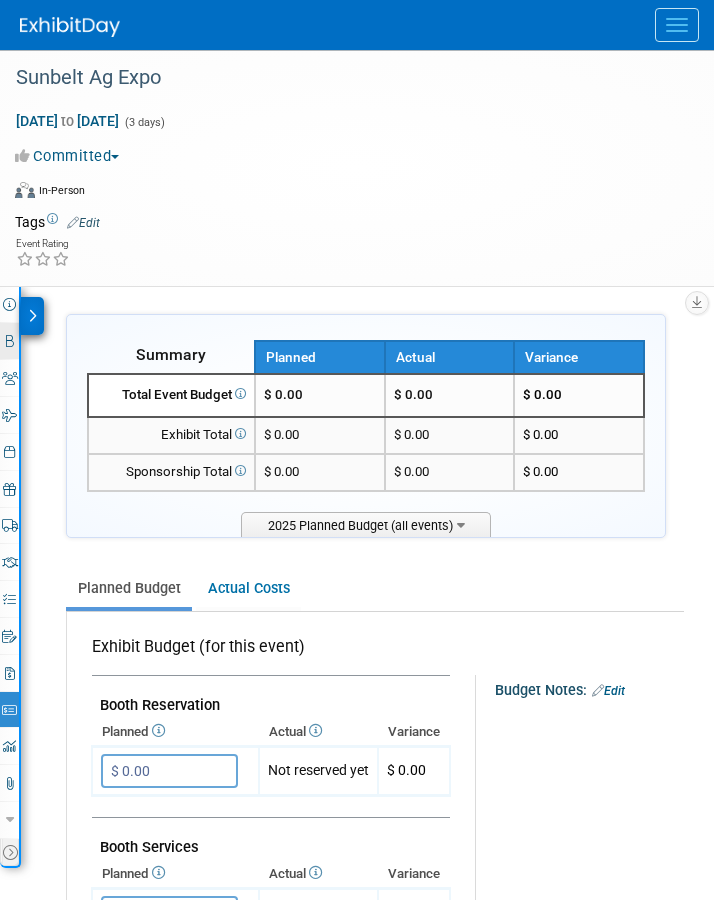 click at bounding box center [10, 341] 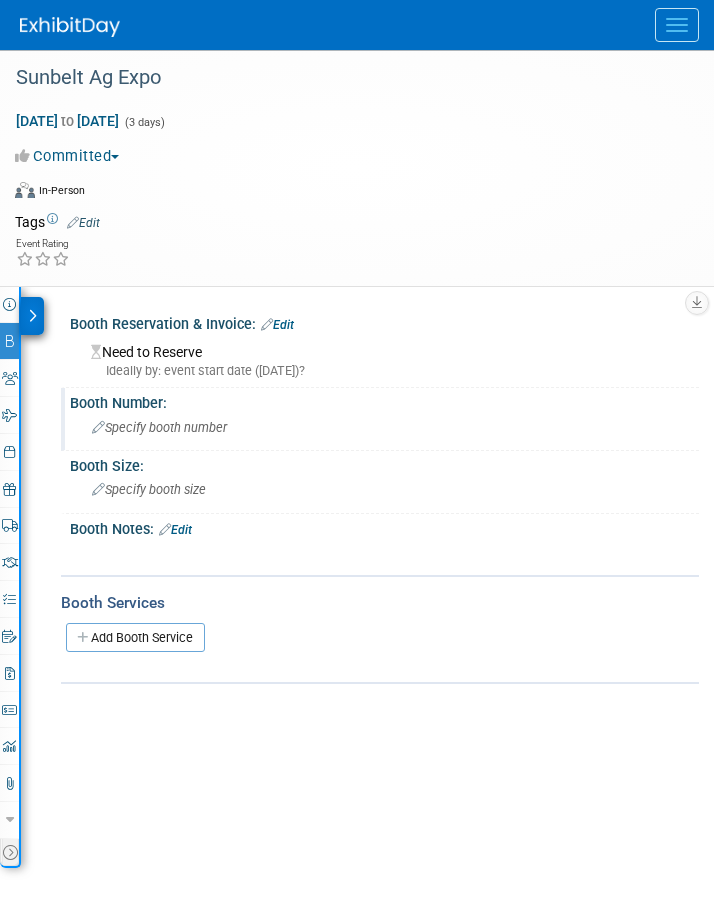 click at bounding box center [98, 428] 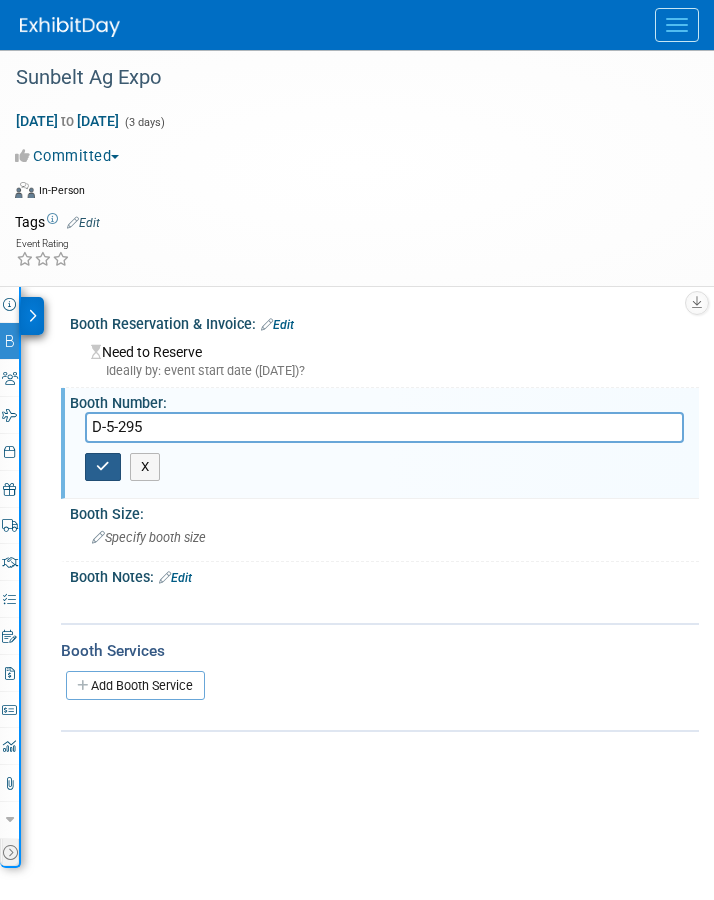 type on "D-5-295" 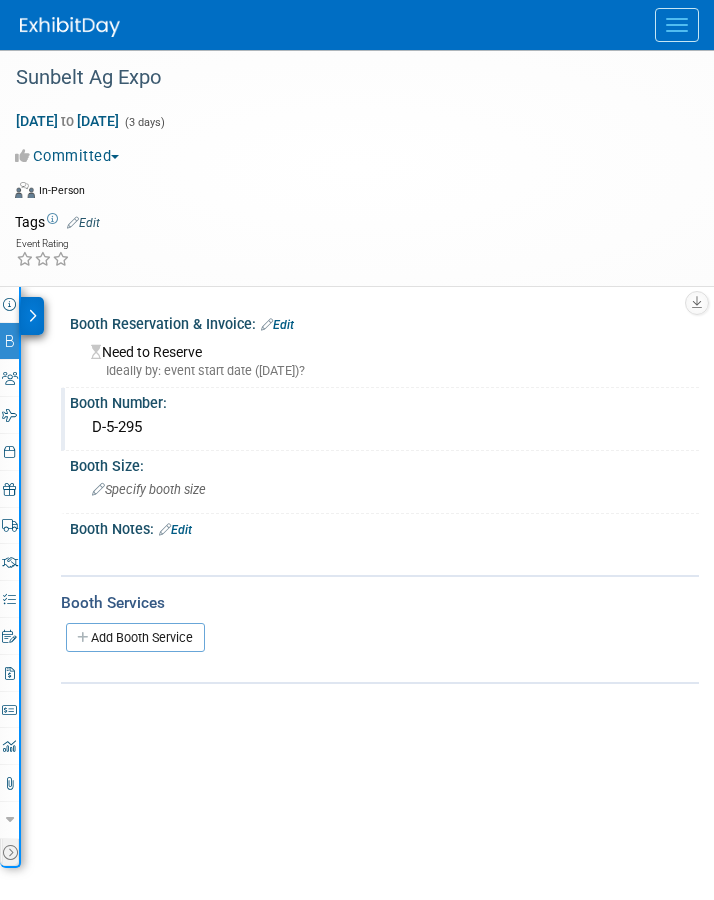 click on "Edit" at bounding box center [175, 530] 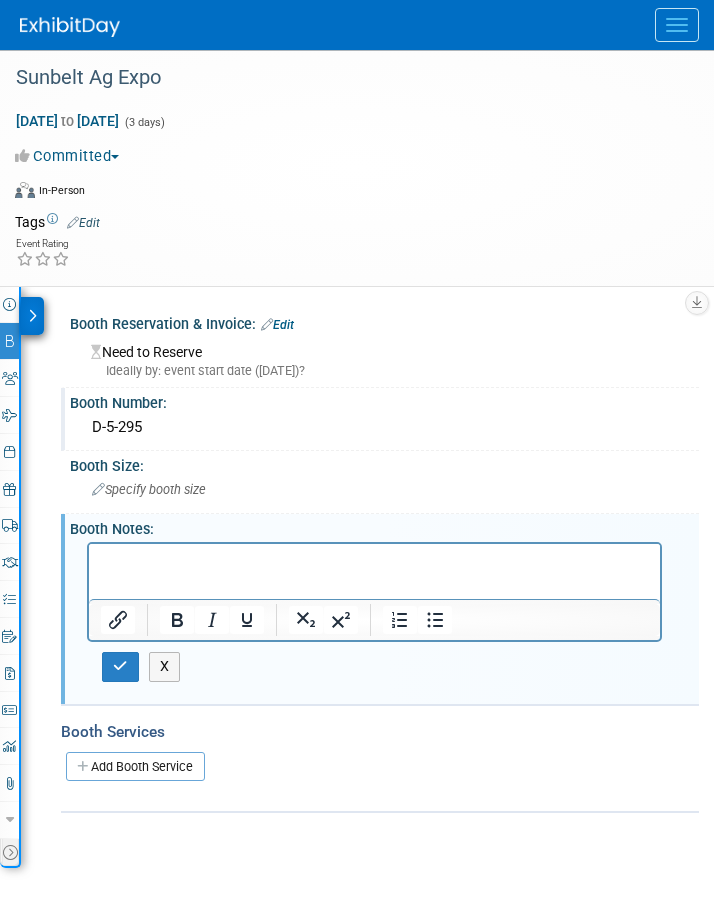 scroll, scrollTop: 0, scrollLeft: 0, axis: both 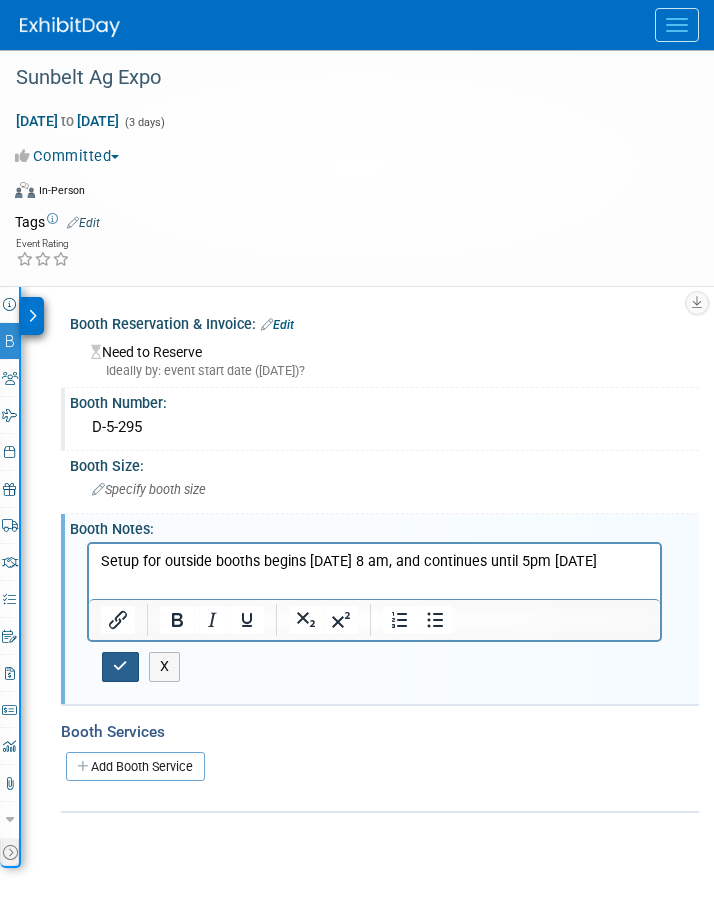 click at bounding box center (120, 666) 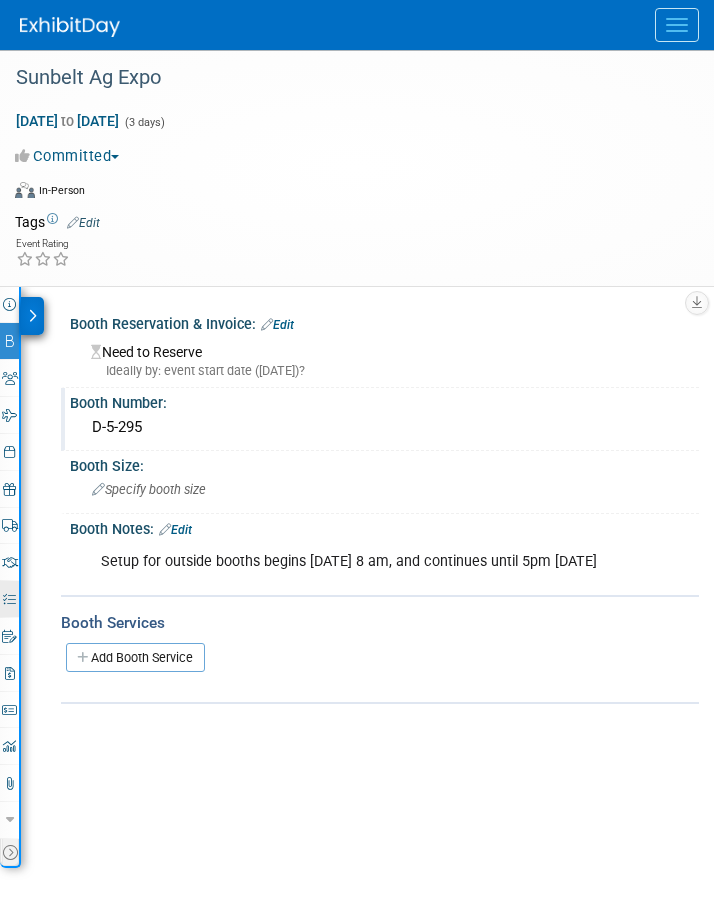 click at bounding box center [9, 599] 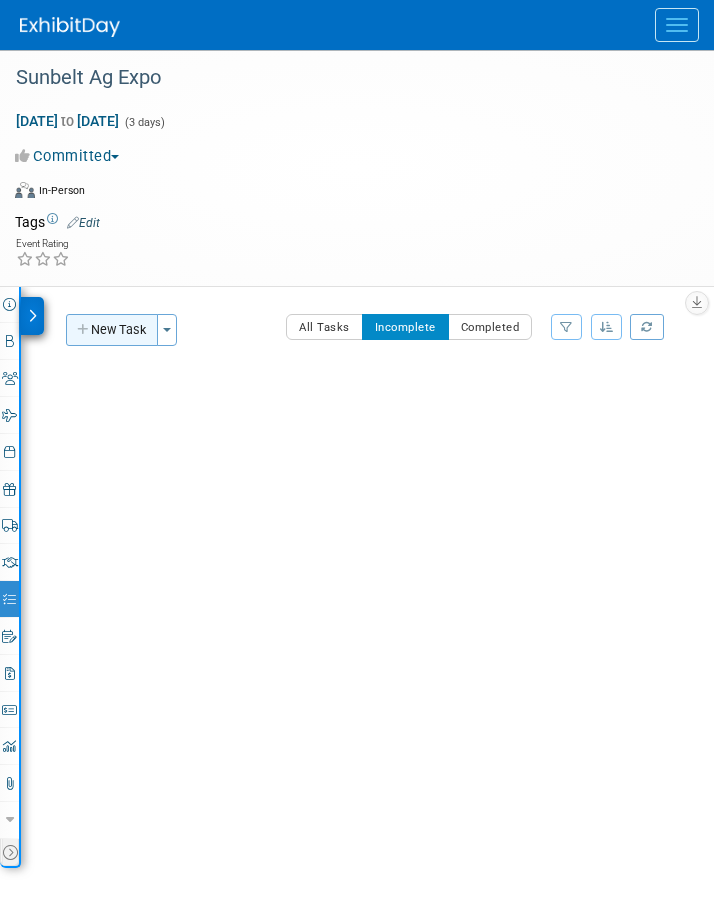 click on "New Task" at bounding box center (112, 330) 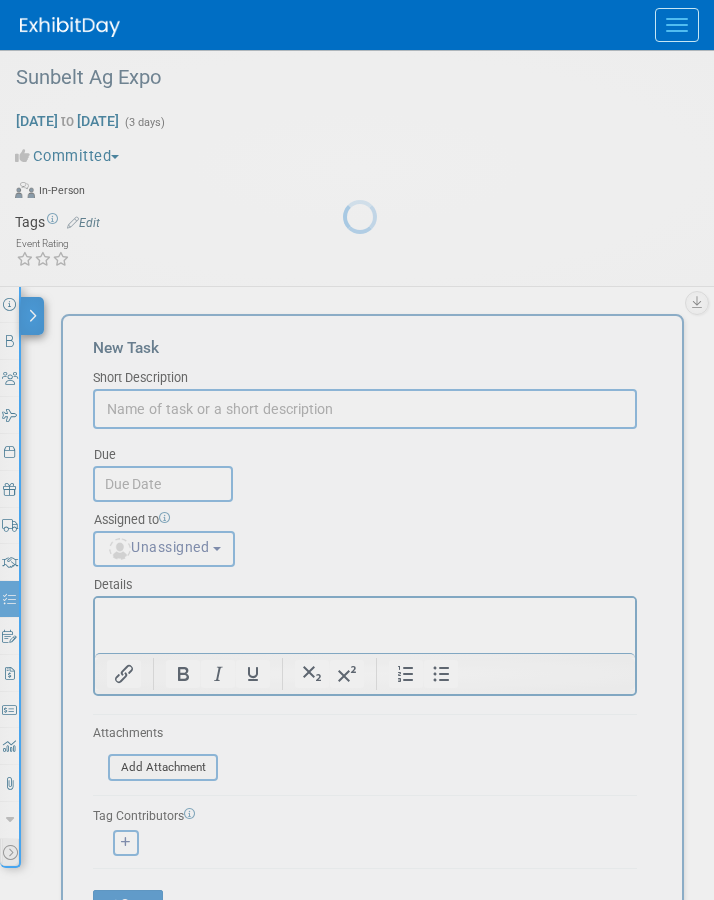 scroll, scrollTop: 0, scrollLeft: 0, axis: both 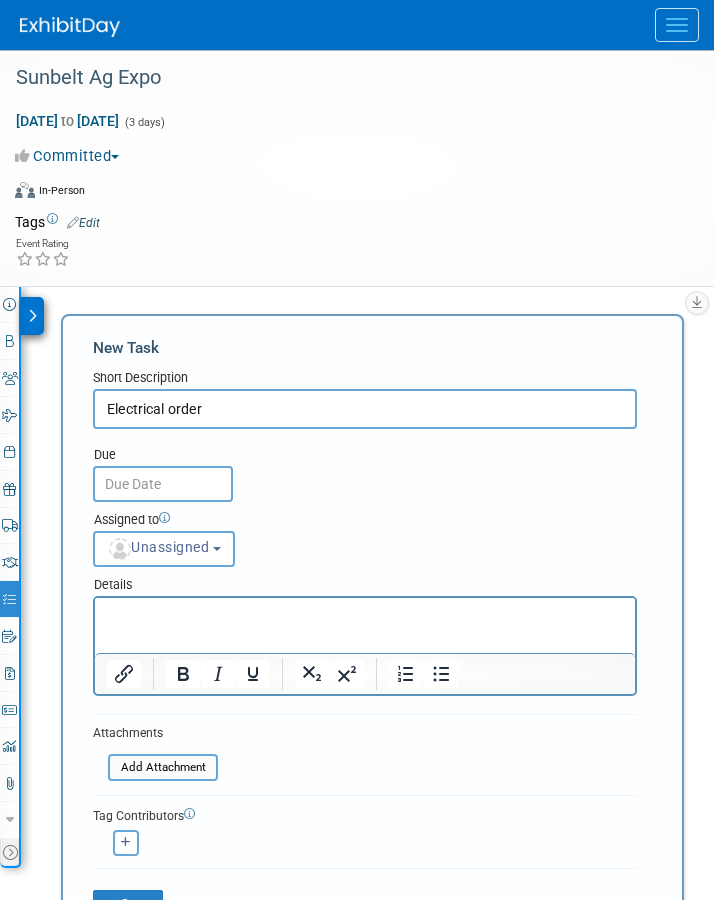 click on "Electrical order" at bounding box center (365, 409) 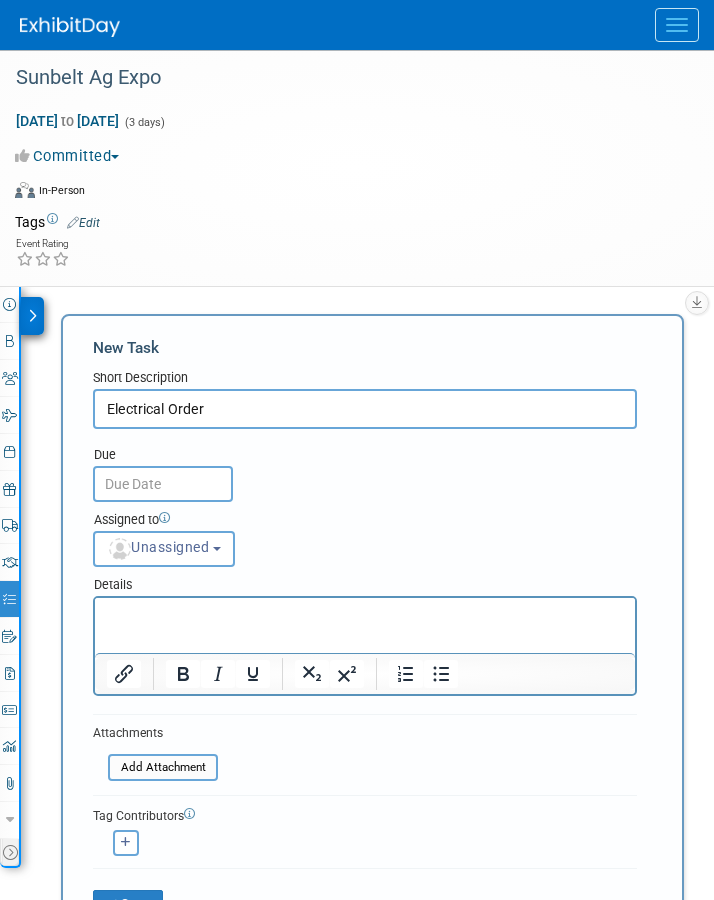 type on "Electrical Order" 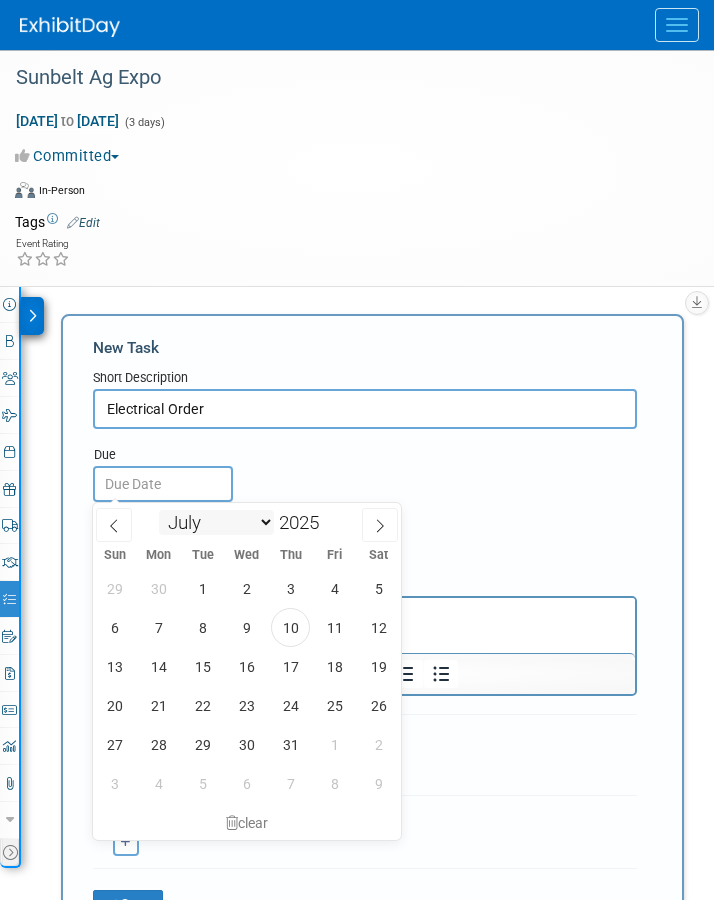 click on "January February March April May June July August September October November December" at bounding box center (216, 522) 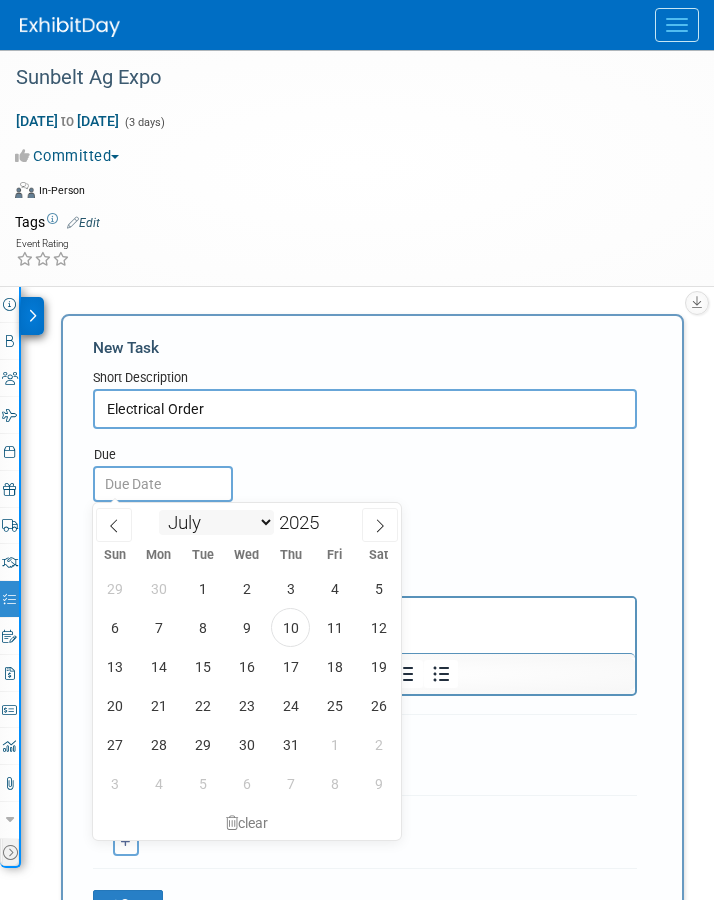 select on "9" 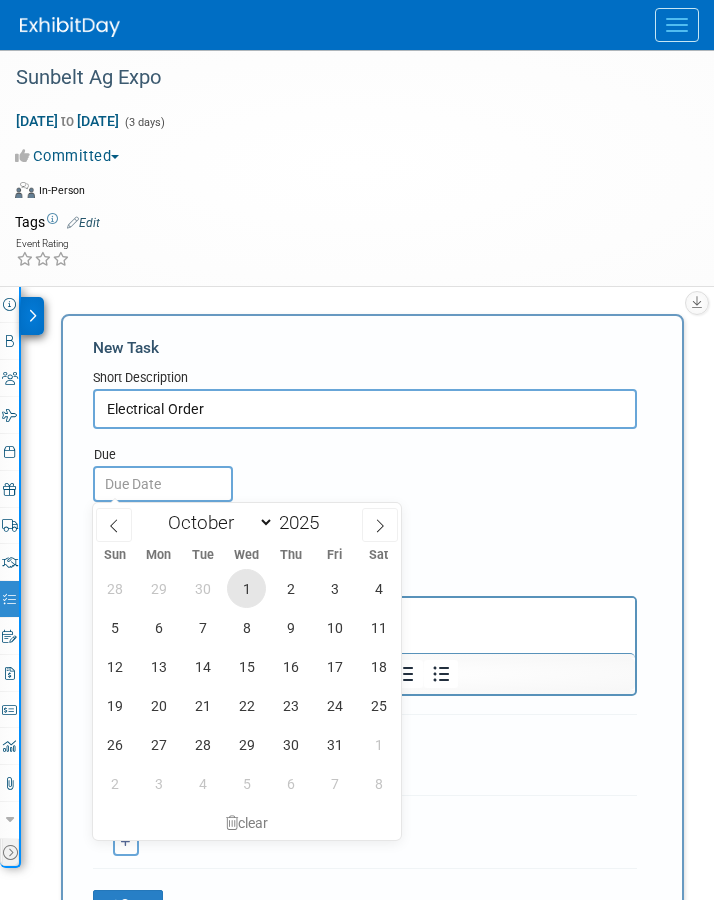 click on "1" at bounding box center (246, 588) 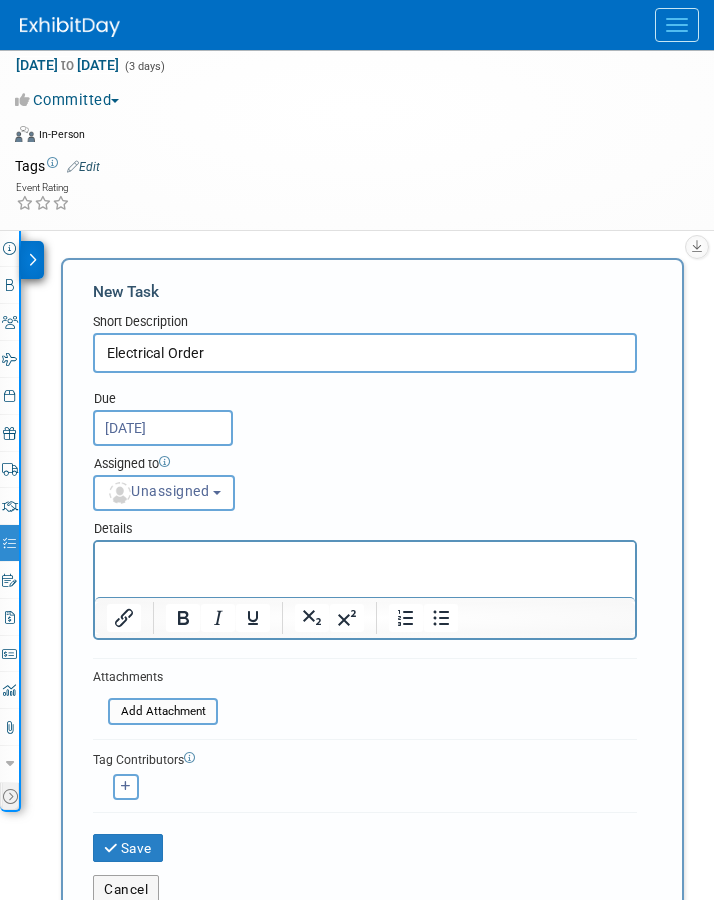 scroll, scrollTop: 57, scrollLeft: 0, axis: vertical 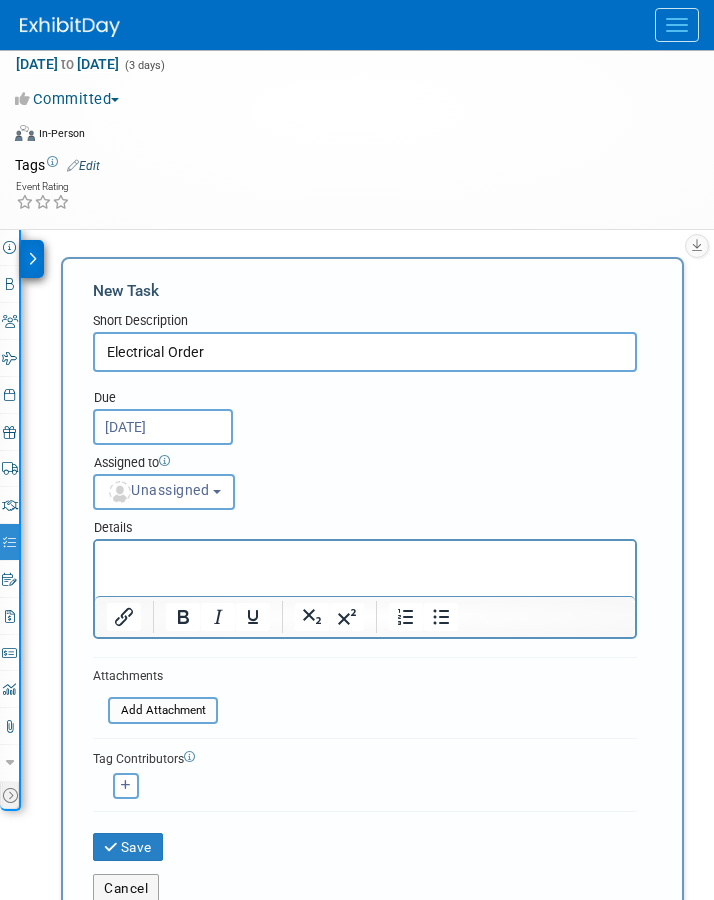 click at bounding box center [365, 558] 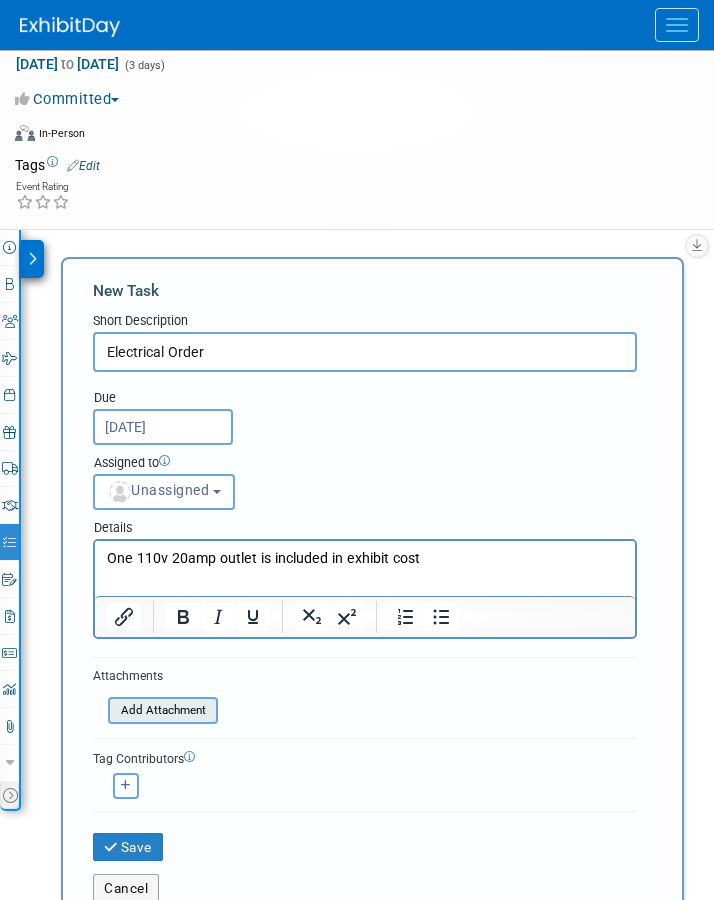 click at bounding box center [97, 710] 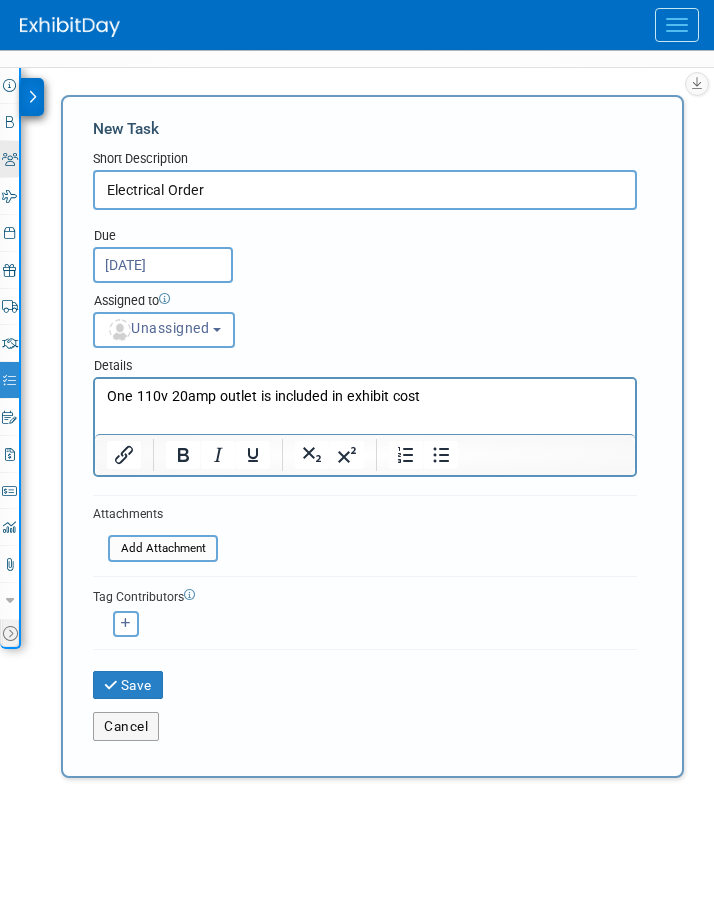 scroll, scrollTop: 225, scrollLeft: 0, axis: vertical 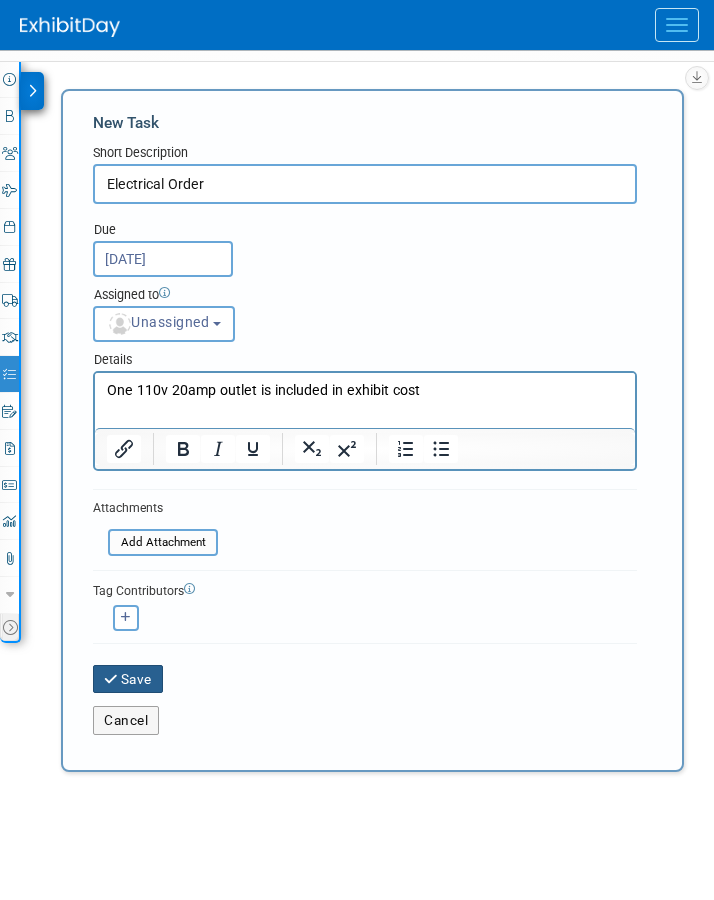 click on "Save" at bounding box center [128, 679] 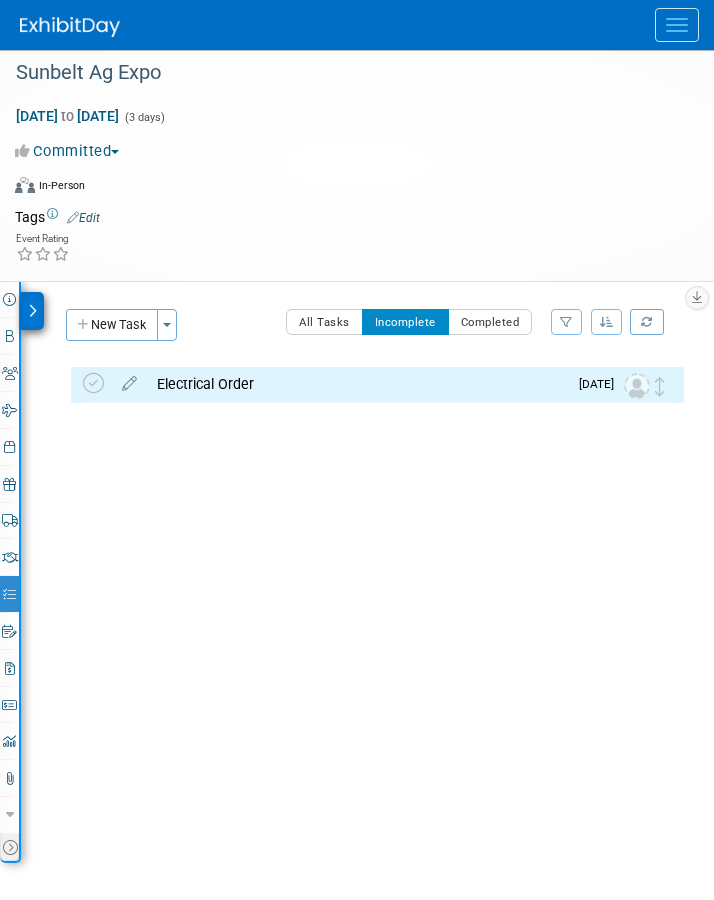 scroll, scrollTop: 0, scrollLeft: 0, axis: both 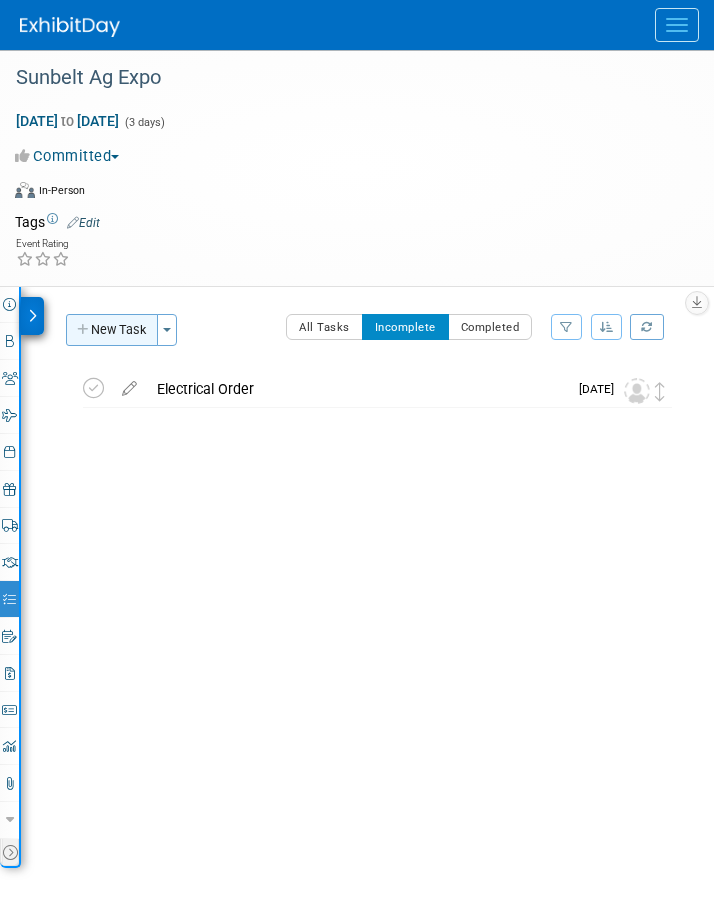 click on "New Task" at bounding box center (112, 330) 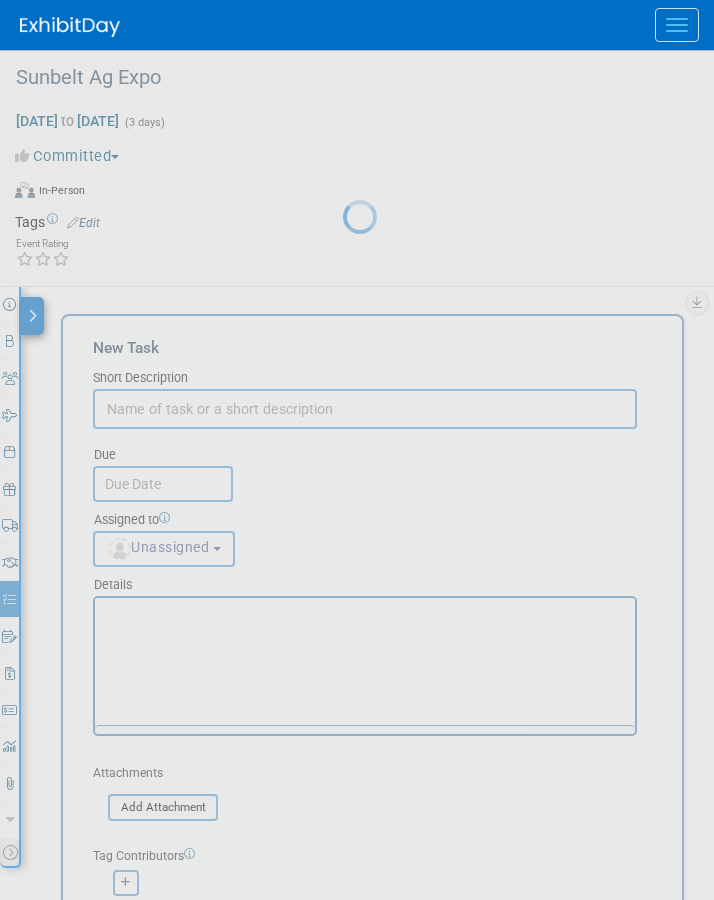 scroll, scrollTop: 0, scrollLeft: 0, axis: both 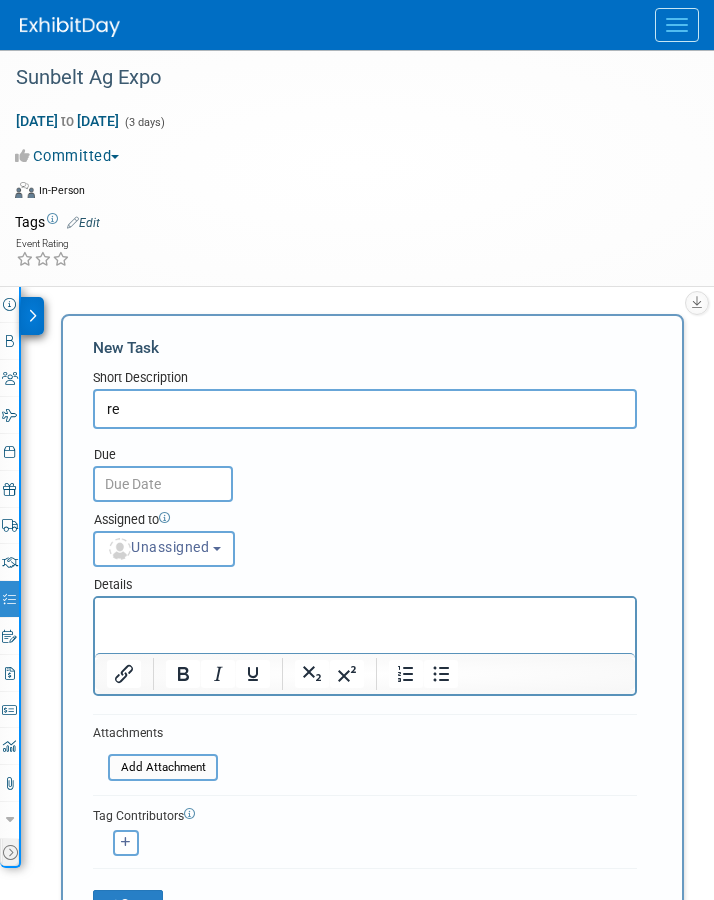 type on "r" 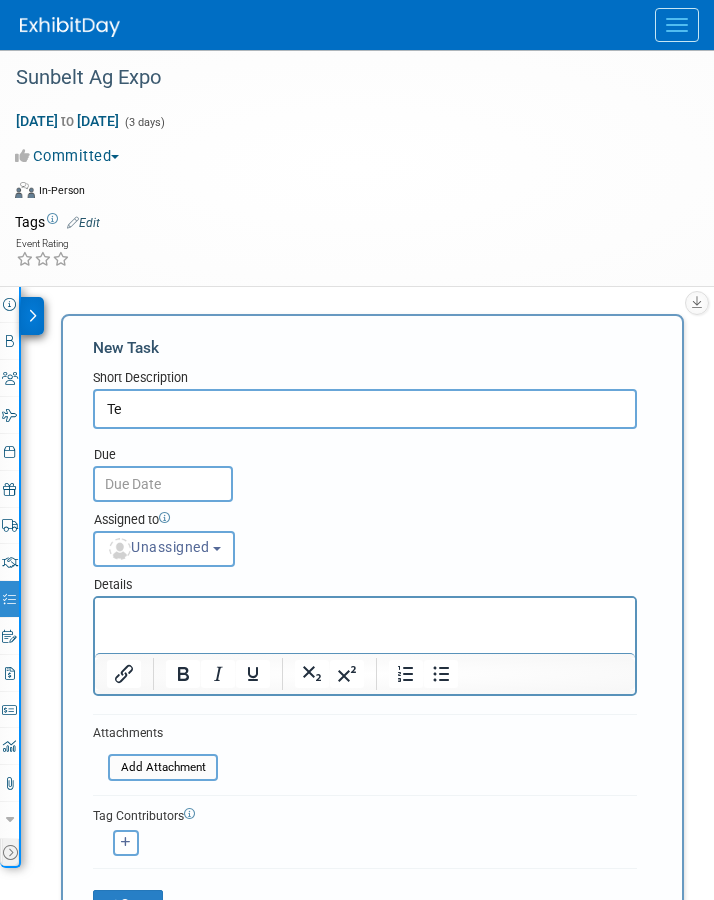 type on "T" 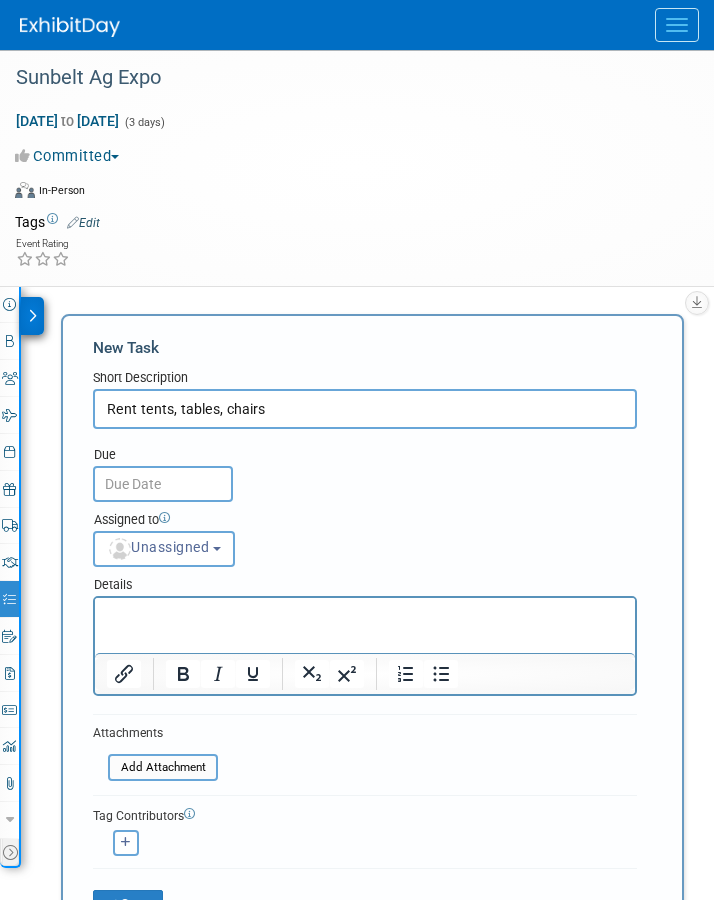 type on "Rent tents, tables, chairs" 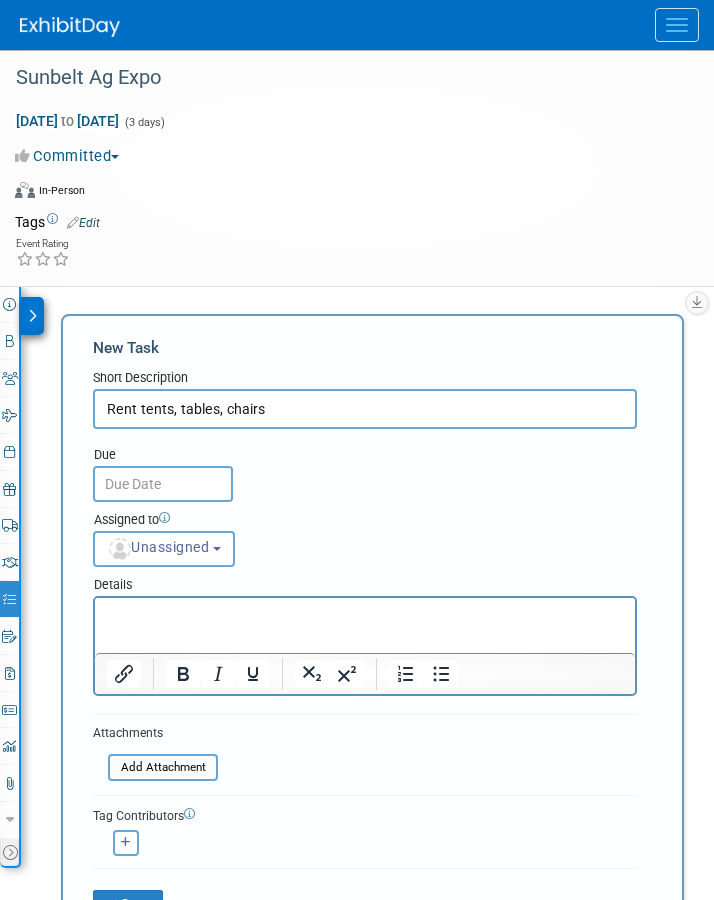 type 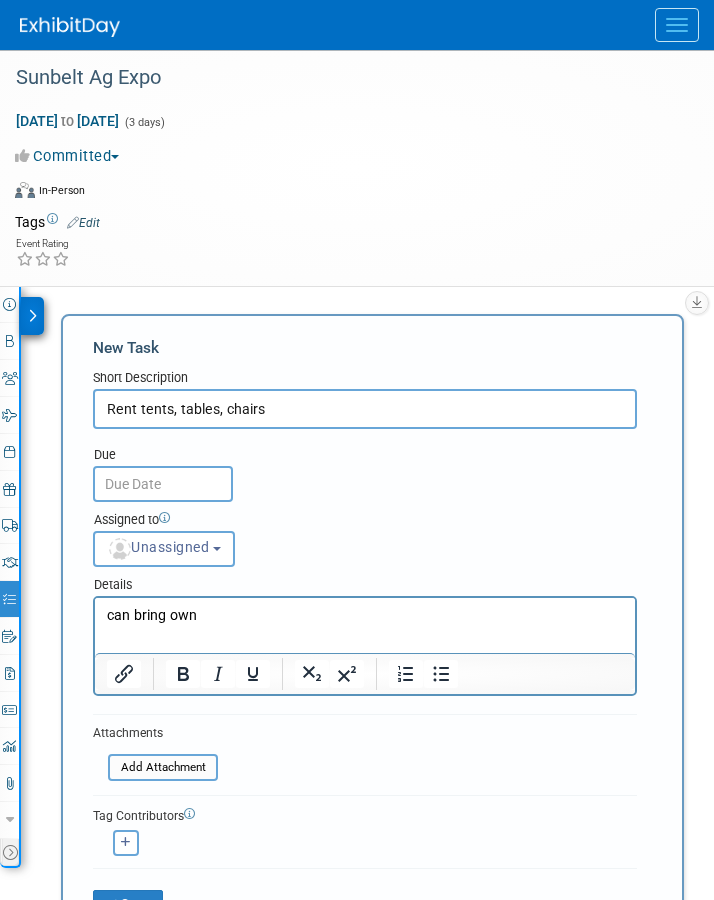 drag, startPoint x: 226, startPoint y: 619, endPoint x: 77, endPoint y: 620, distance: 149.00336 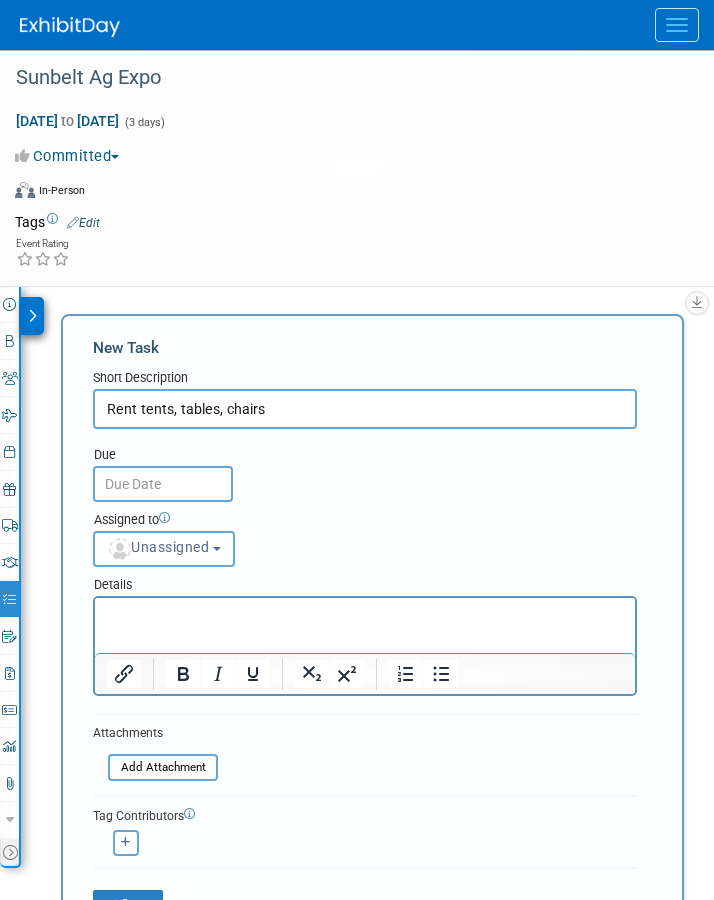 click at bounding box center (163, 484) 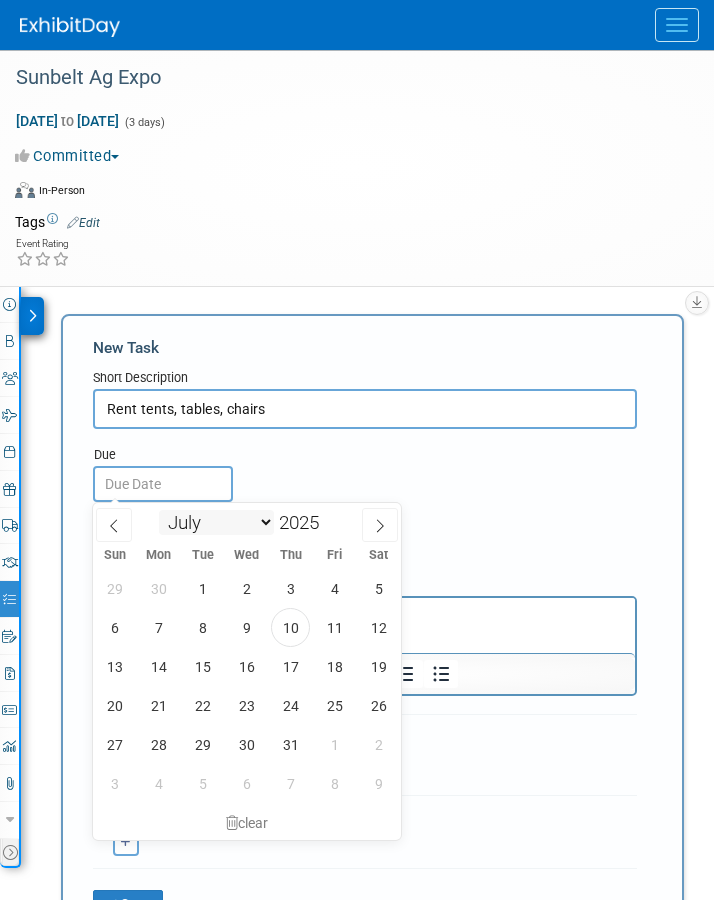 click on "January February March April May June July August September October November December" at bounding box center [216, 522] 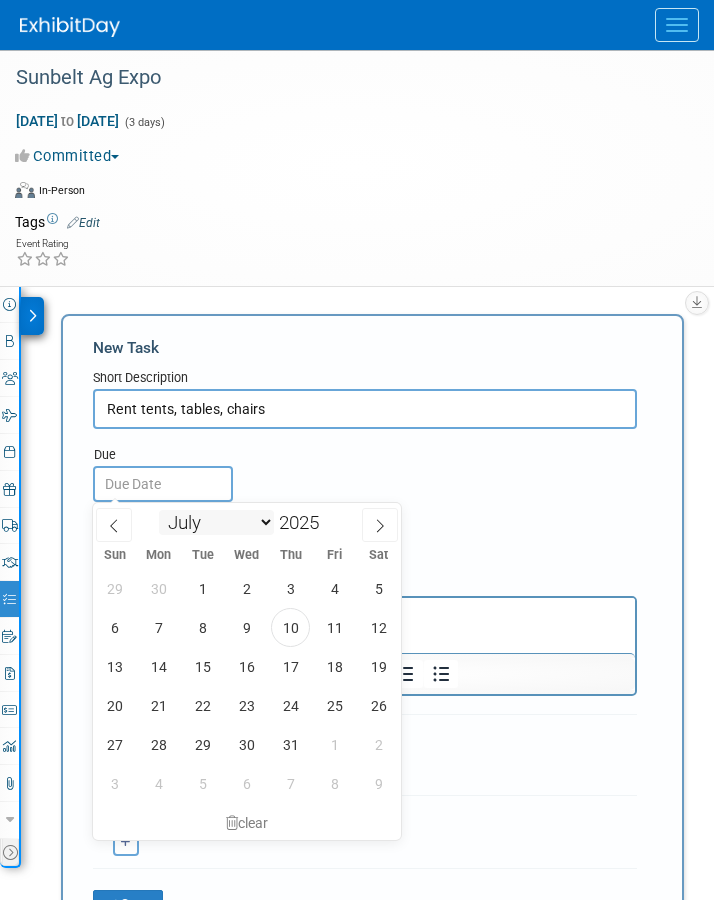 select on "8" 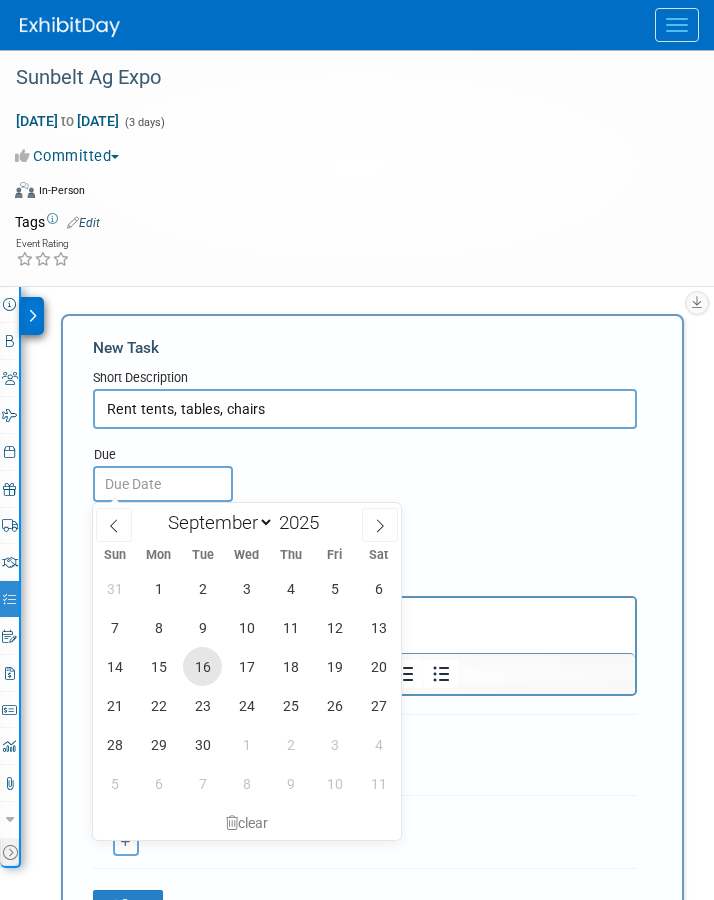 click on "16" at bounding box center (202, 666) 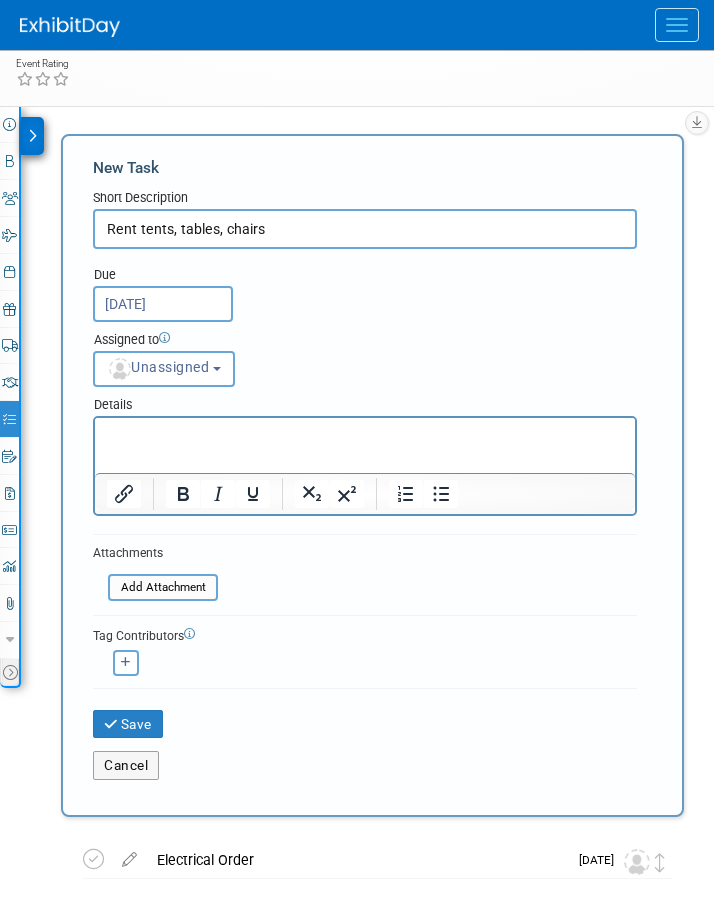 scroll, scrollTop: 181, scrollLeft: 0, axis: vertical 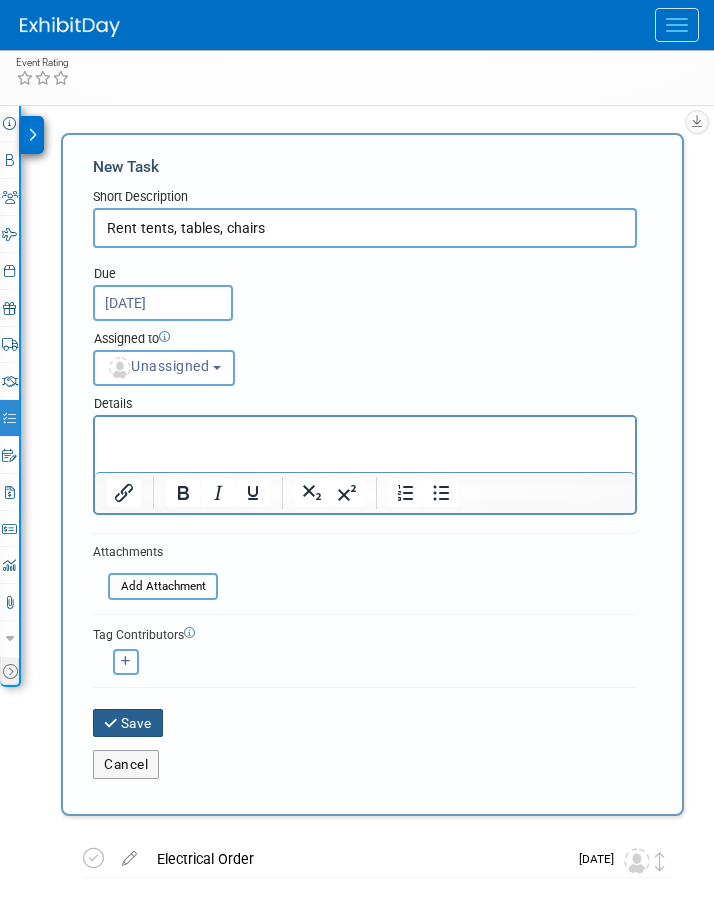 click on "Save" at bounding box center [128, 723] 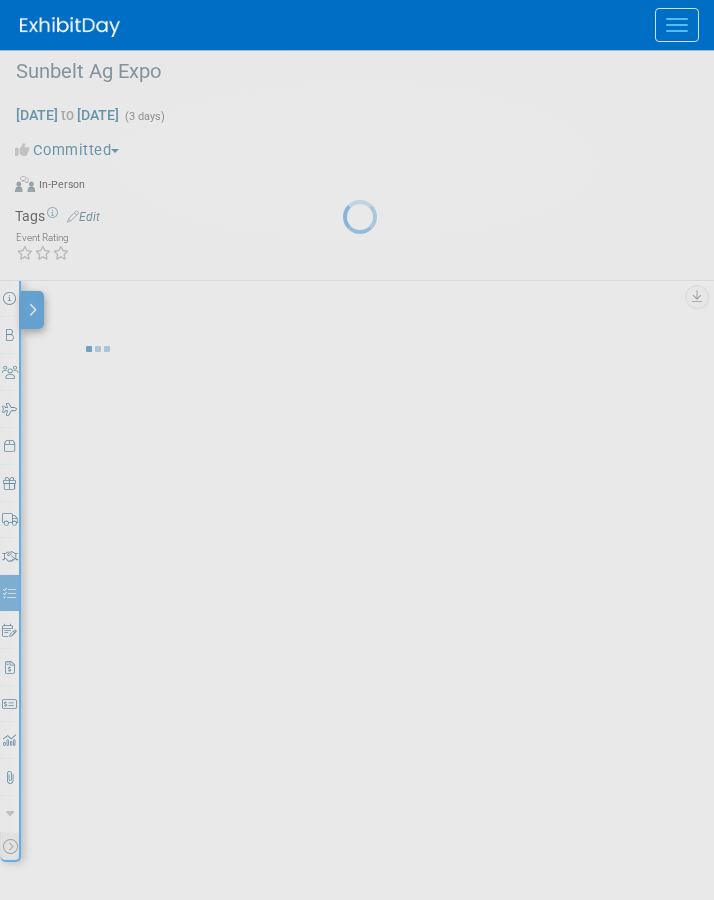 scroll, scrollTop: 5, scrollLeft: 0, axis: vertical 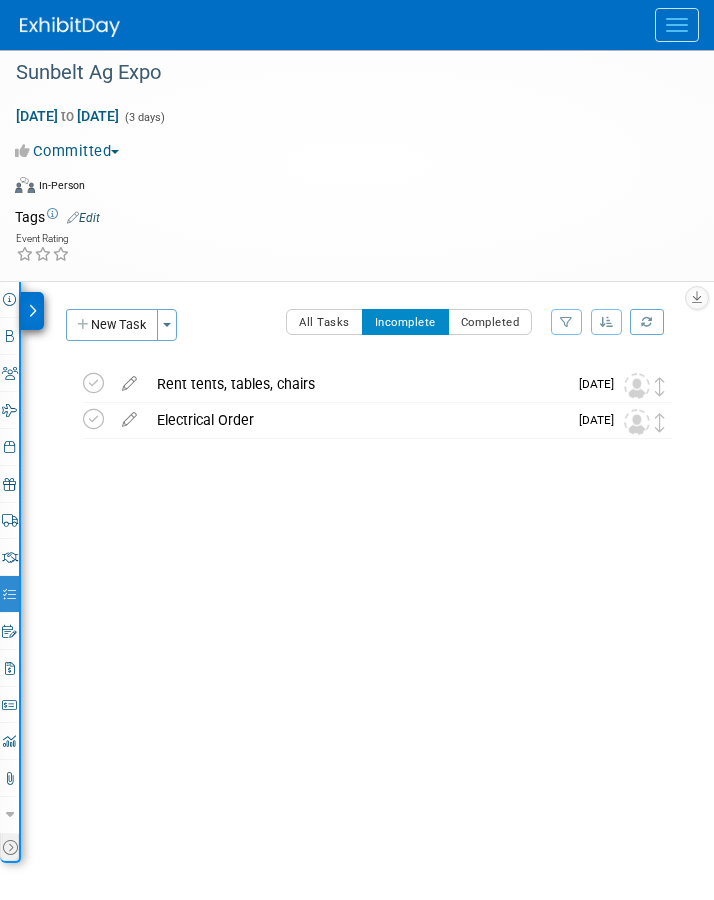 click on "Rent tents, tables, chairs" at bounding box center [357, 384] 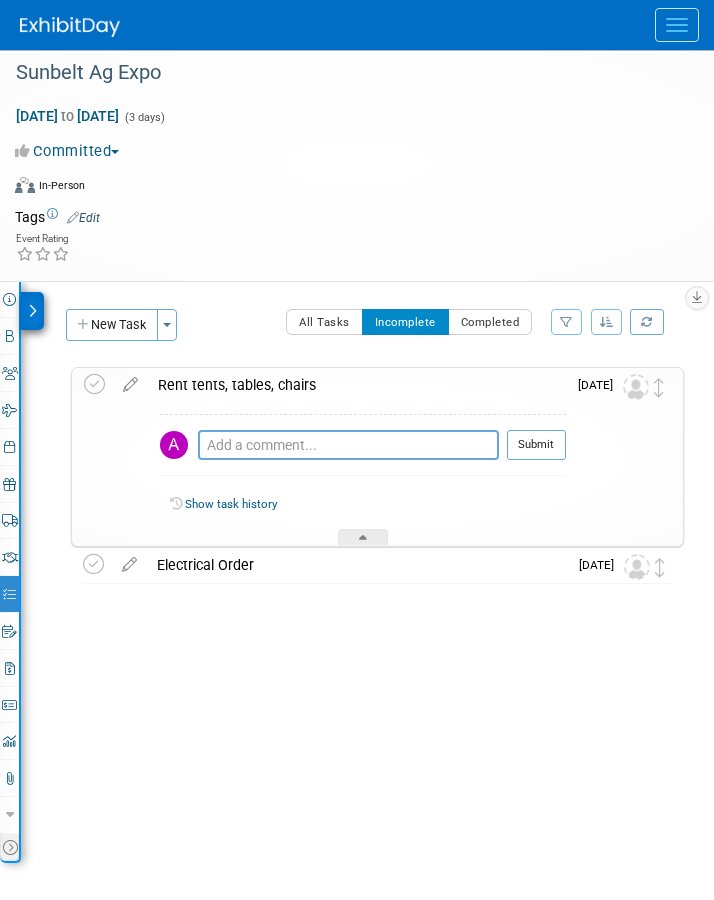 click on "Rent tents, tables, chairs" at bounding box center [357, 385] 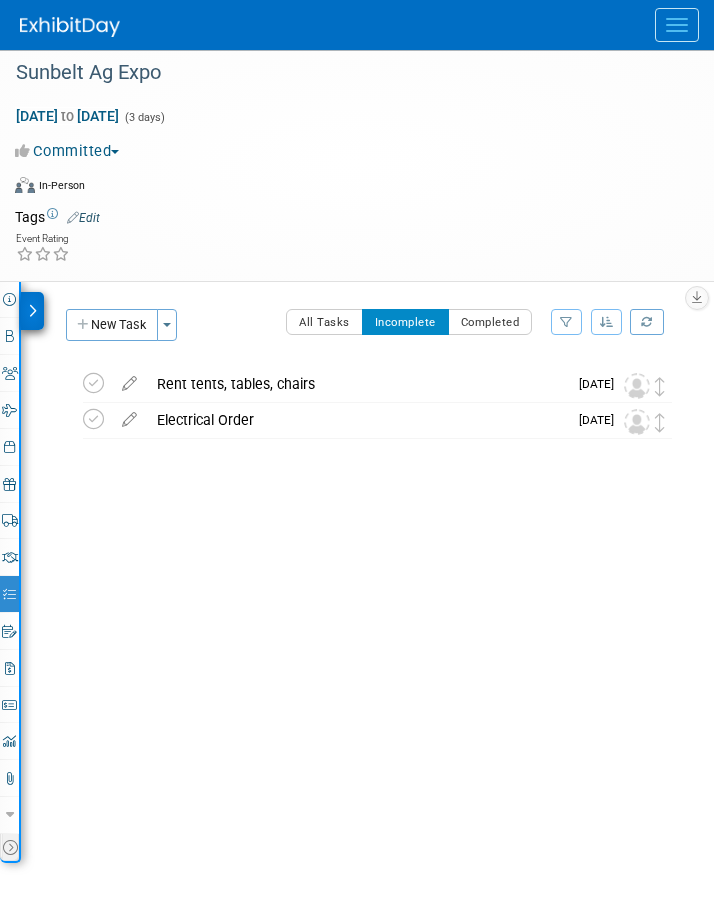 click on "Rent tents, tables, chairs" at bounding box center [357, 384] 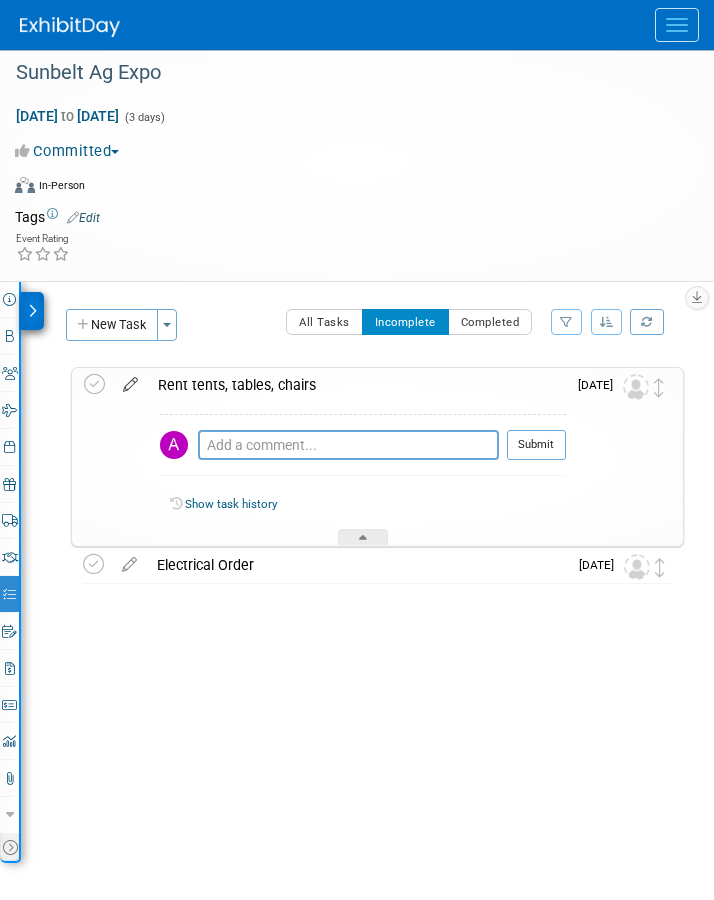 click at bounding box center (130, 380) 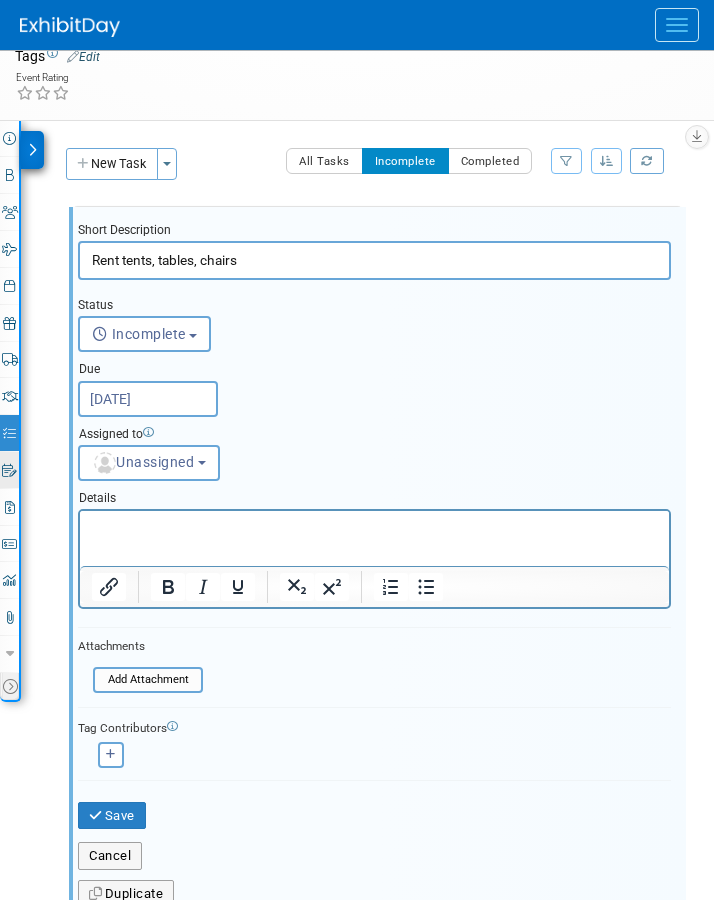 scroll, scrollTop: 241, scrollLeft: 0, axis: vertical 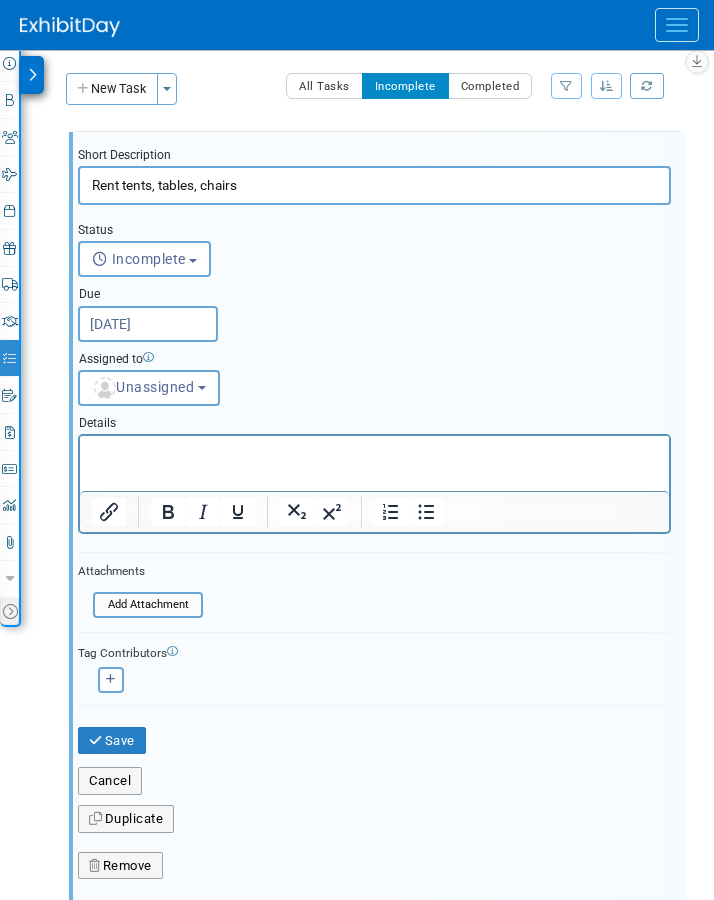 click at bounding box center (375, 453) 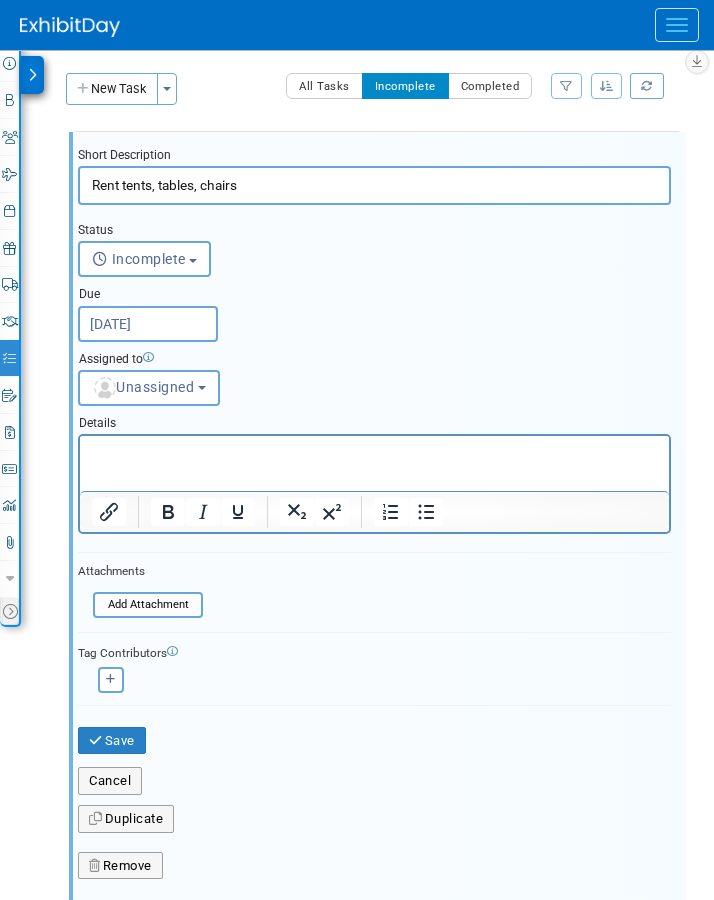 type 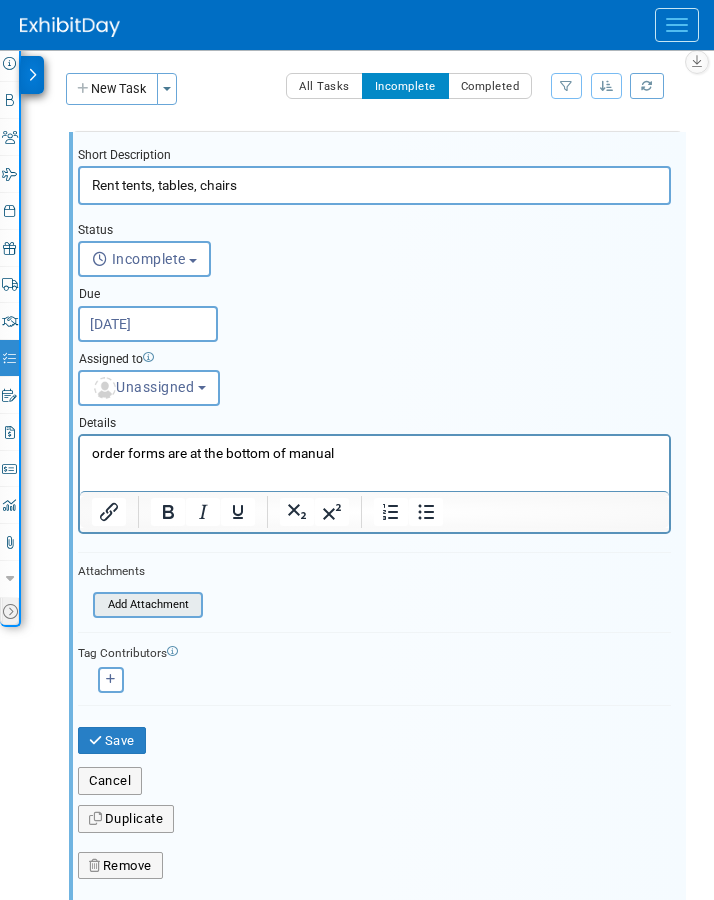 click at bounding box center (99, 605) 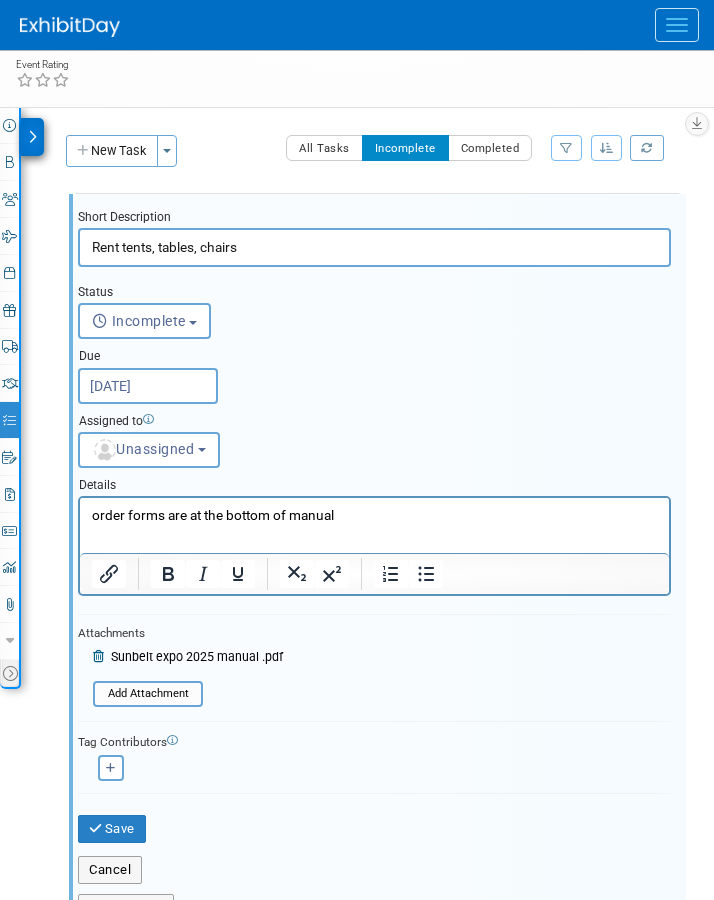 scroll, scrollTop: 200, scrollLeft: 0, axis: vertical 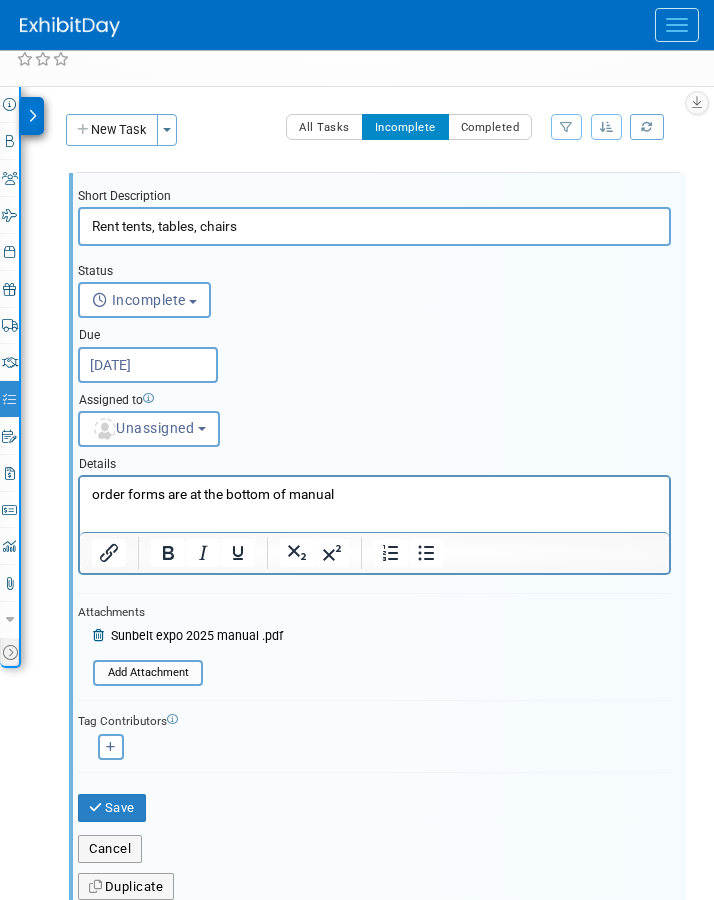 drag, startPoint x: 355, startPoint y: 495, endPoint x: 92, endPoint y: 967, distance: 540.3268 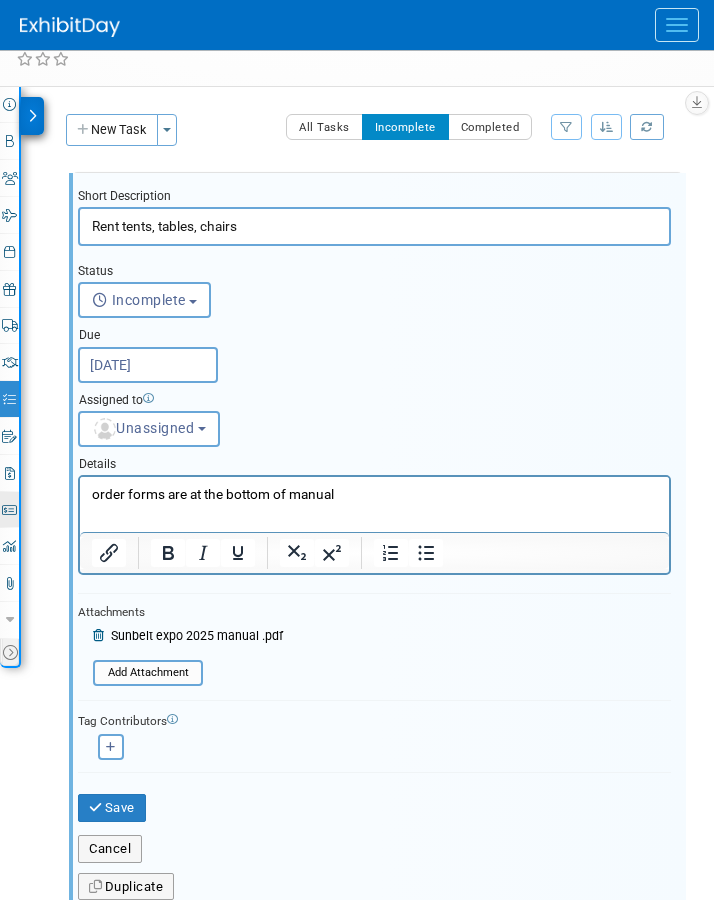 copy on "order forms are at the bottom of manual" 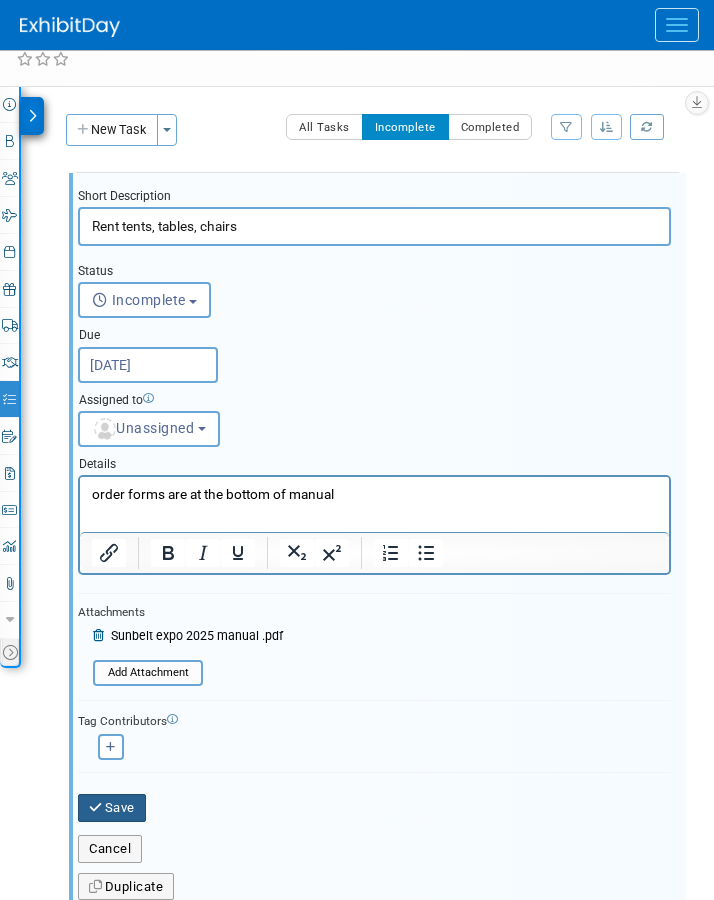 click on "Save" at bounding box center (112, 808) 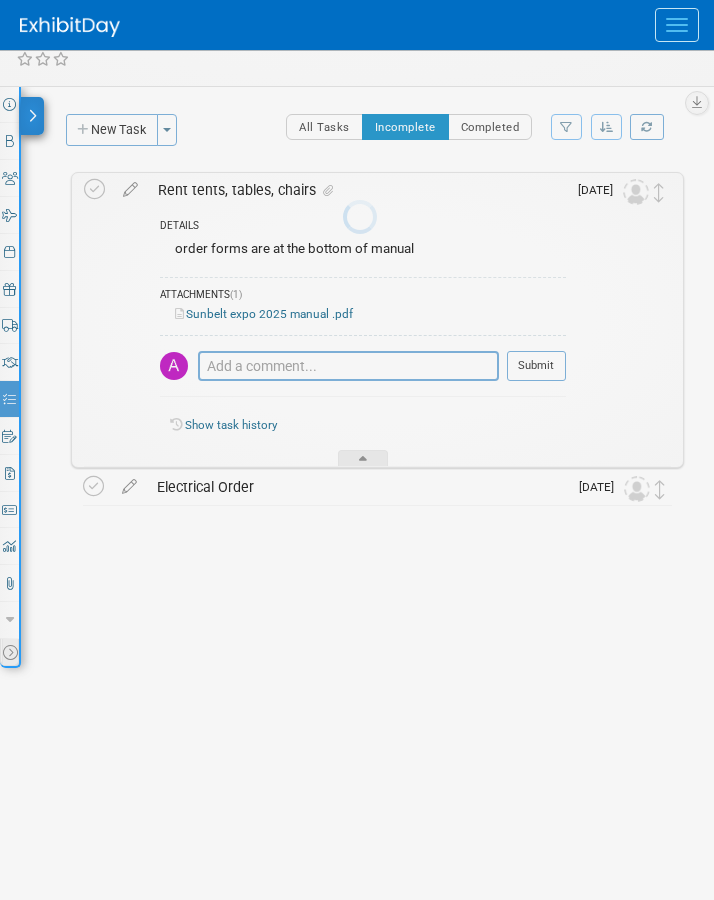 scroll, scrollTop: 5, scrollLeft: 0, axis: vertical 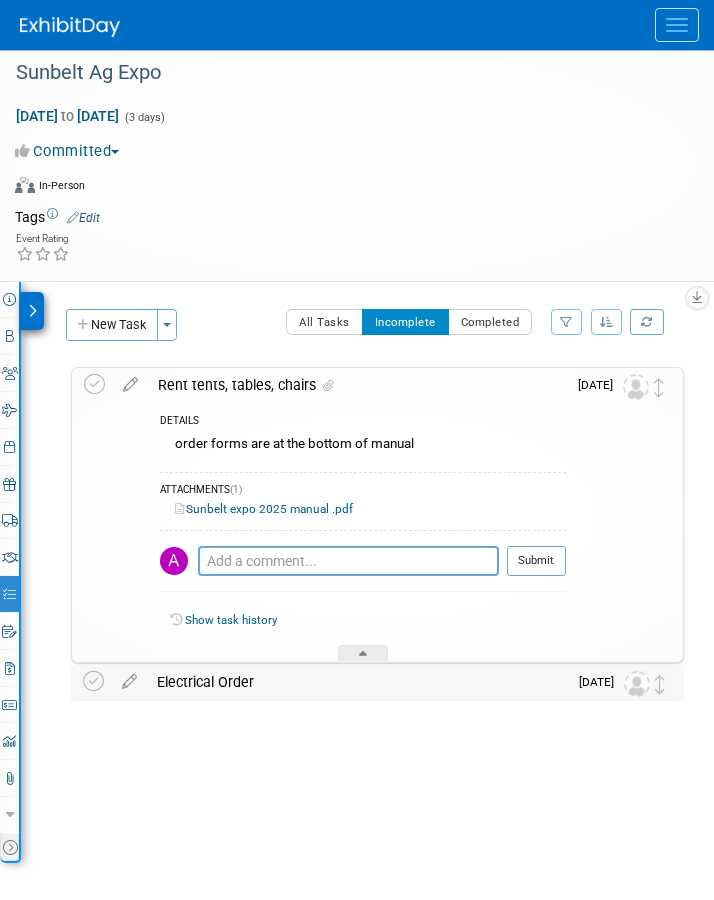 click on "Electrical Order" at bounding box center [357, 682] 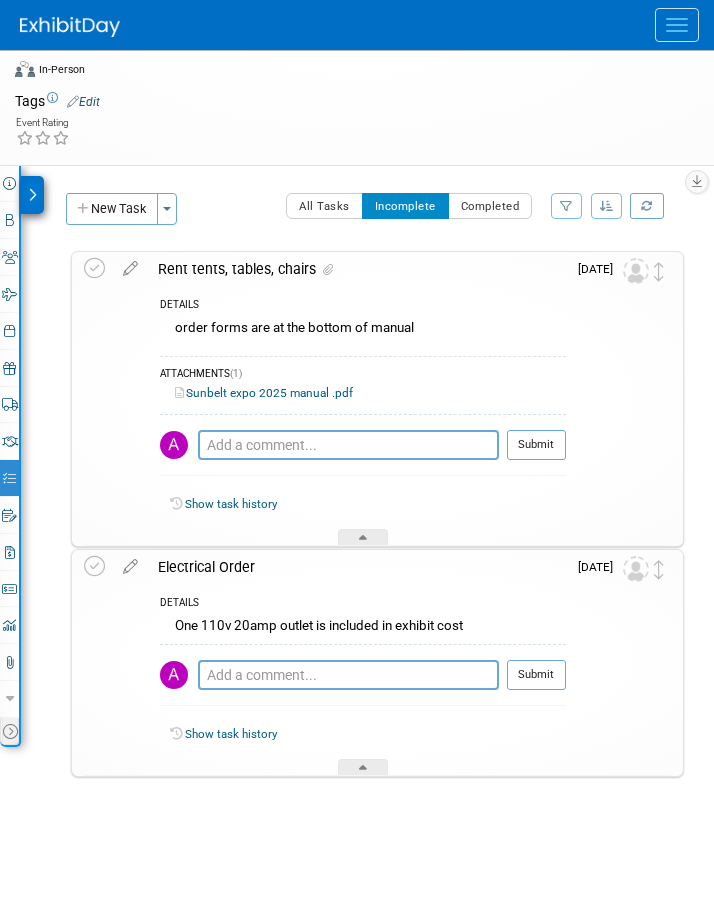 click at bounding box center (130, 562) 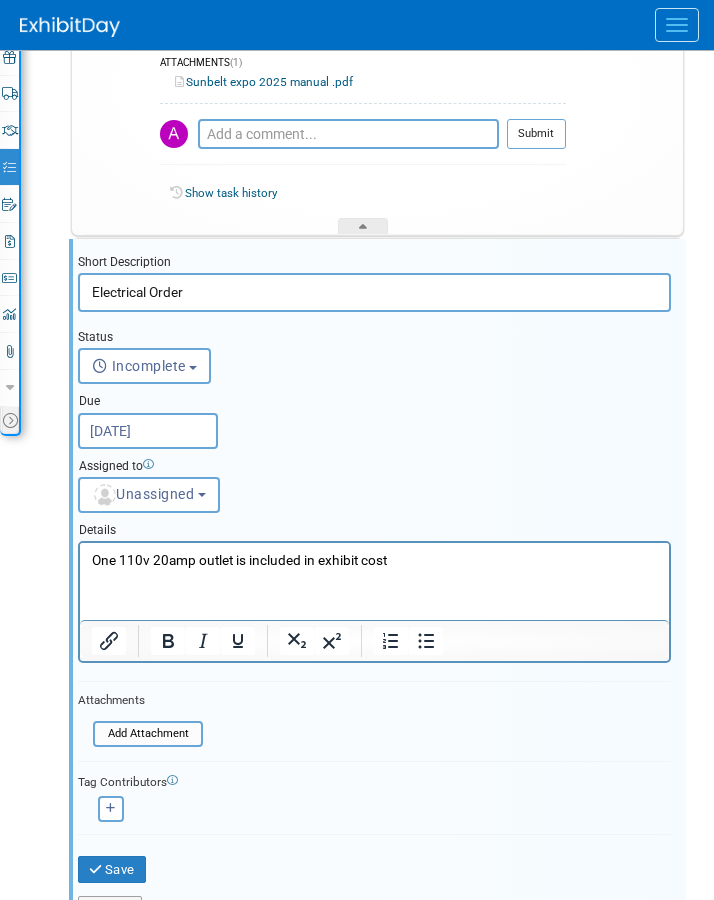 scroll, scrollTop: 430, scrollLeft: 0, axis: vertical 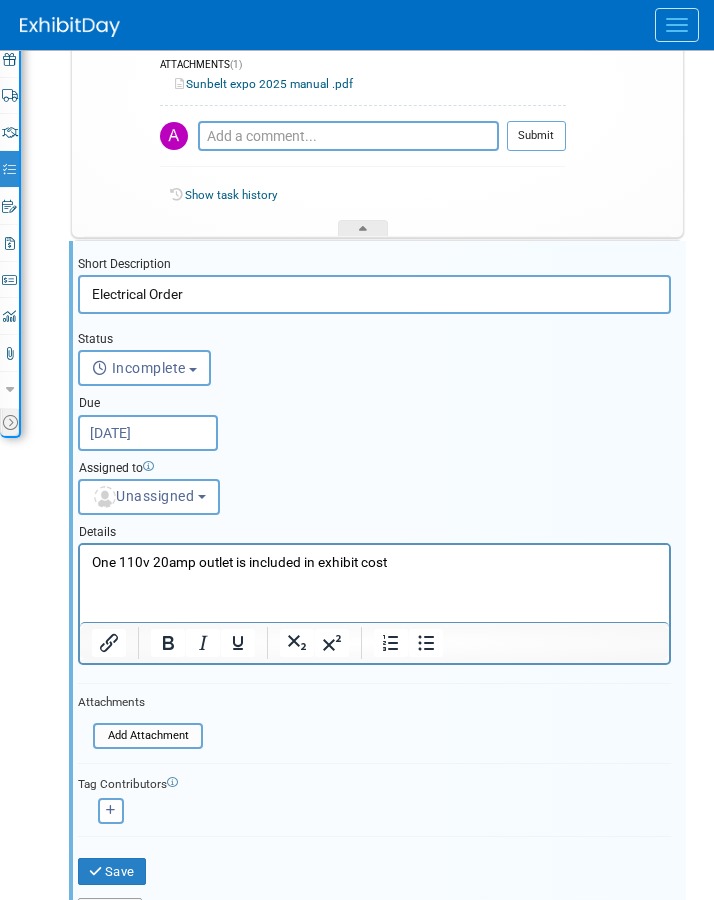 click on "One 110v 20amp outlet is included in exhibit cost" at bounding box center [375, 562] 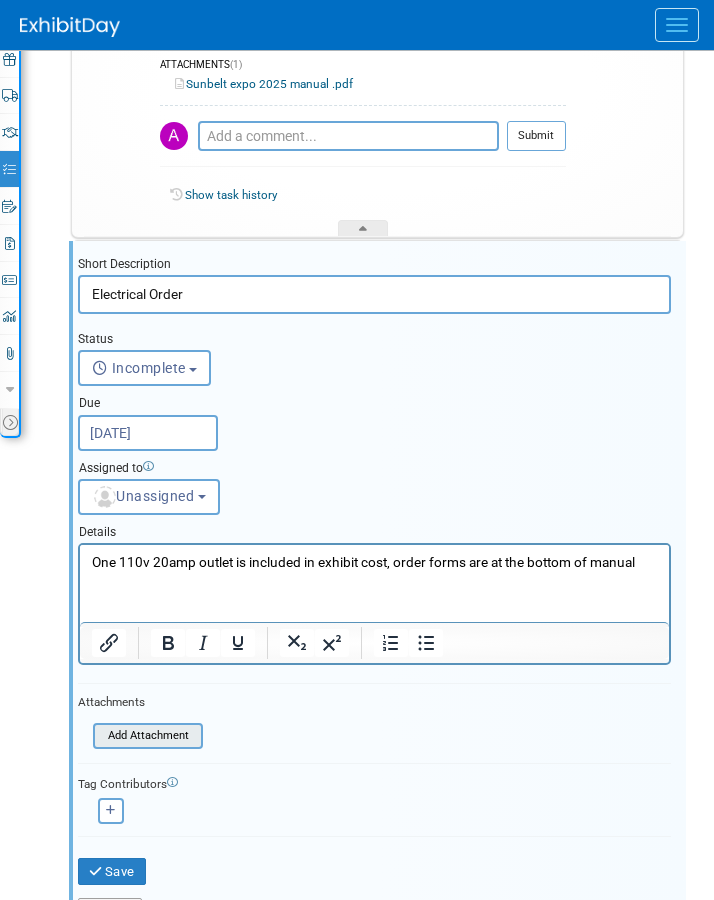 click at bounding box center (99, 736) 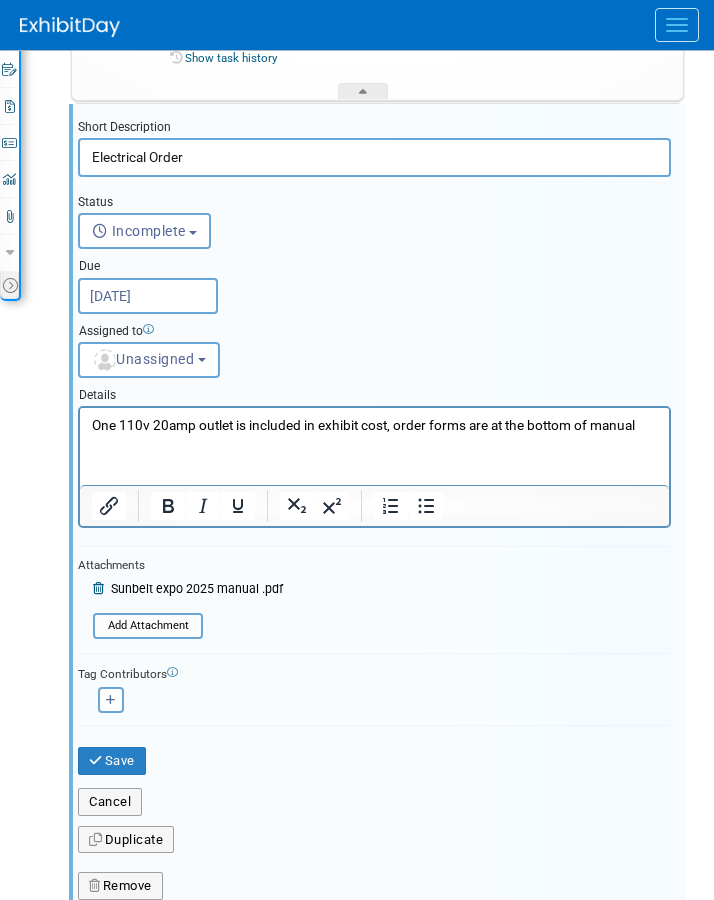 scroll, scrollTop: 568, scrollLeft: 0, axis: vertical 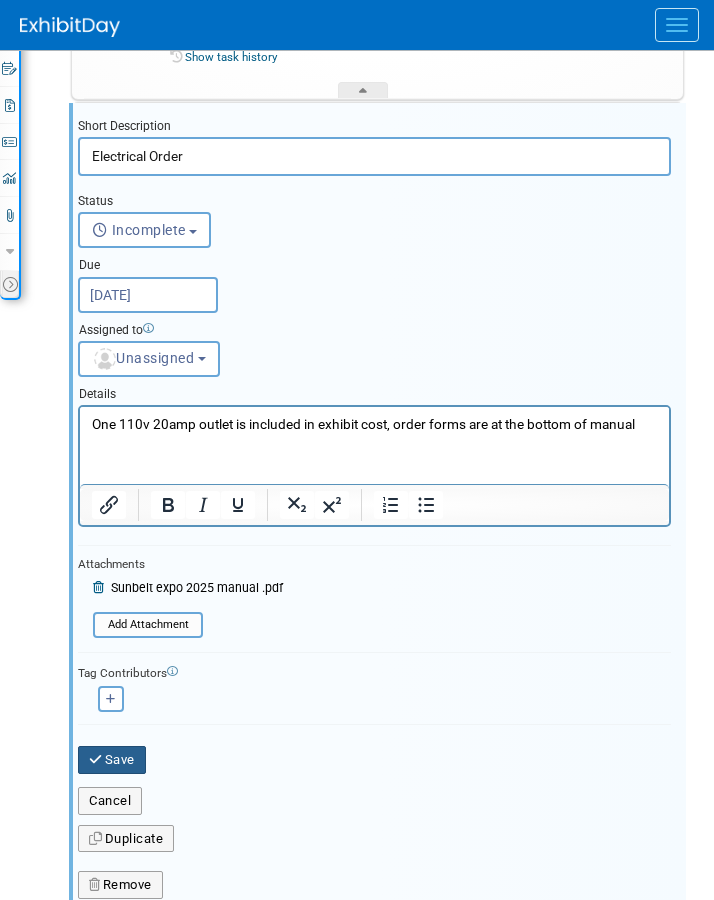 click on "Save" at bounding box center [112, 760] 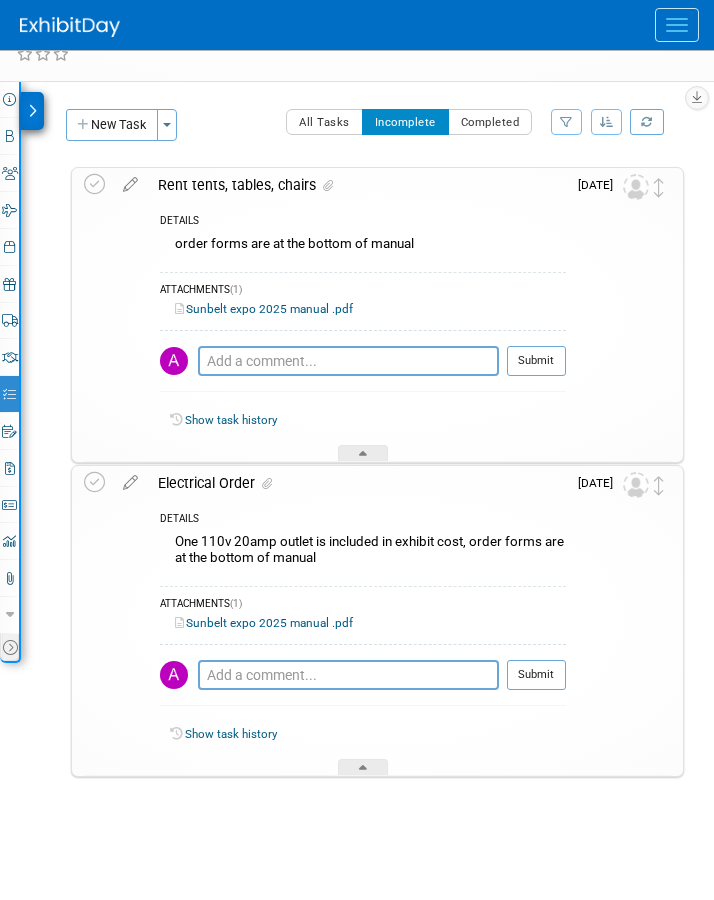 scroll, scrollTop: 0, scrollLeft: 0, axis: both 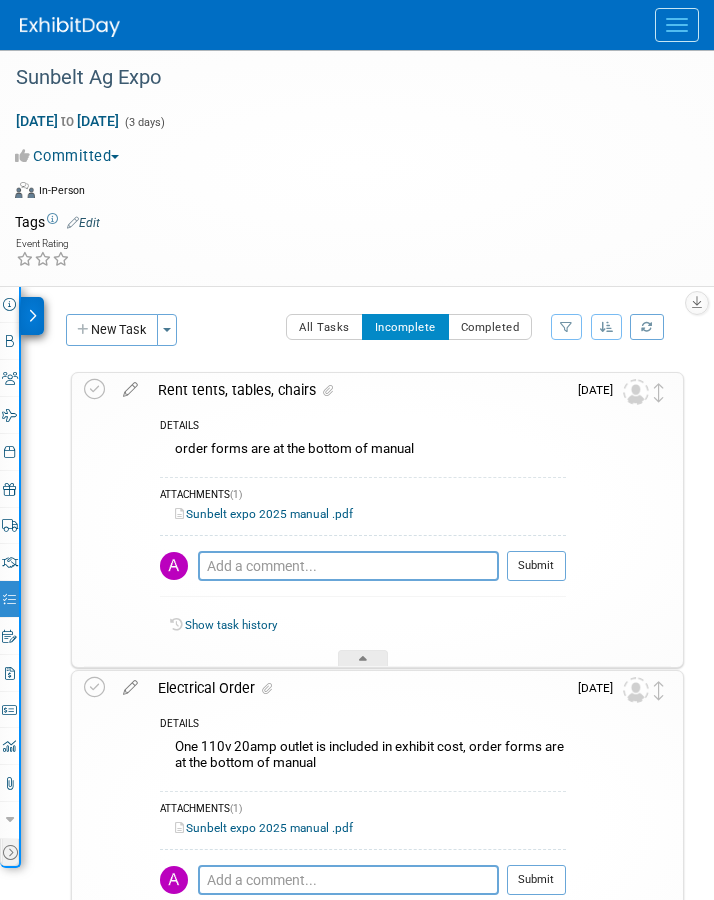 click on "Virtual
In-Person
Hybrid
<img src="https://www.exhibitday.com/Images/Format-Virtual.png" style="width: 22px; height: 18px; margin-top: 2px; margin-bottom: 2px; margin-left: 2px; filter: Grayscale(70%); opacity: 0.9;" />   Virtual
<img src="https://www.exhibitday.com/Images/Format-InPerson.png" style="width: 22px; height: 18px; margin-top: 2px; margin-bottom: 2px; margin-left: 2px; filter: Grayscale(70%); opacity: 0.9;" />   In-Person
<img src="https://www.exhibitday.com/Images/Format-Hybrid.png" style="width: 22px; height: 18px; margin-top: 2px; margin-bottom: 2px; margin-left: 2px; filter: Grayscale(70%); opacity: 0.9;" />   Hybrid" at bounding box center [344, 194] 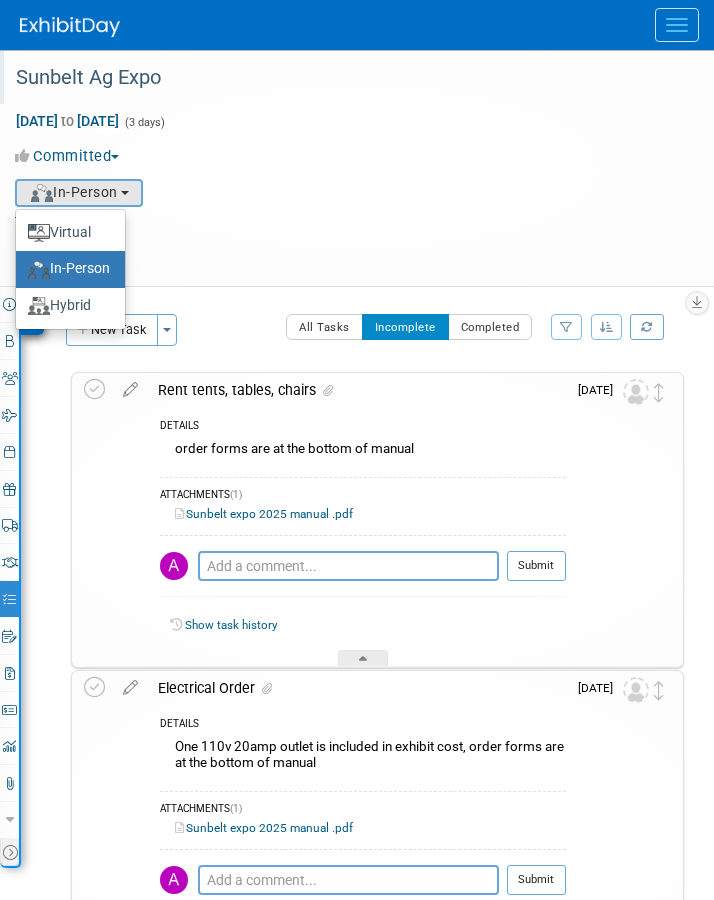 click on "Sunbelt Ag Expo" at bounding box center (341, 78) 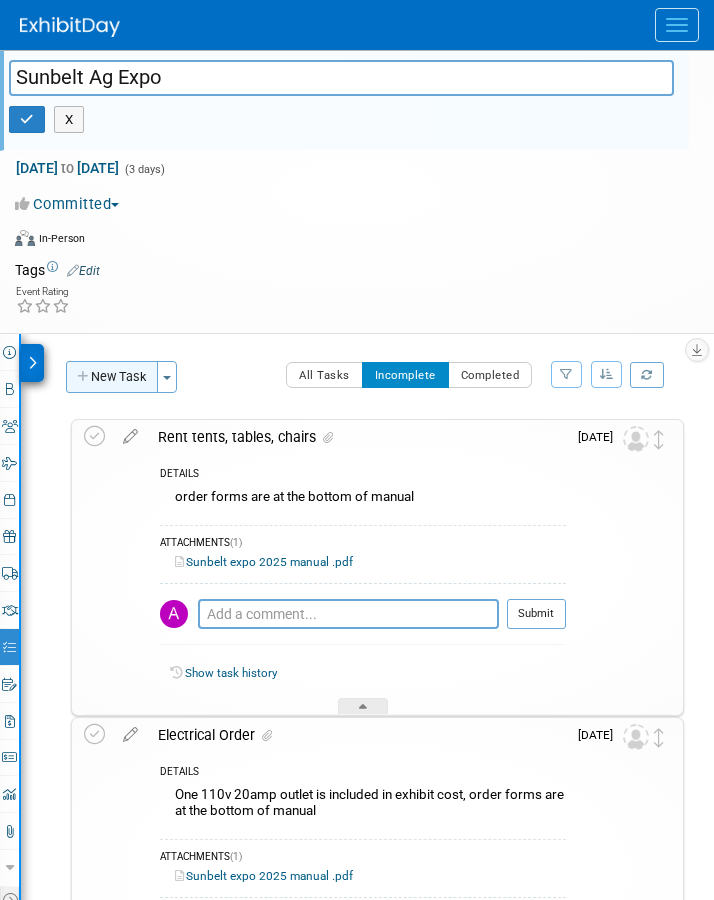 click on "New Task" at bounding box center [112, 377] 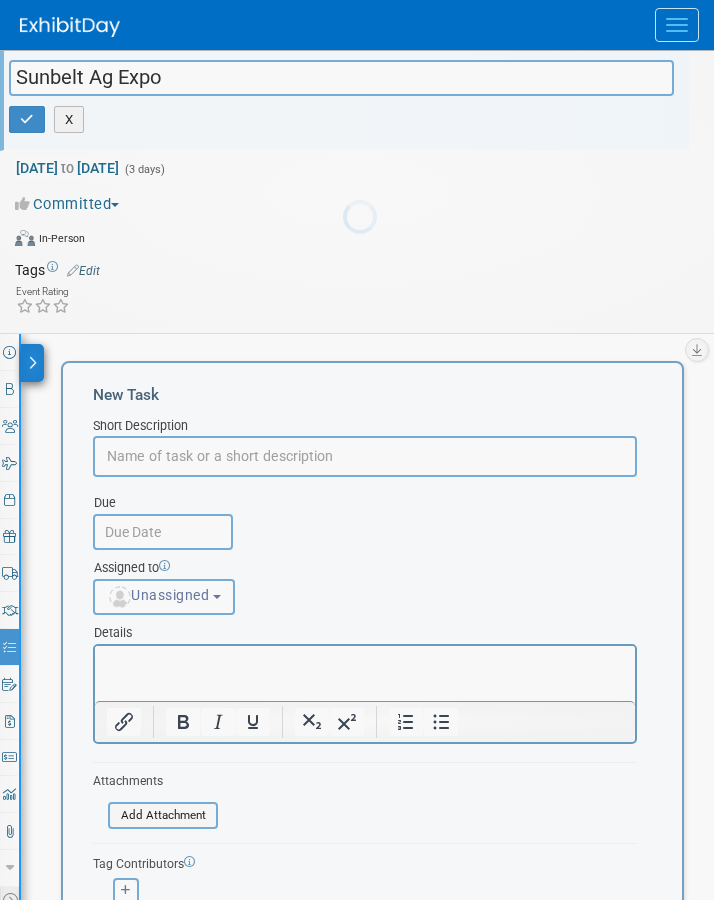 scroll, scrollTop: 0, scrollLeft: 0, axis: both 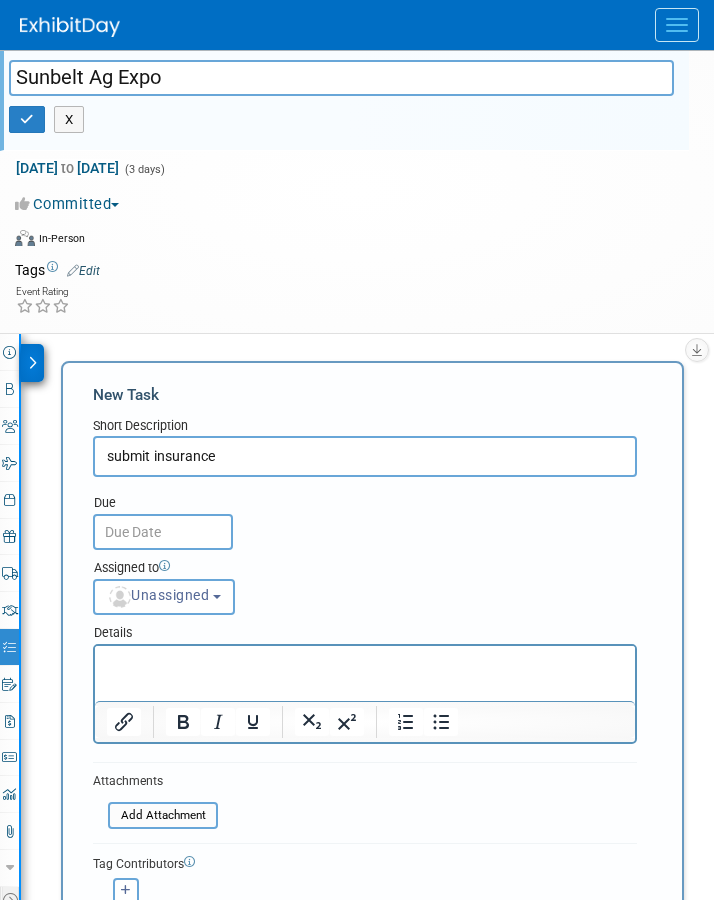 type on "submit insurance" 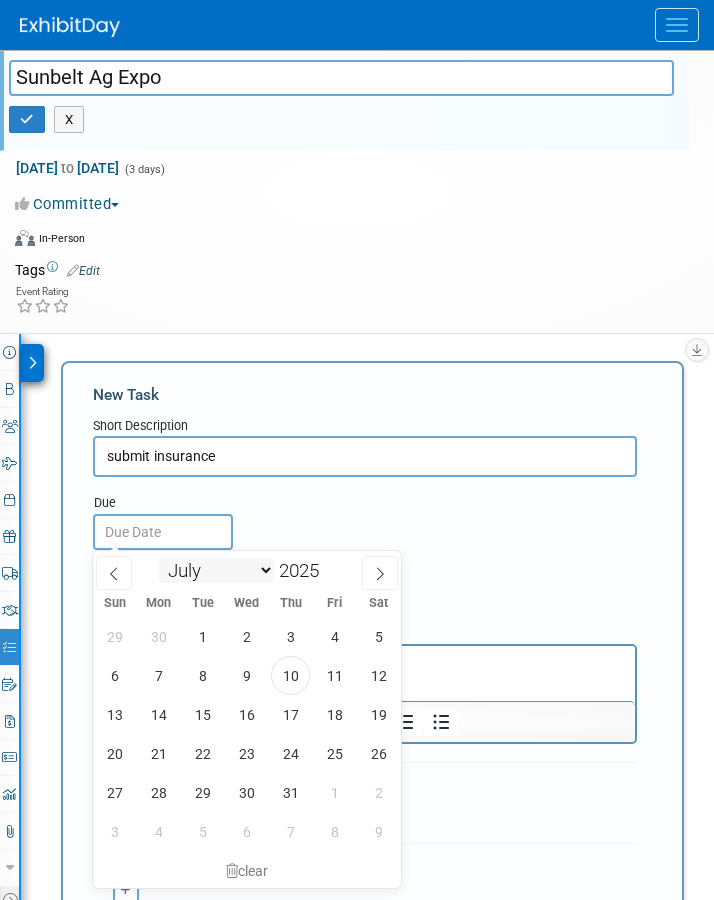 click on "January February March April May June July August September October November December" at bounding box center [216, 570] 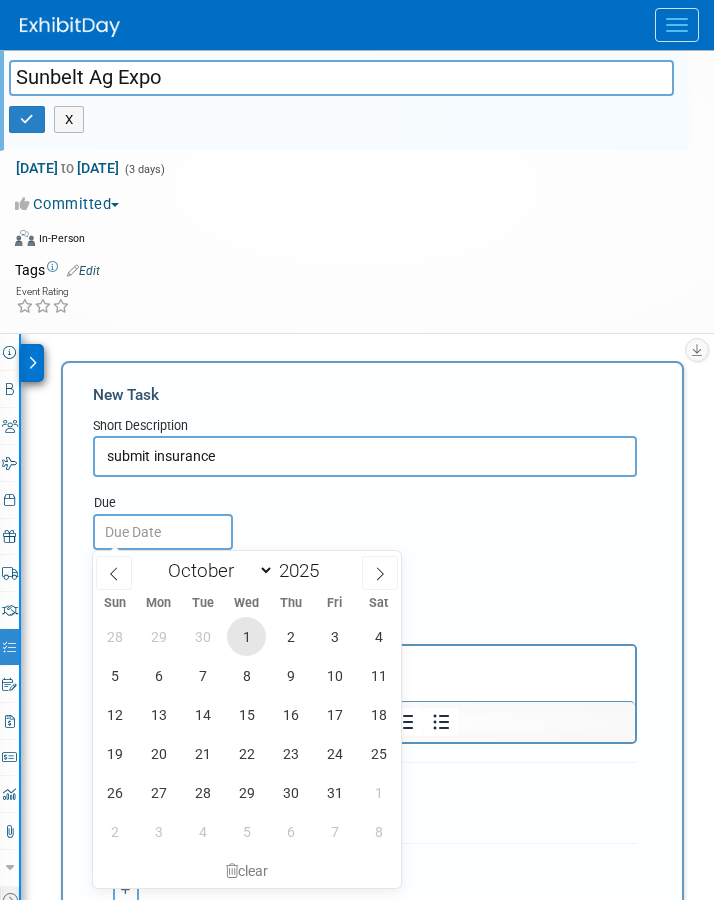 click on "1" at bounding box center (246, 636) 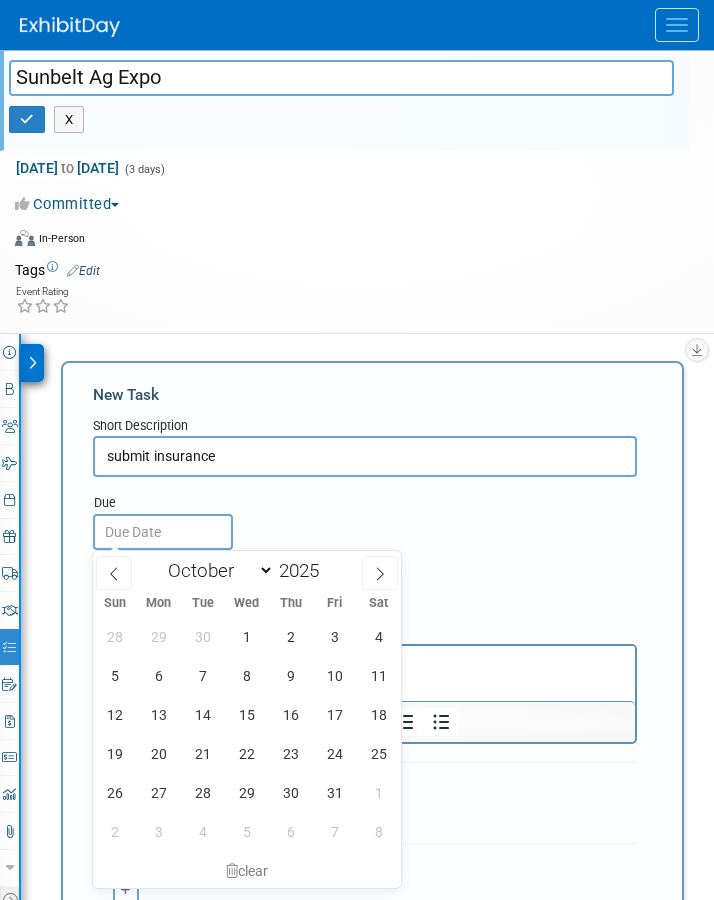 type on "Oct 1, 2025" 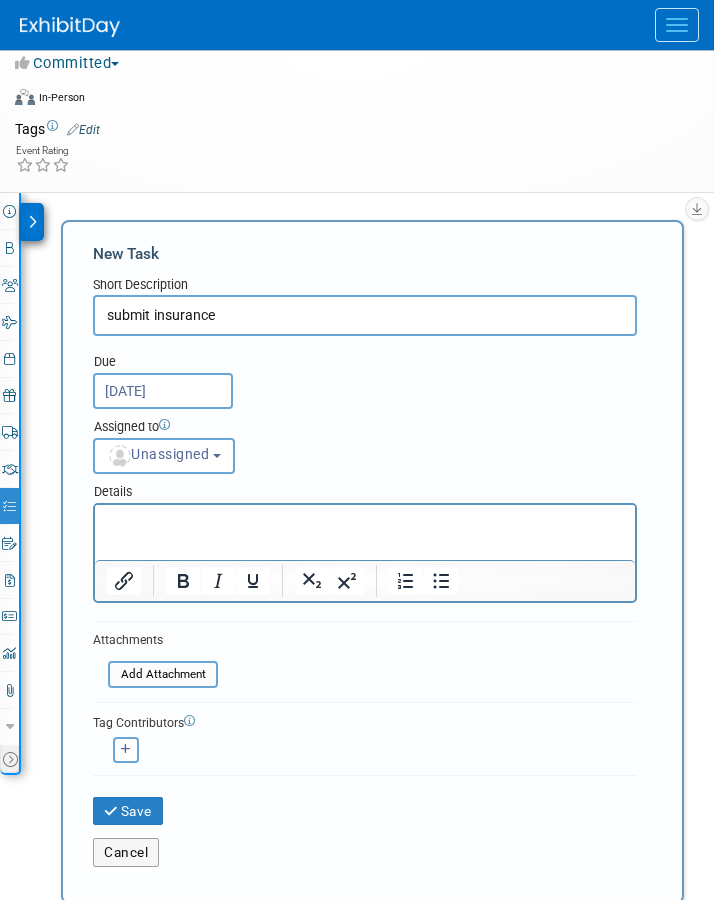 scroll, scrollTop: 245, scrollLeft: 0, axis: vertical 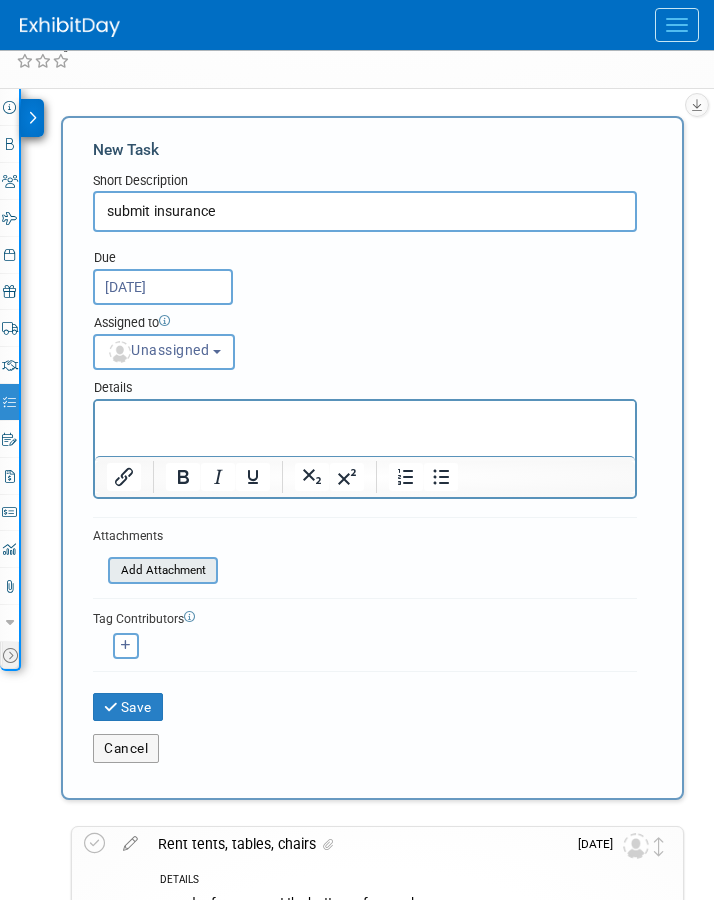 click at bounding box center (97, 570) 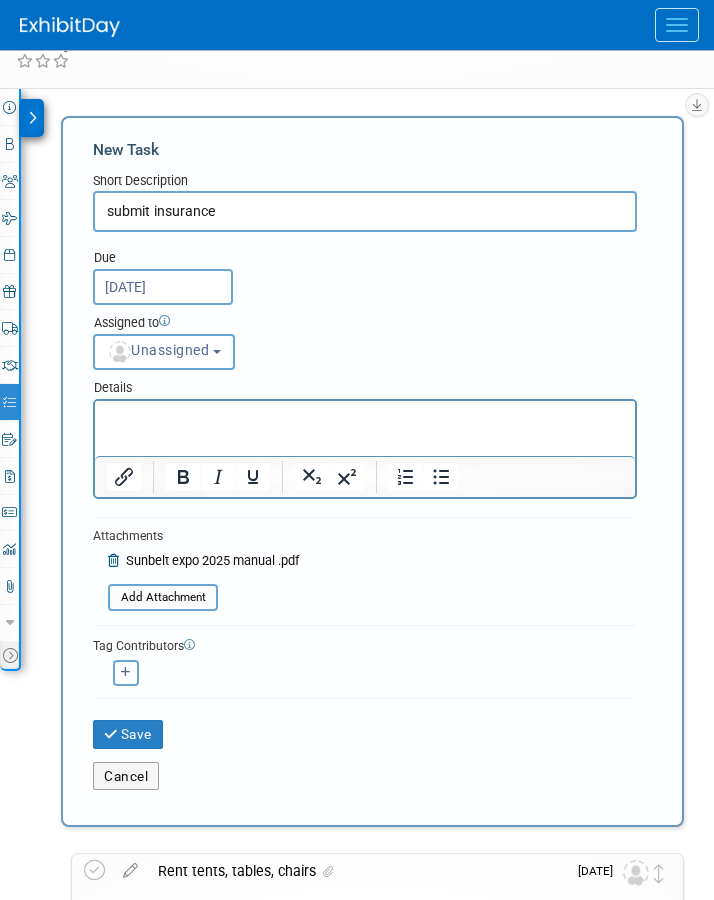 click at bounding box center (365, 418) 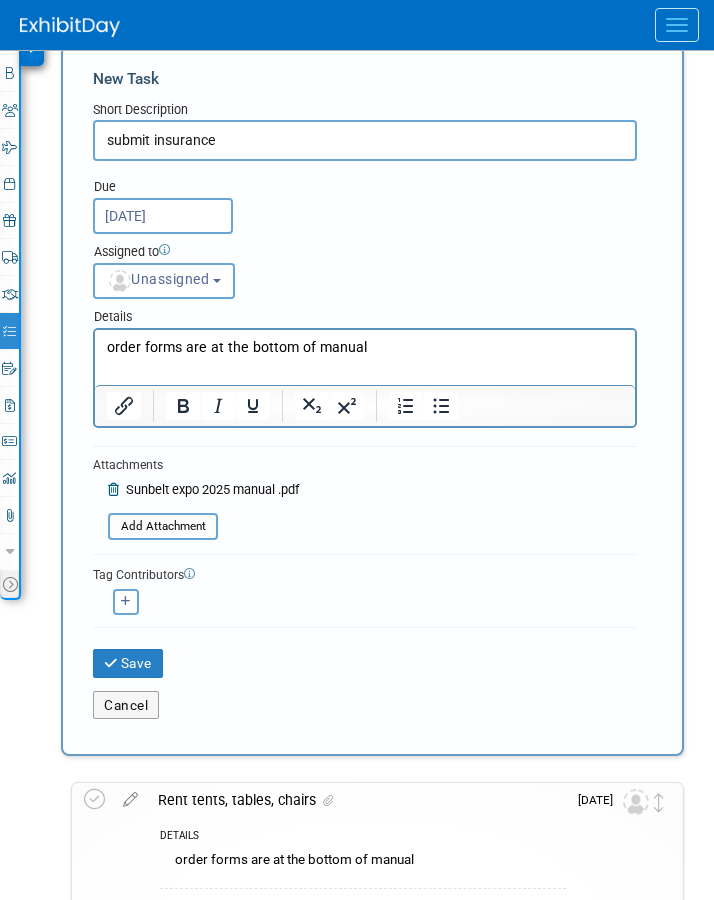 scroll, scrollTop: 321, scrollLeft: 0, axis: vertical 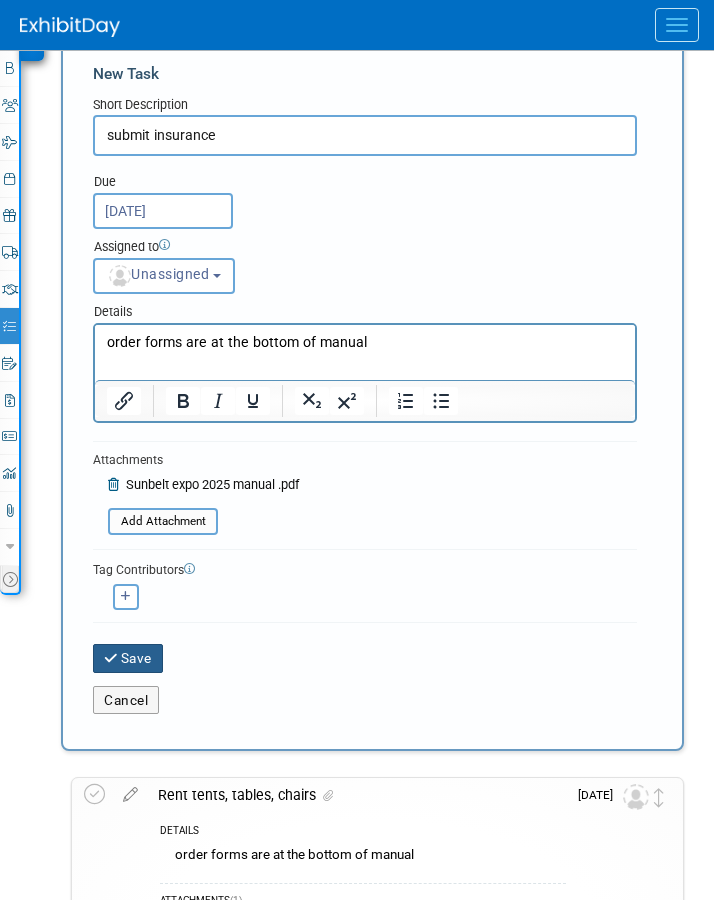 click on "Save" at bounding box center [128, 658] 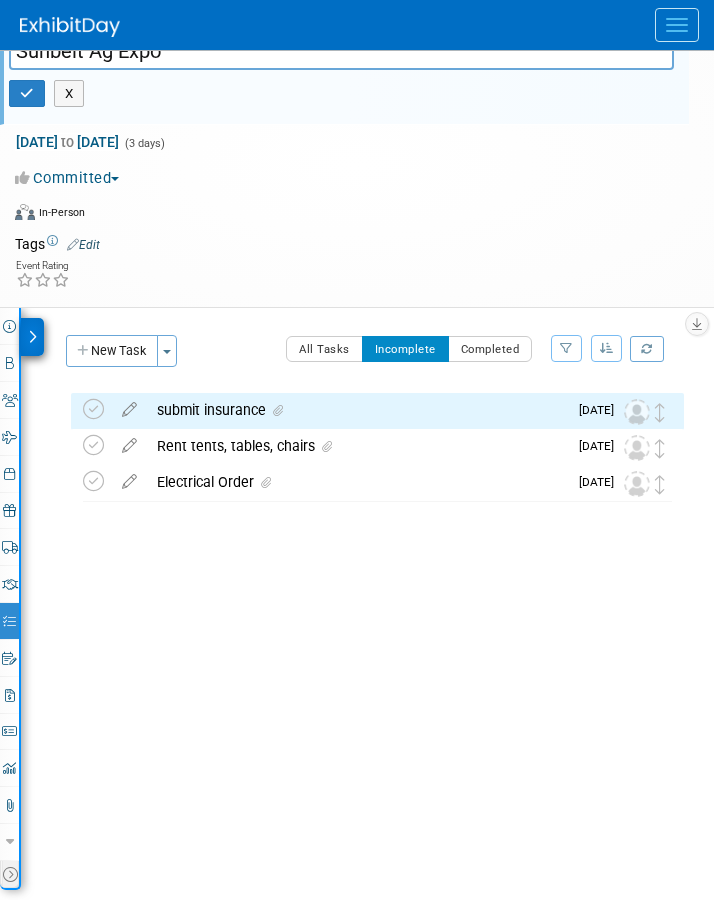 scroll, scrollTop: 0, scrollLeft: 0, axis: both 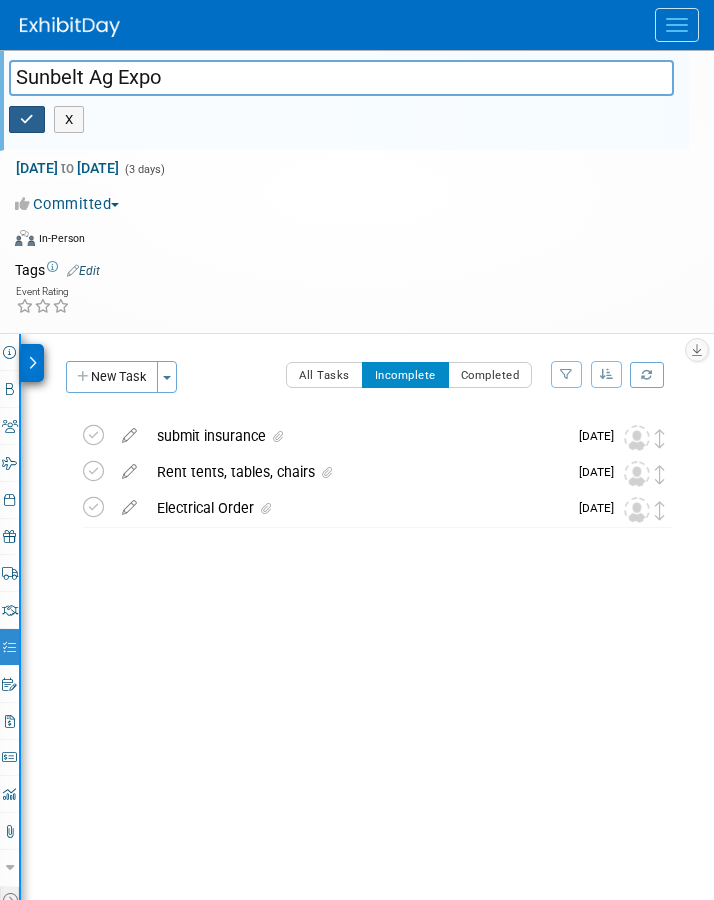 click at bounding box center (27, 120) 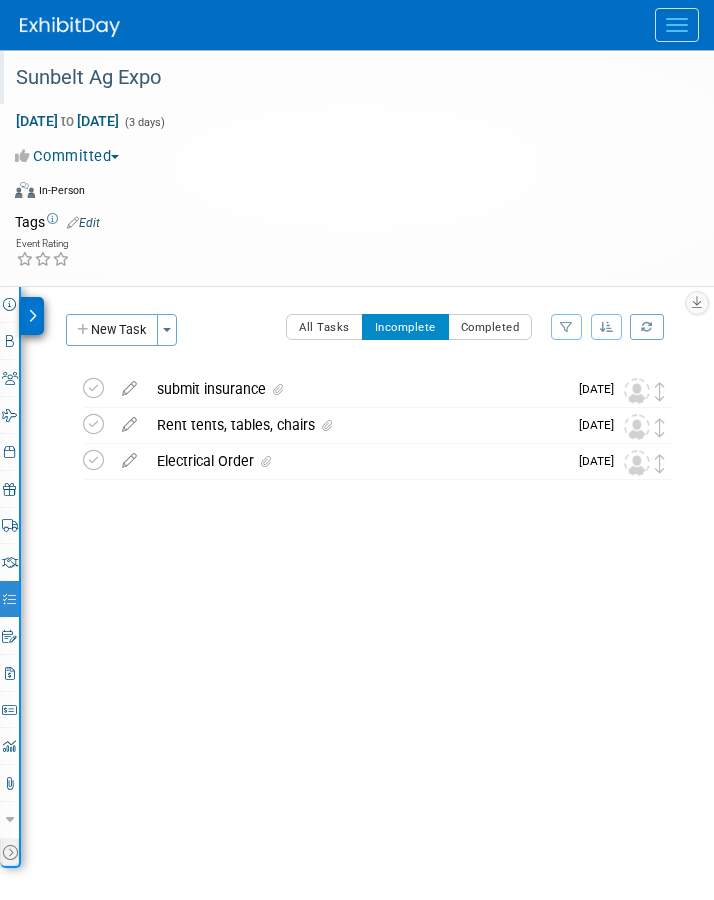 click at bounding box center [677, 25] 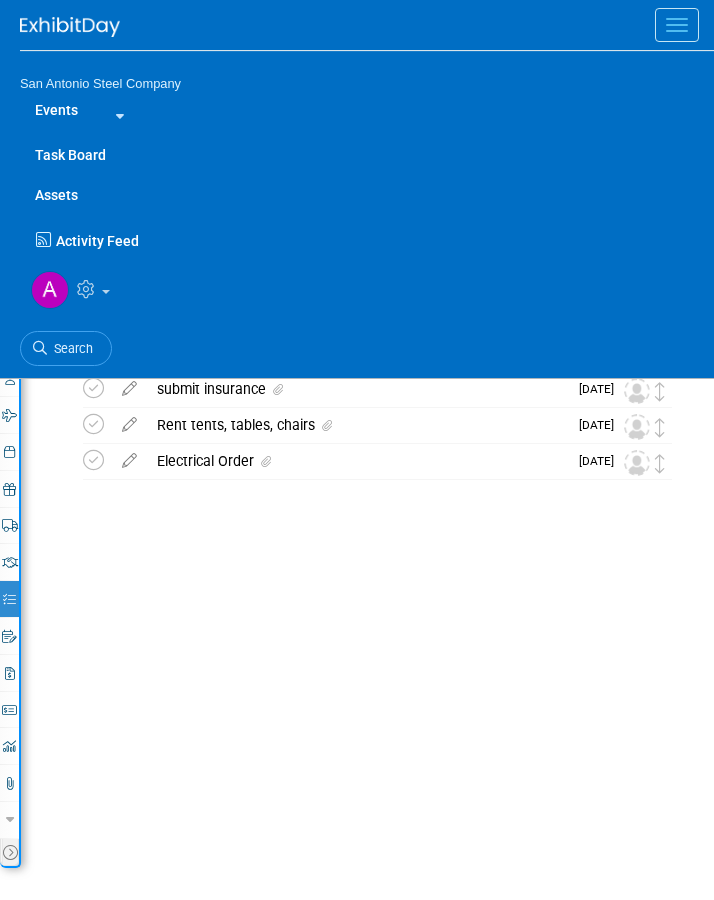 click on "Events" at bounding box center (56, 110) 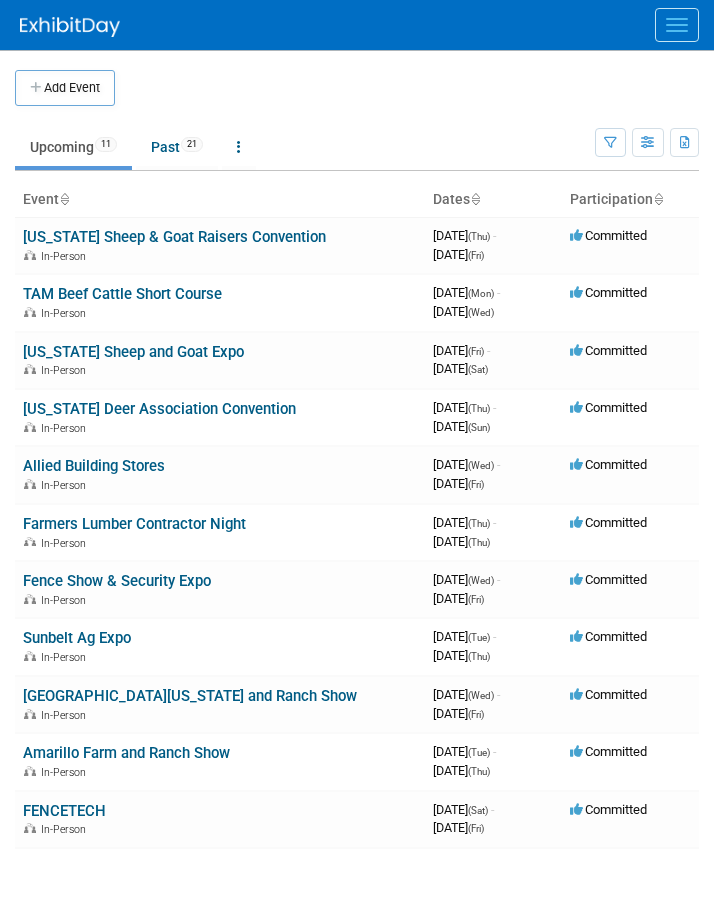 scroll, scrollTop: 0, scrollLeft: 0, axis: both 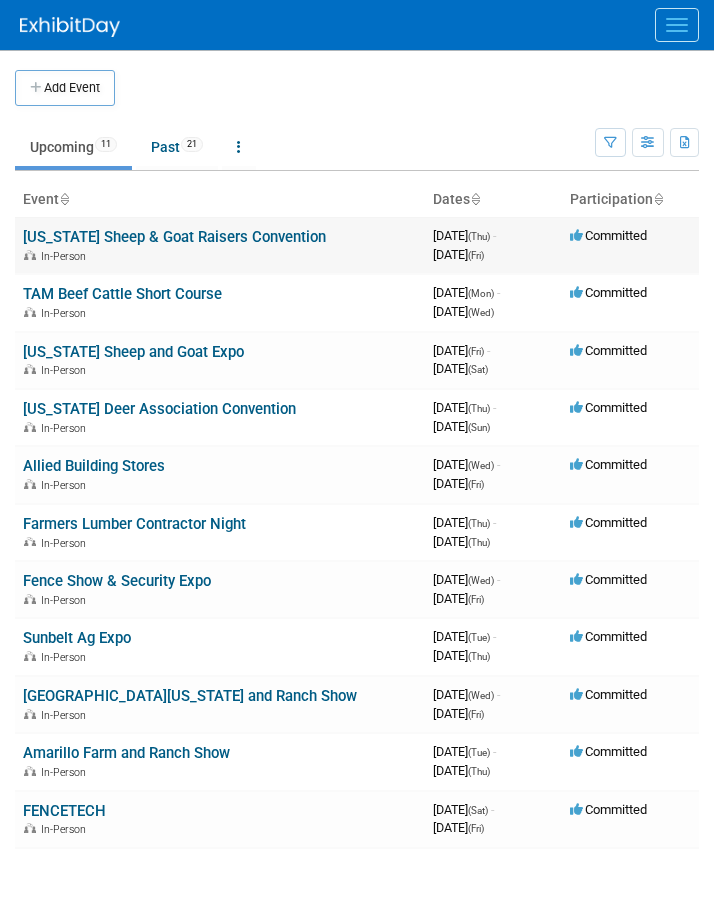 click on "[US_STATE] Sheep & Goat Raisers Convention" at bounding box center (174, 237) 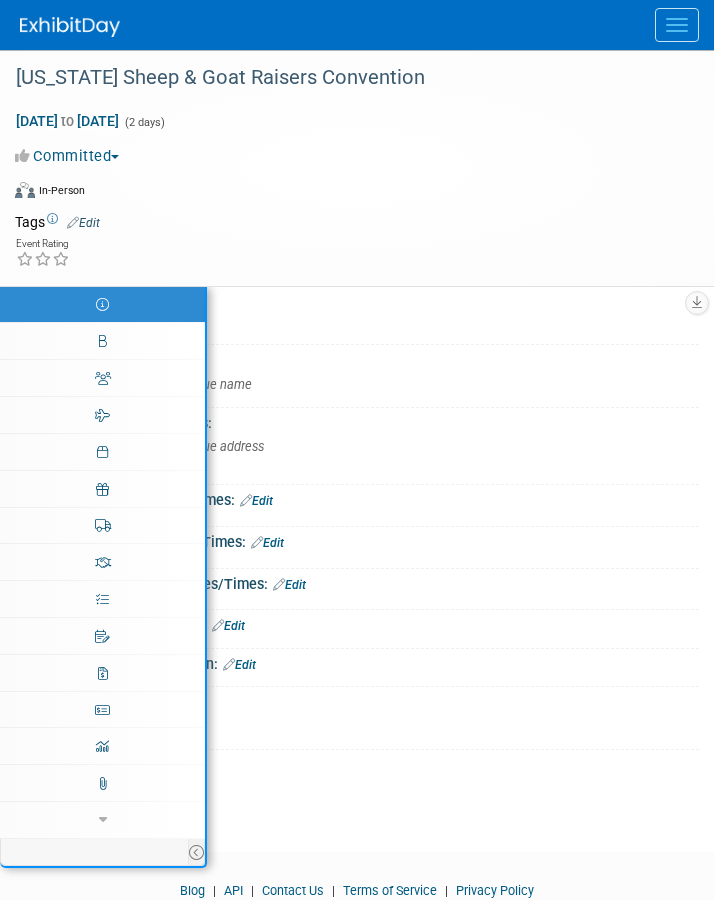 scroll, scrollTop: 0, scrollLeft: 0, axis: both 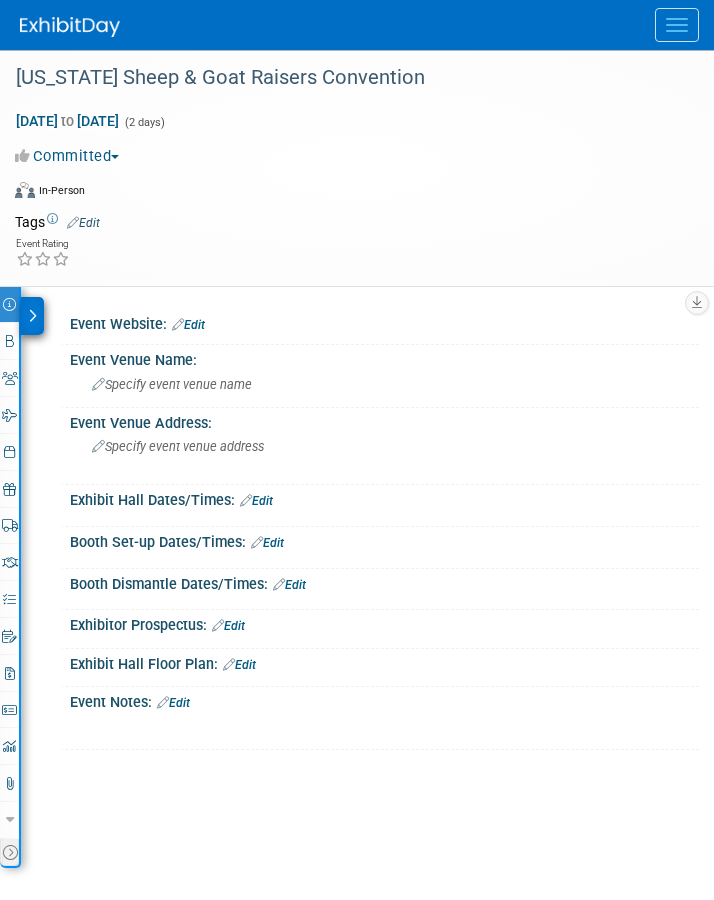 click at bounding box center (677, 25) 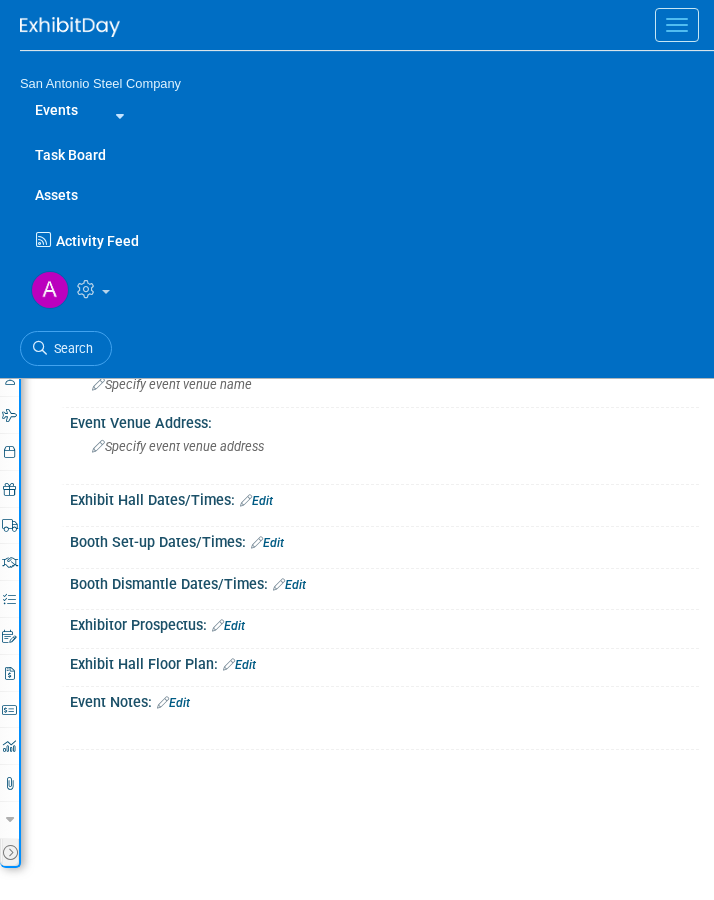 click at bounding box center [116, 112] 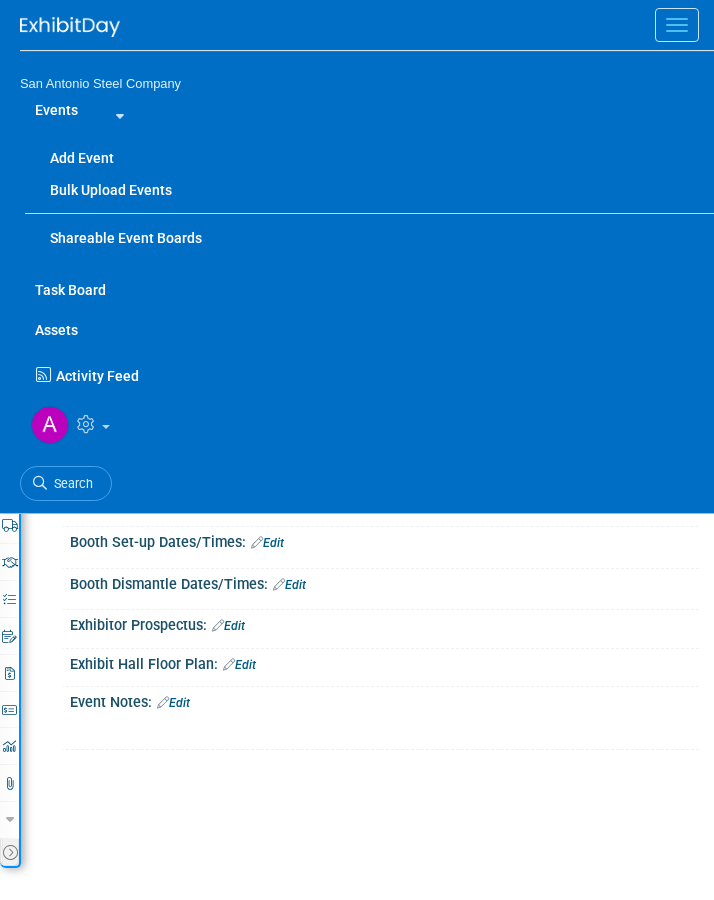 click on "Events" at bounding box center [56, 110] 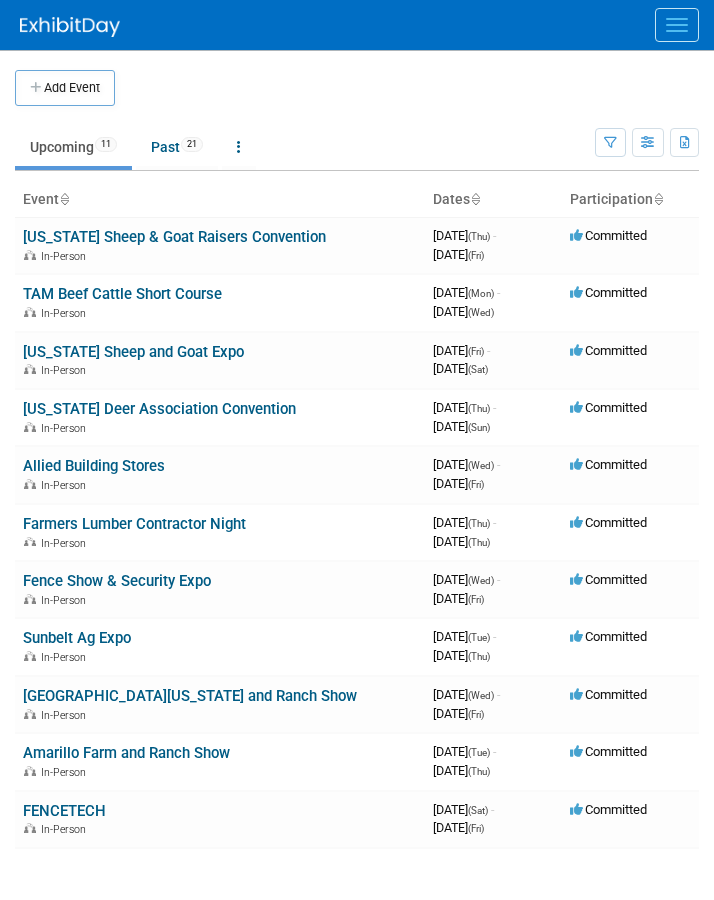 scroll, scrollTop: 0, scrollLeft: 0, axis: both 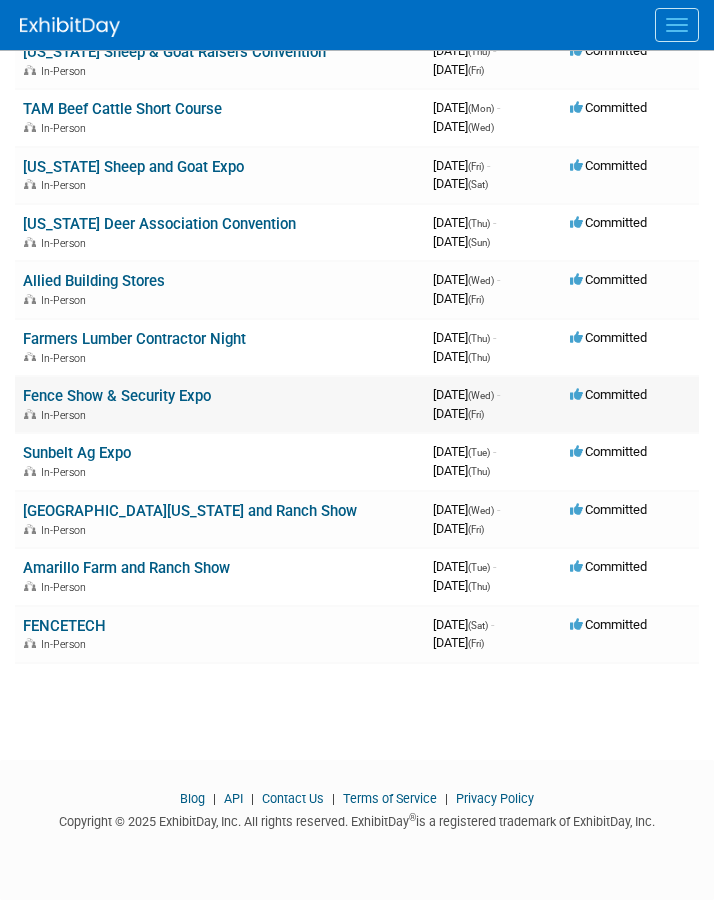 click on "Fence Show & Security Expo" at bounding box center [117, 396] 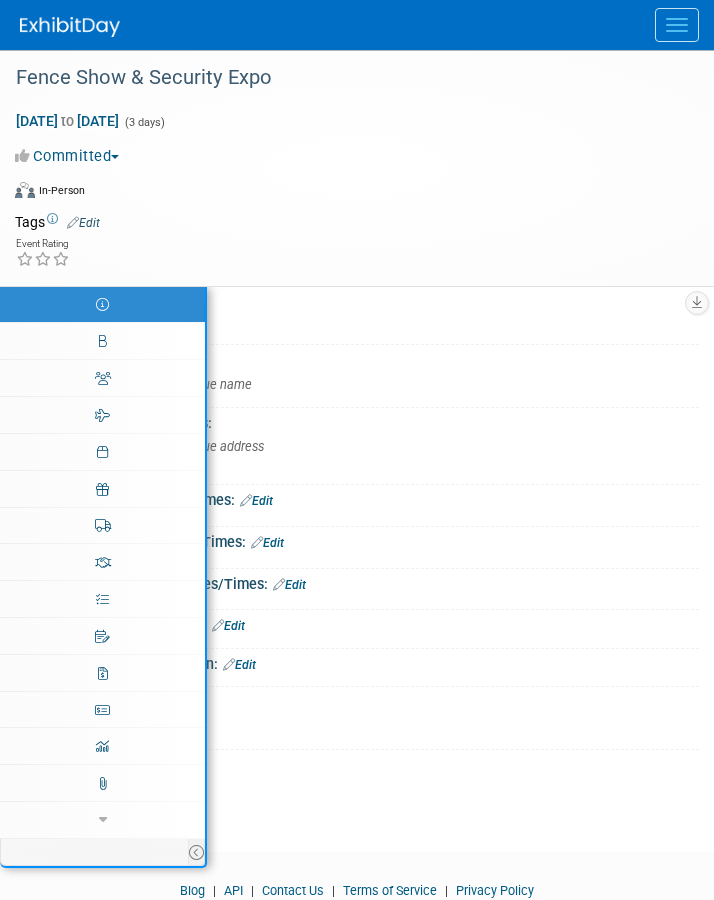 scroll, scrollTop: 0, scrollLeft: 0, axis: both 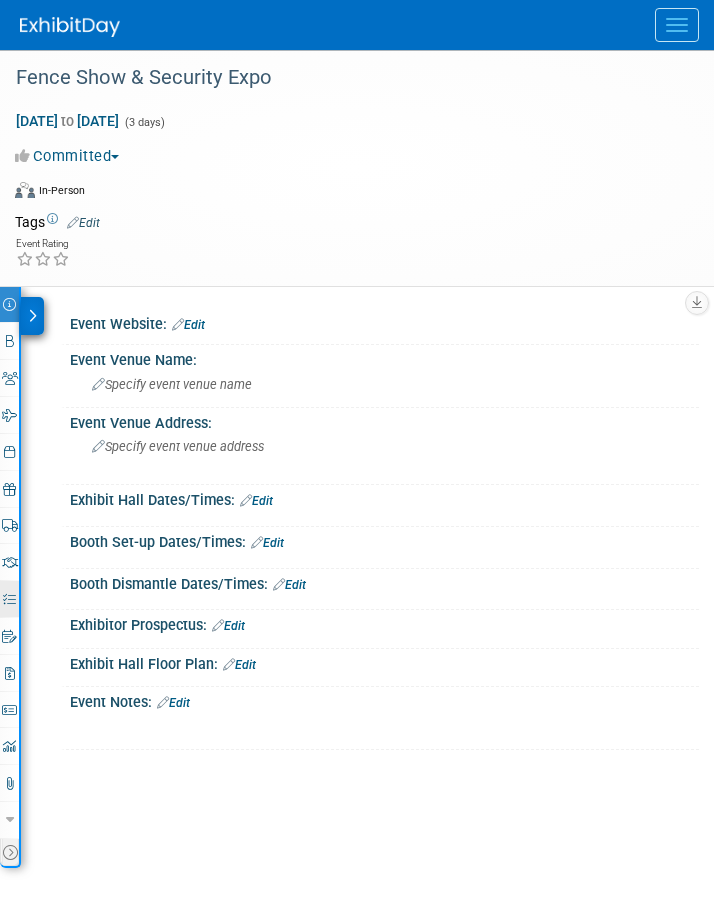 click at bounding box center [9, 599] 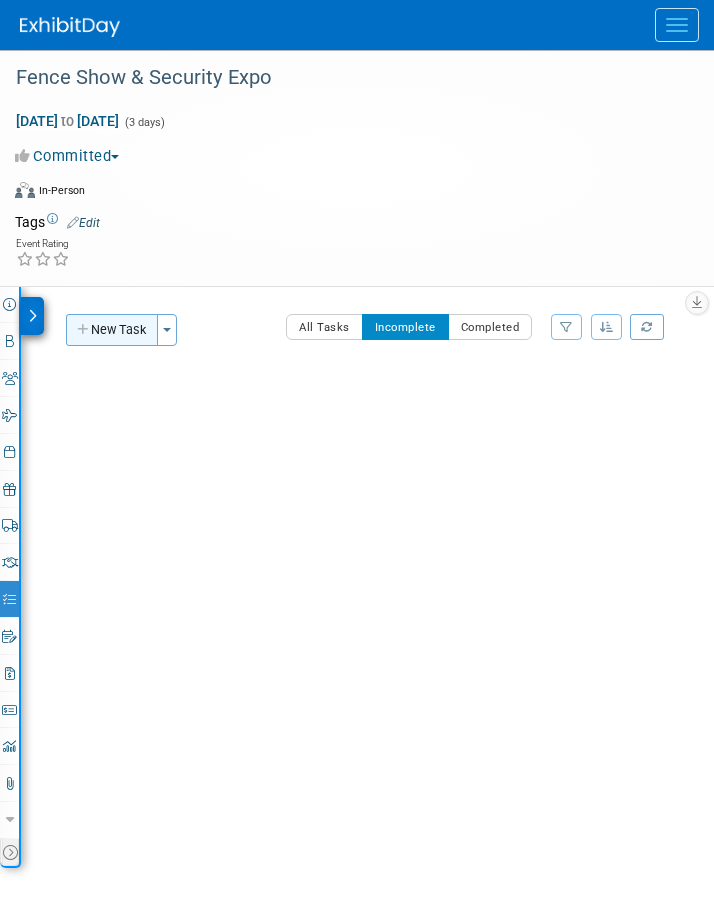 click on "New Task" at bounding box center (112, 330) 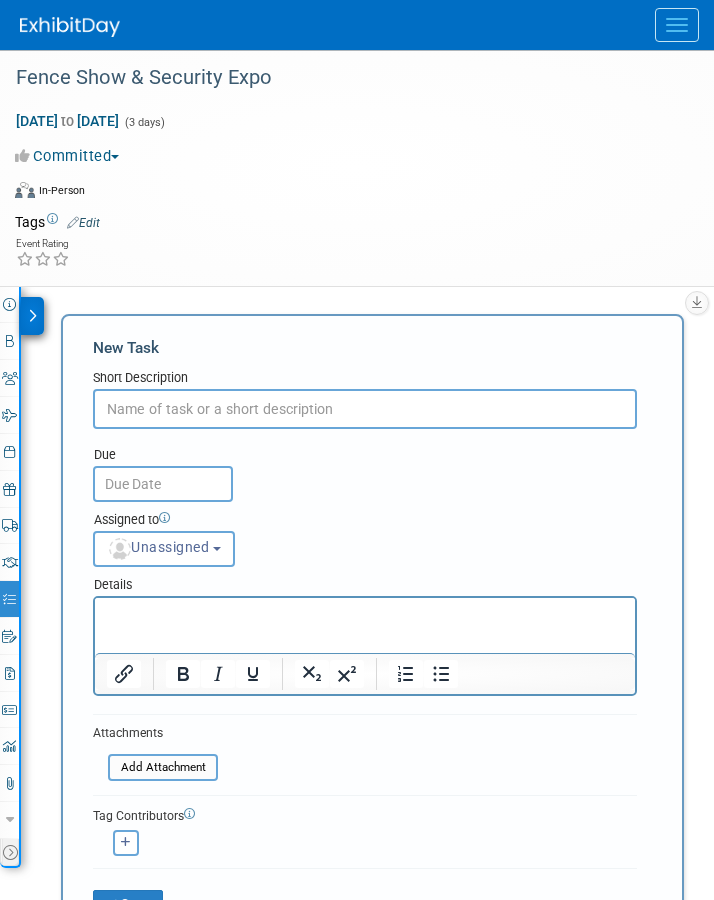 scroll, scrollTop: 0, scrollLeft: 0, axis: both 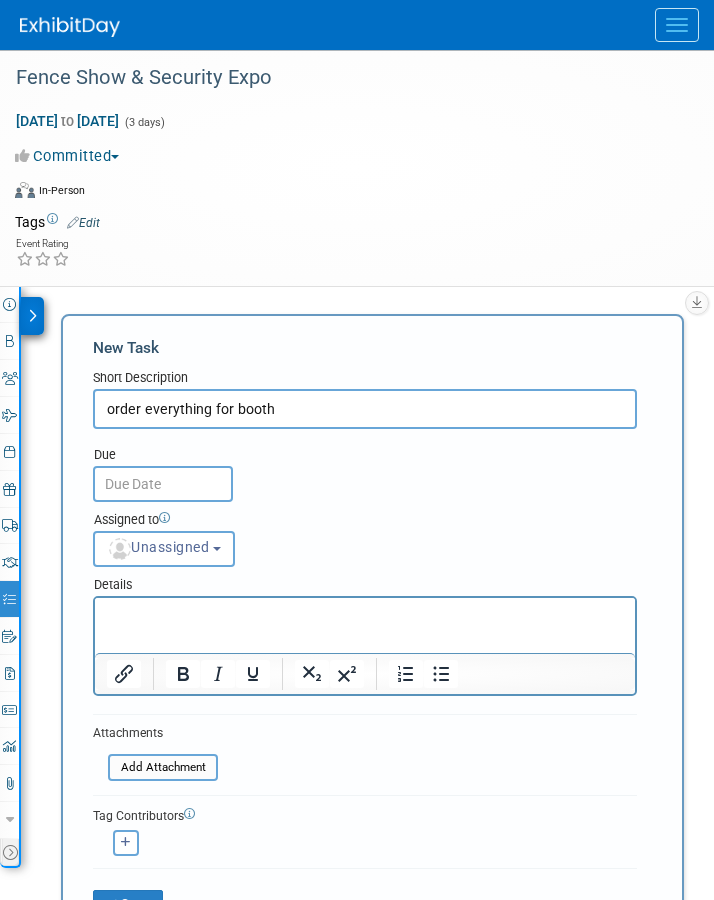 type on "order everything for booth" 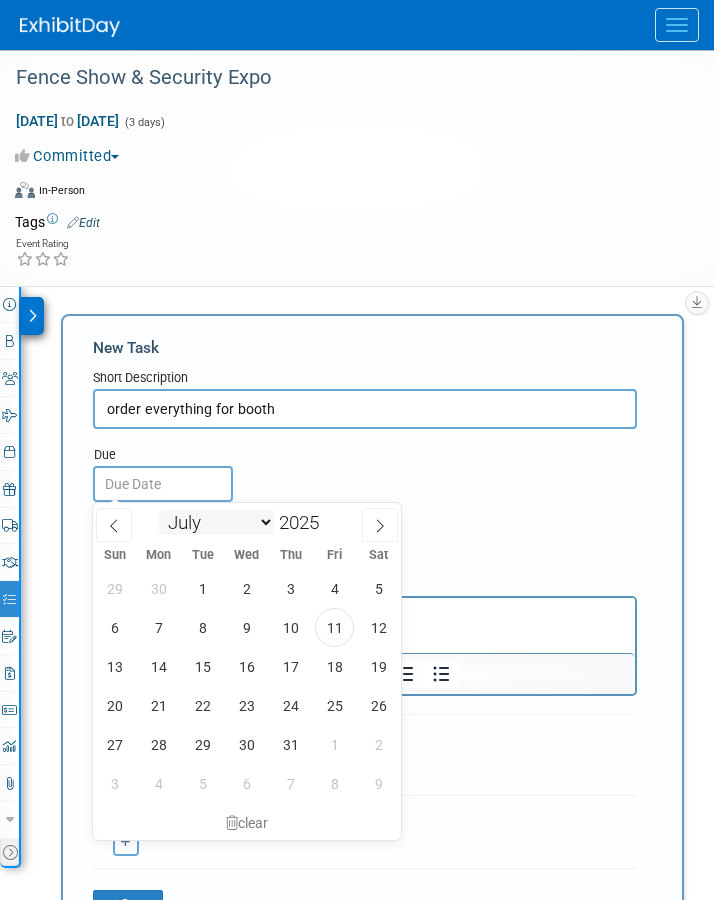 click on "January February March April May June July August September October November December" at bounding box center [216, 522] 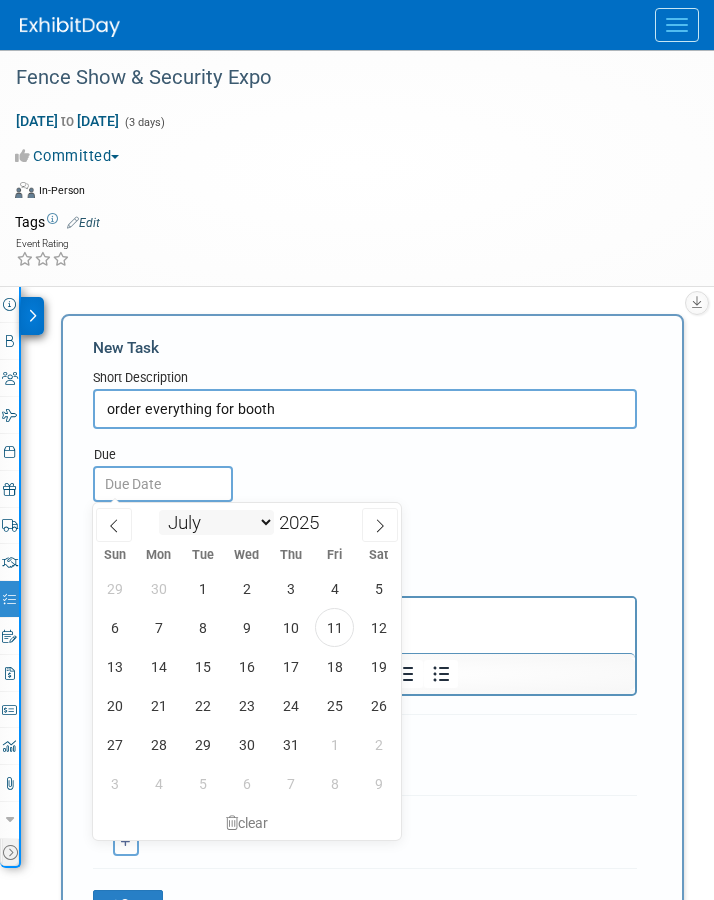 select on "8" 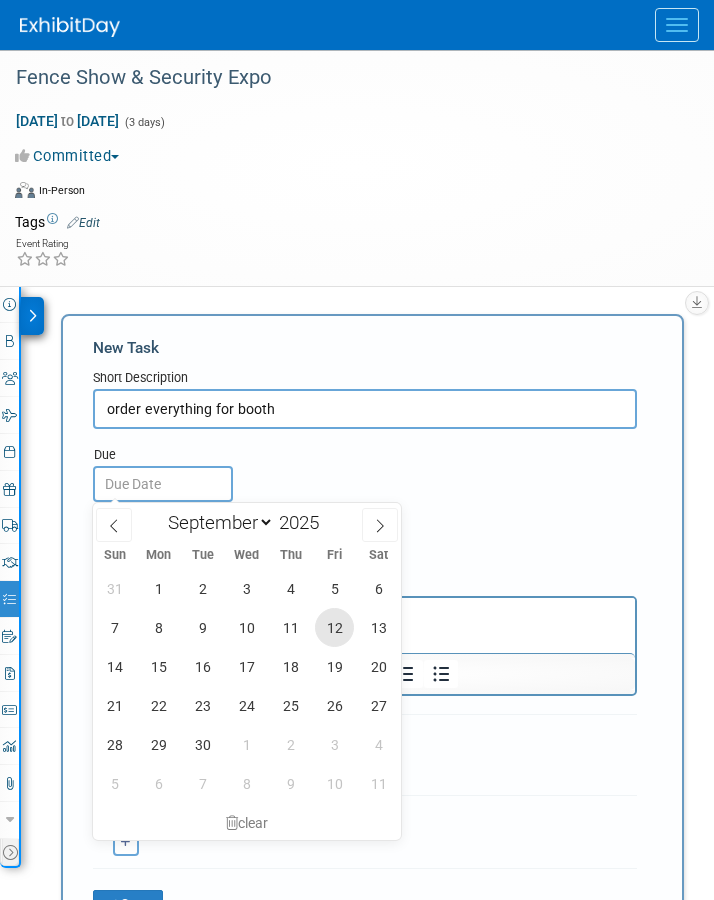 click on "12" at bounding box center [334, 627] 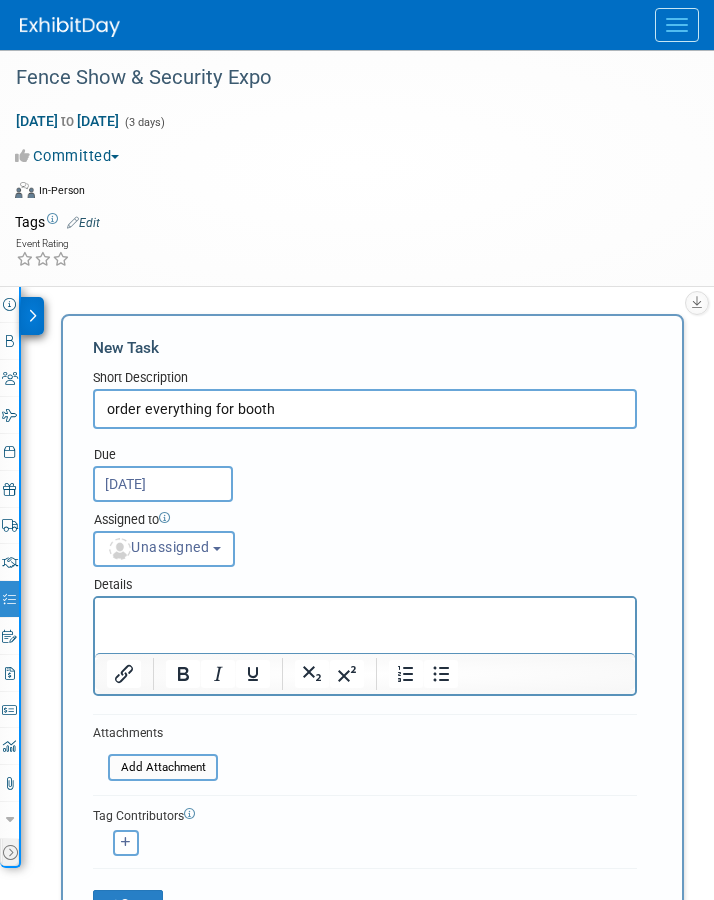 click at bounding box center (365, 615) 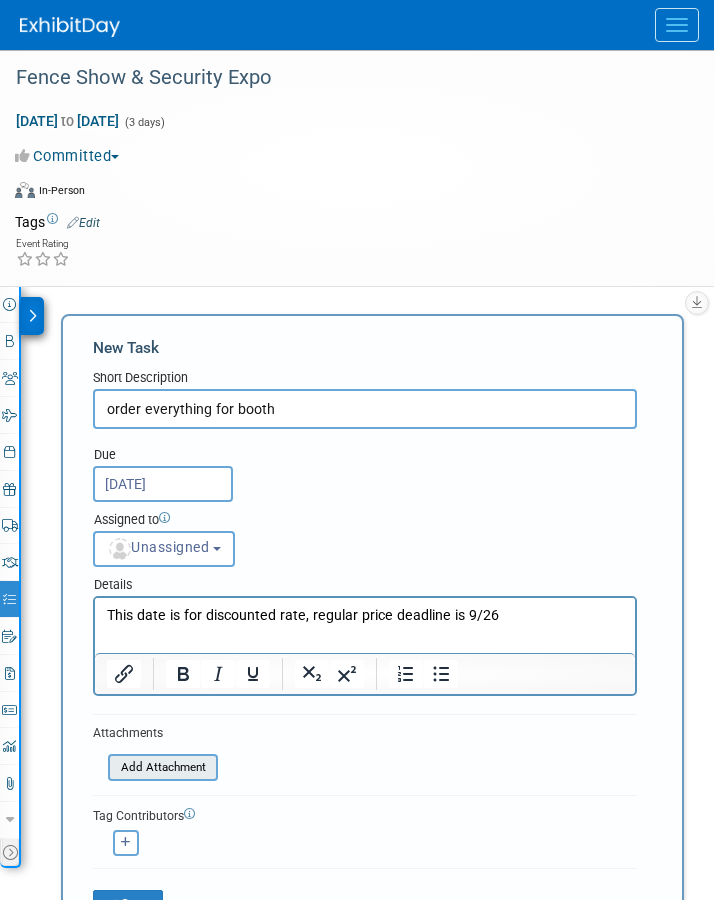 click at bounding box center [97, 767] 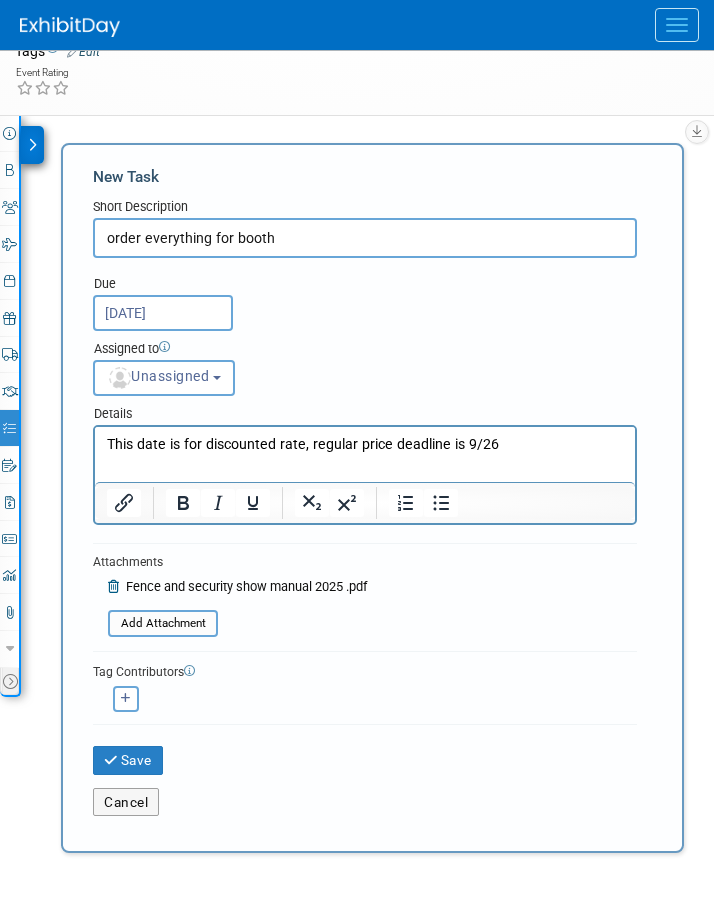 scroll, scrollTop: 172, scrollLeft: 0, axis: vertical 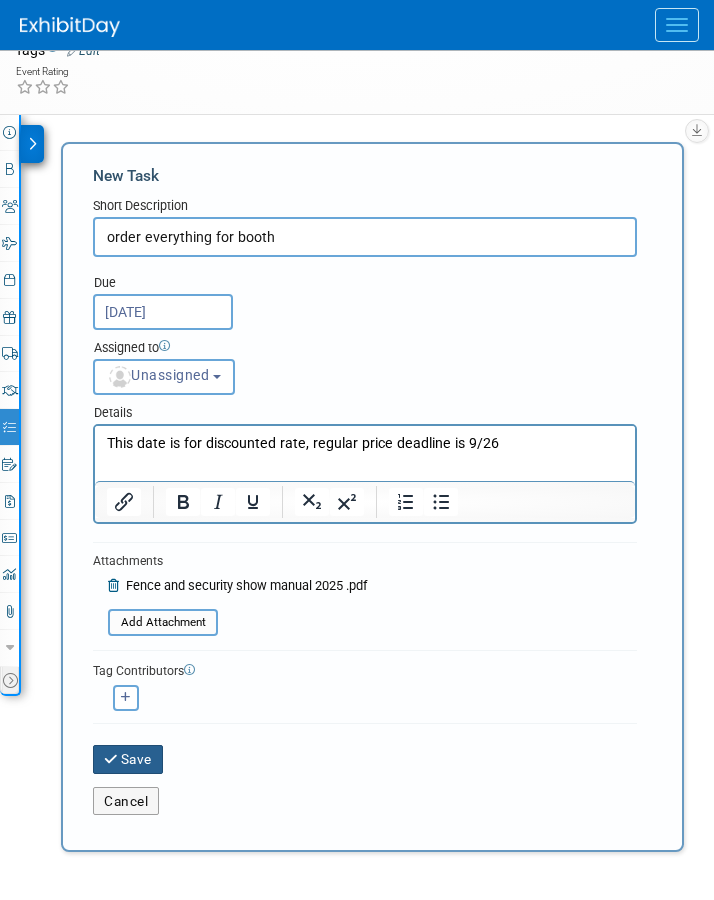 click on "Save" at bounding box center (128, 759) 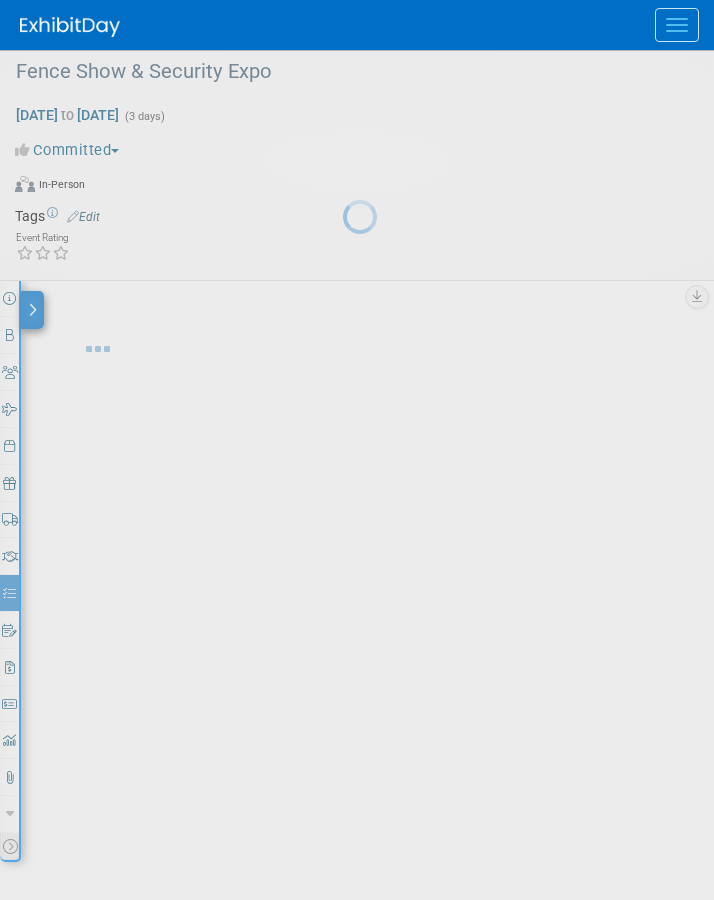 scroll, scrollTop: 5, scrollLeft: 0, axis: vertical 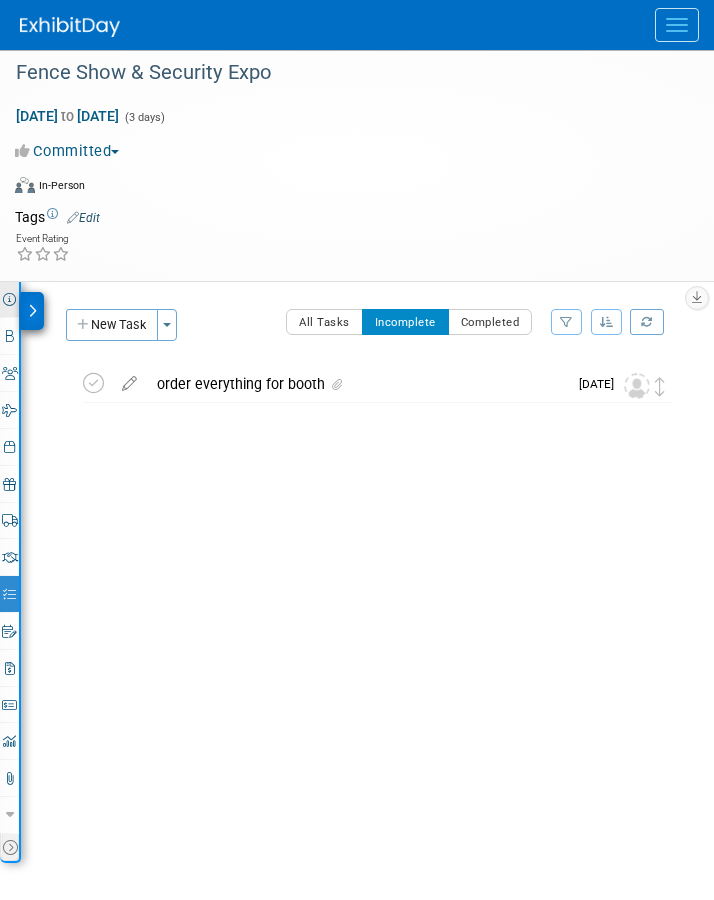 click at bounding box center (9, 299) 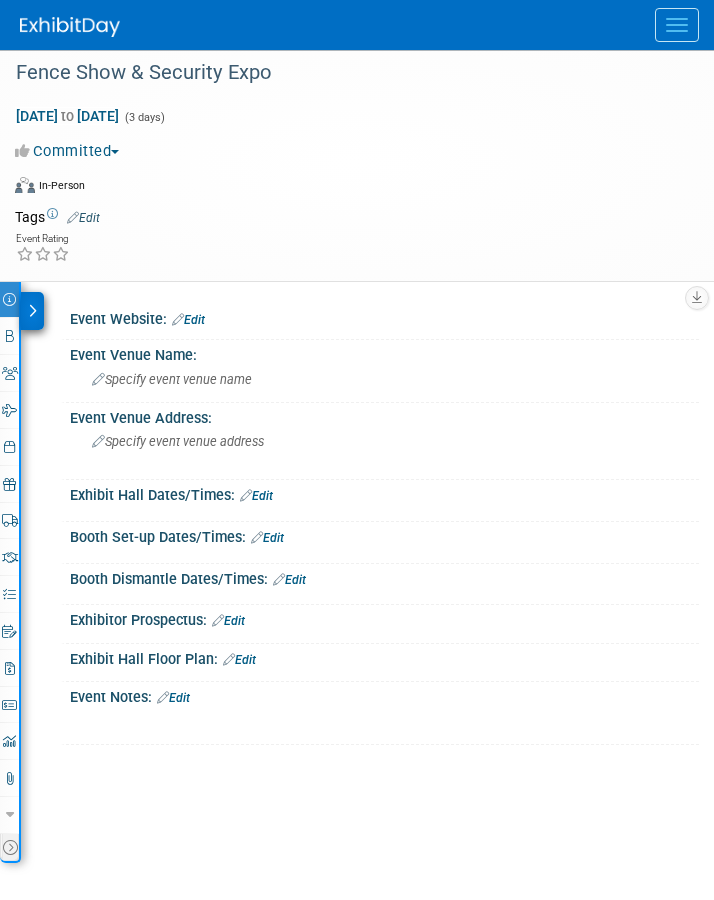 click on "Edit" at bounding box center [267, 538] 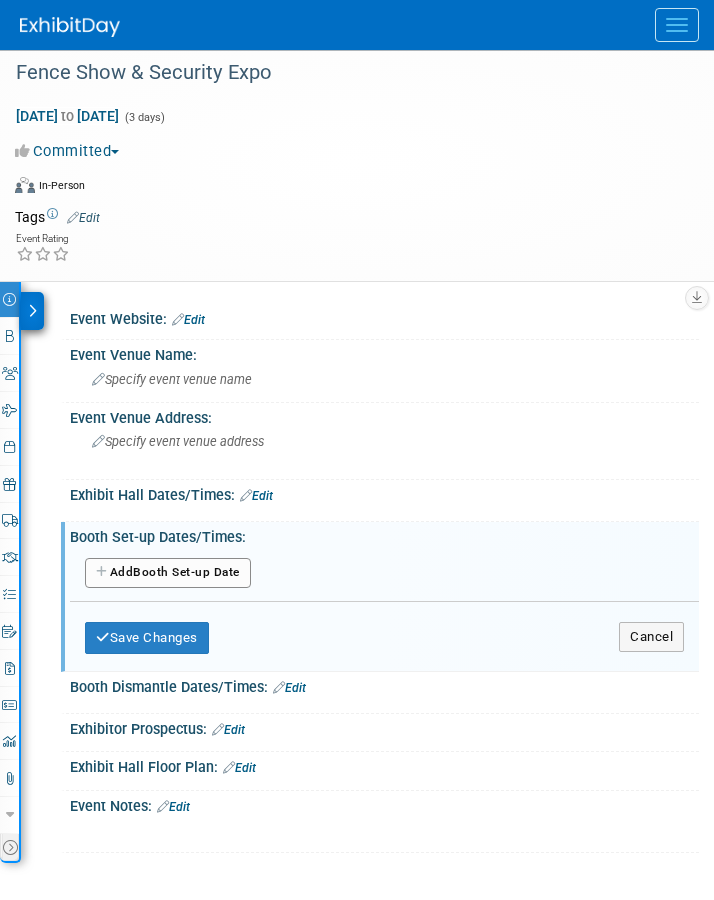 click on "Add  Another  Booth Set-up Date" at bounding box center [168, 573] 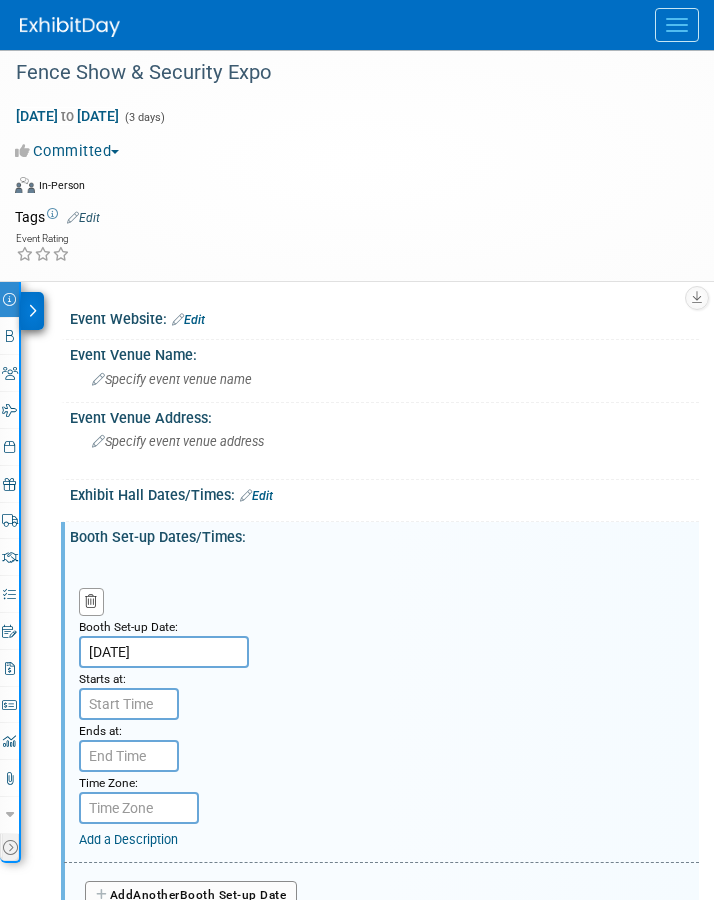 click on "Oct 1, 2025" at bounding box center [164, 652] 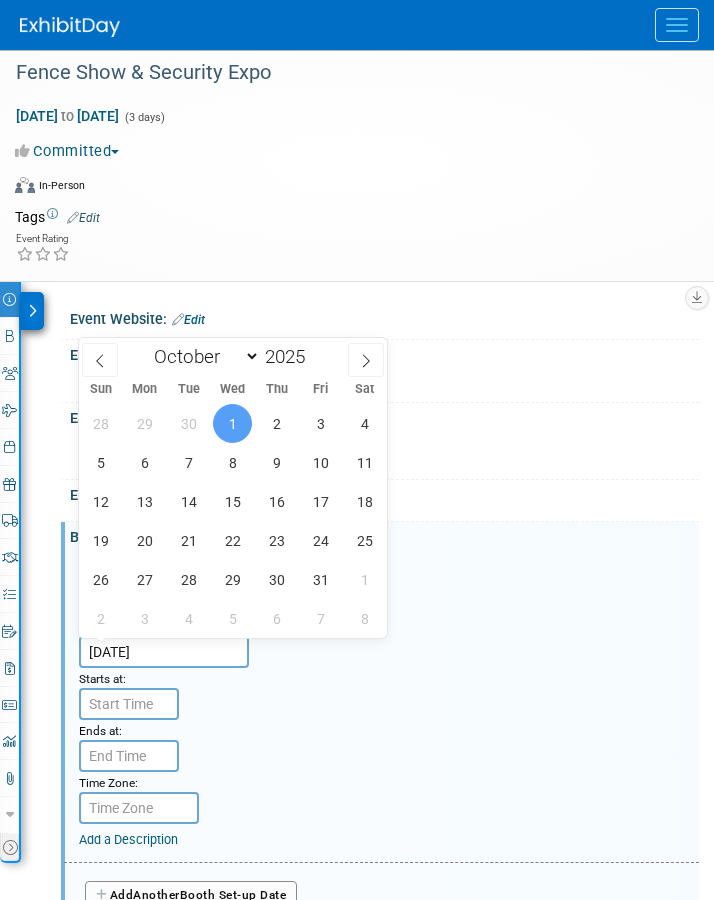 click on "Sun Mon Tue Wed Thu Fri Sat" at bounding box center (233, 390) 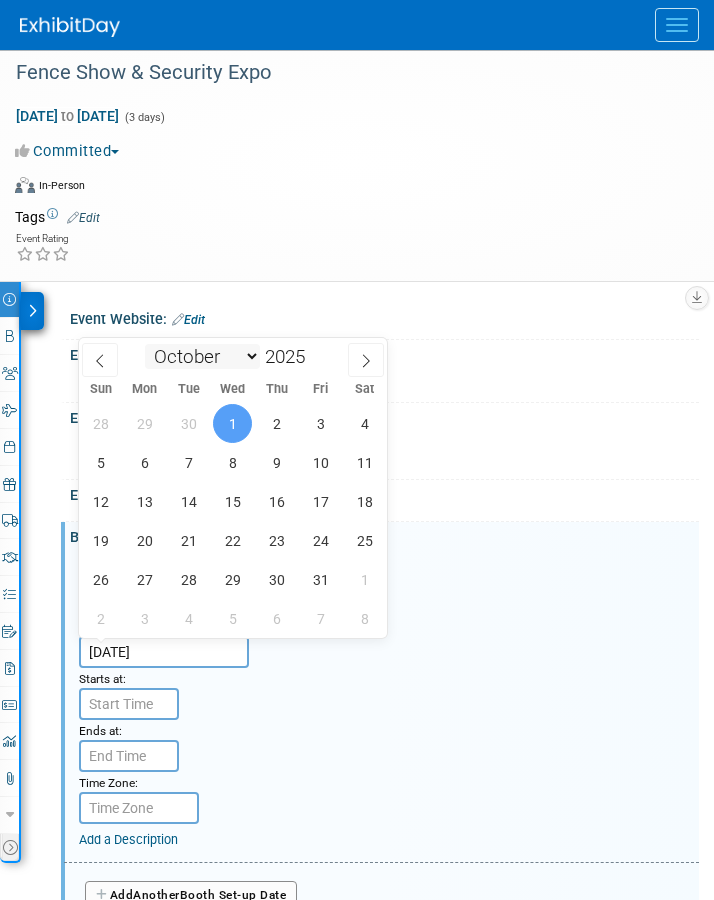 click on "January February March April May June July August September October November December" at bounding box center [202, 356] 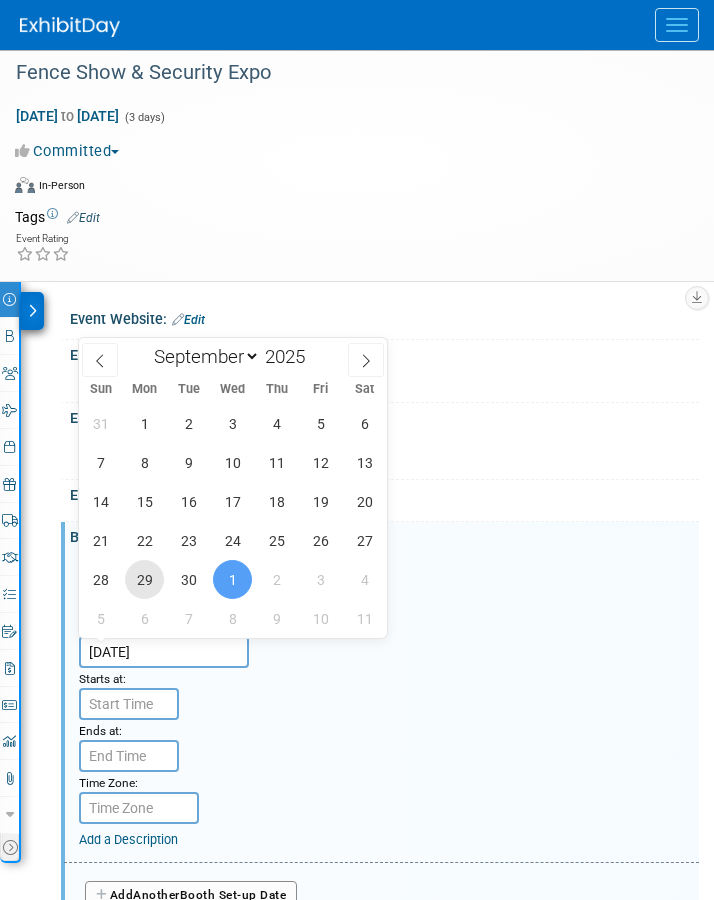 click on "29" at bounding box center (144, 579) 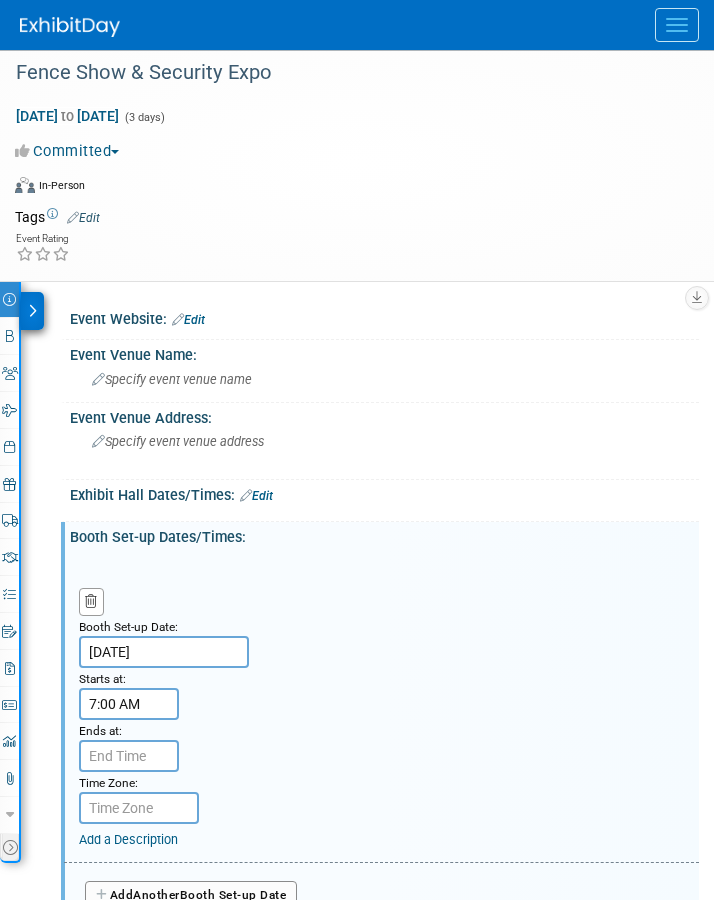 click on "7:00 AM" at bounding box center (129, 704) 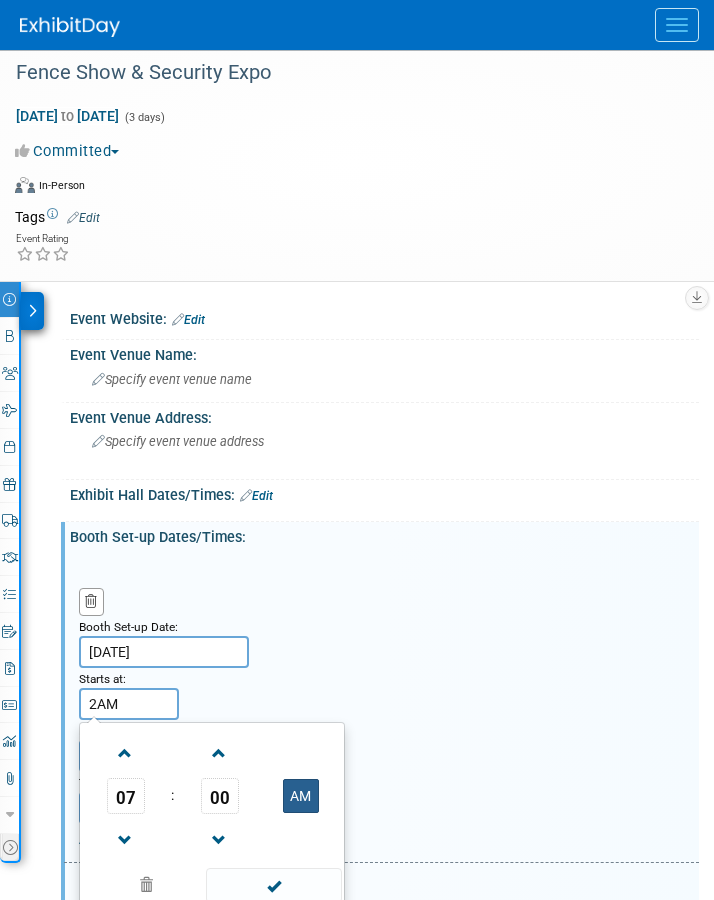 click on "AM" at bounding box center [301, 796] 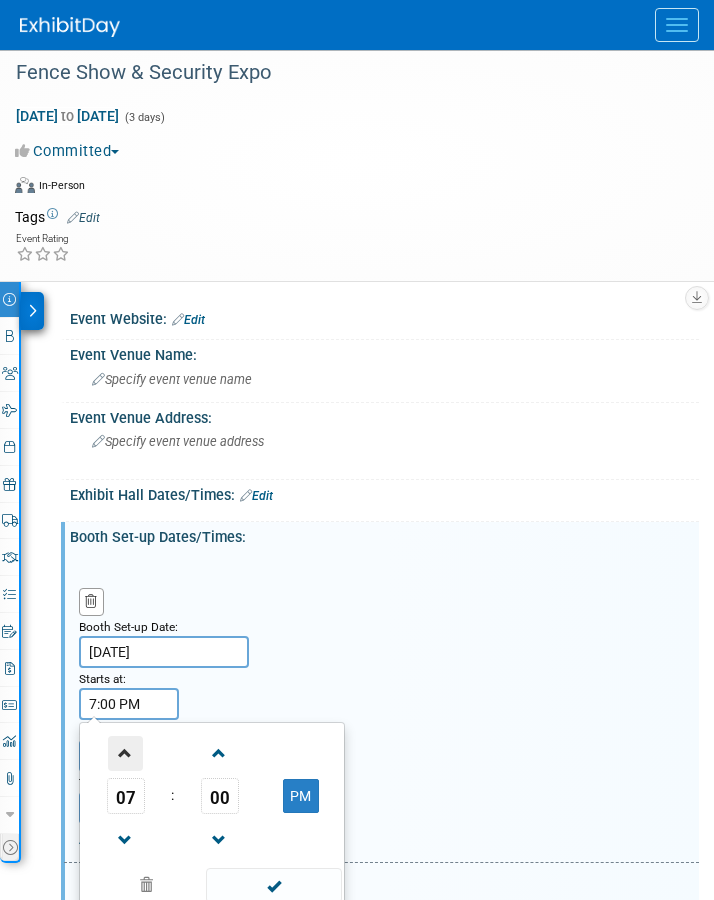 click at bounding box center [125, 753] 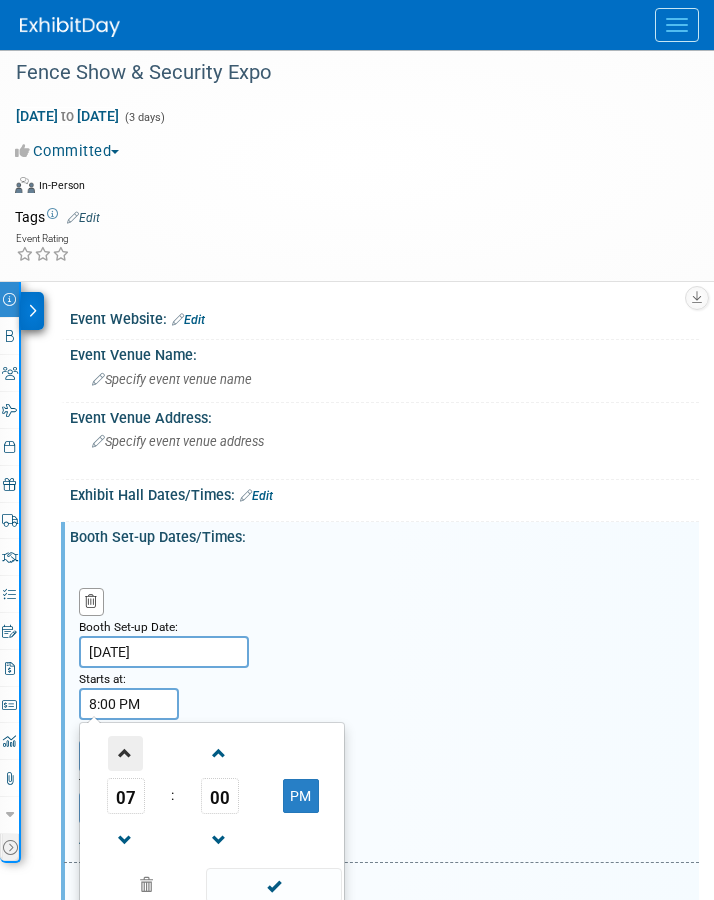 click at bounding box center (125, 753) 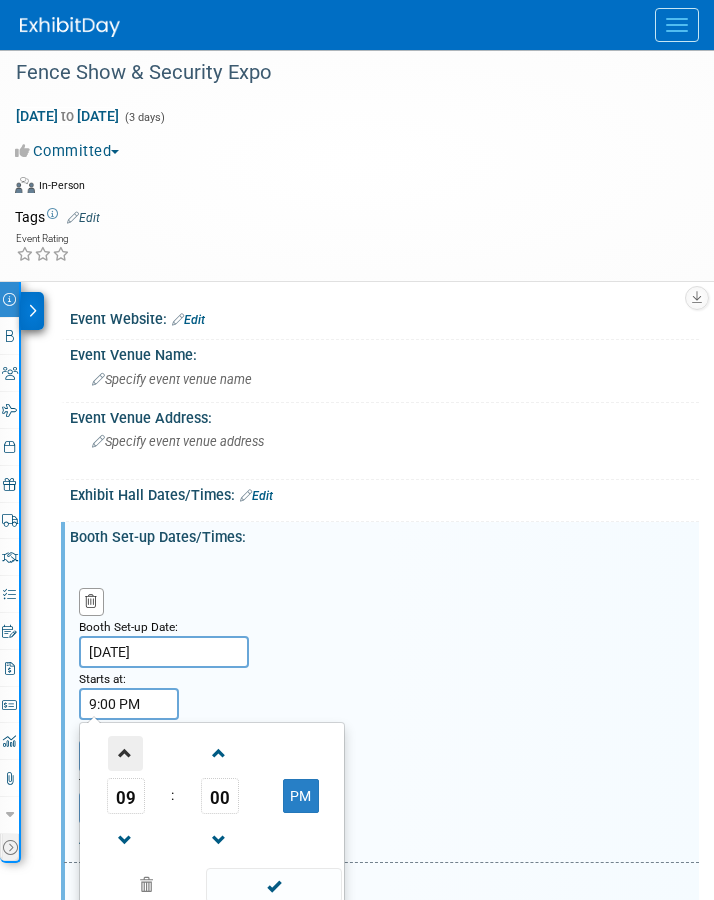 click at bounding box center [125, 753] 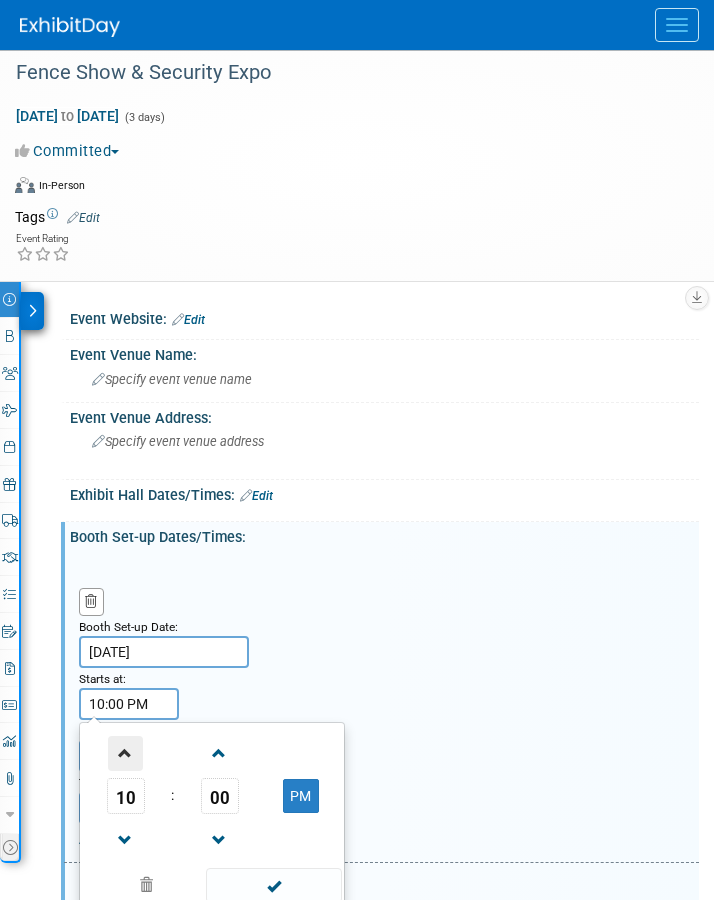 click at bounding box center (125, 753) 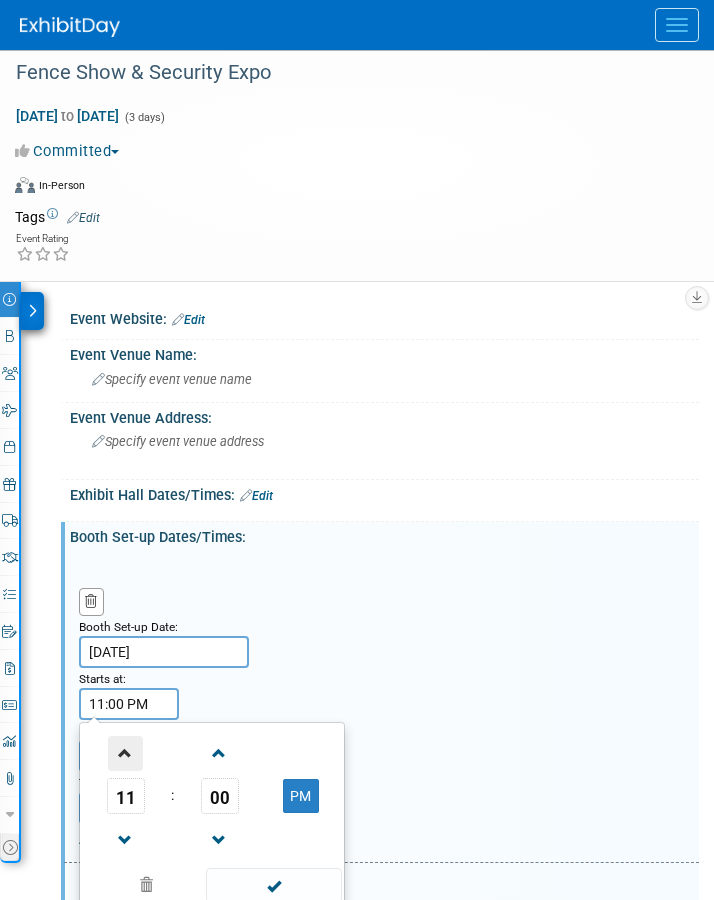 click at bounding box center [125, 753] 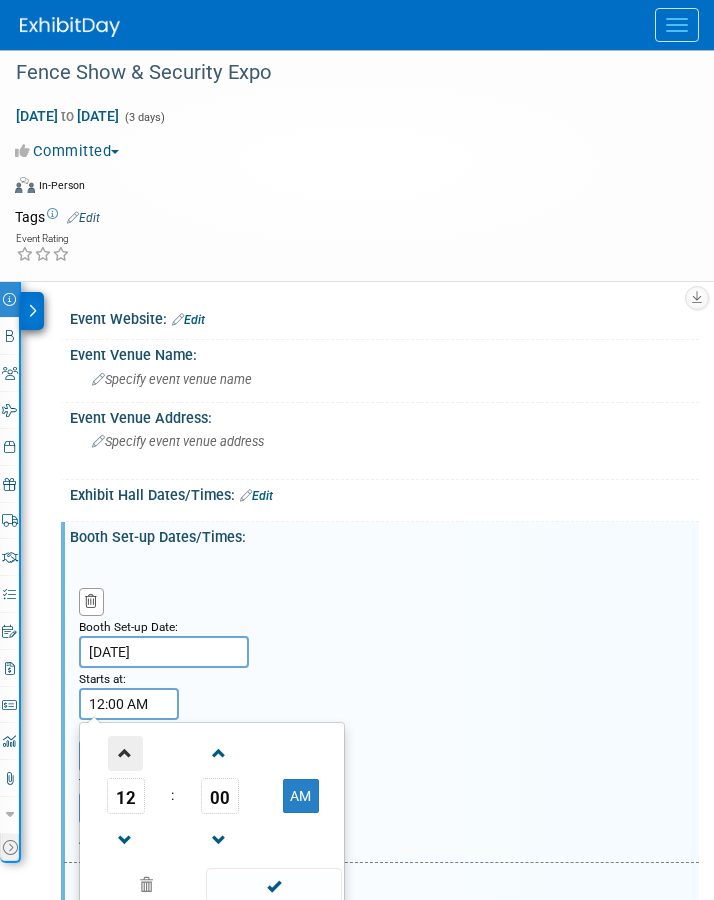 click at bounding box center [125, 753] 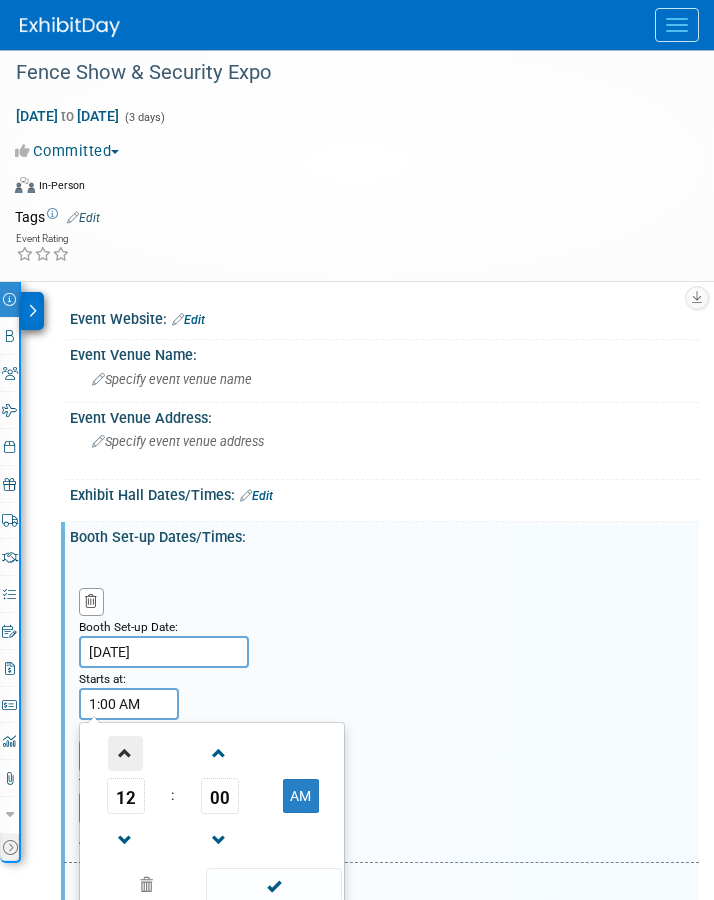 click at bounding box center [125, 753] 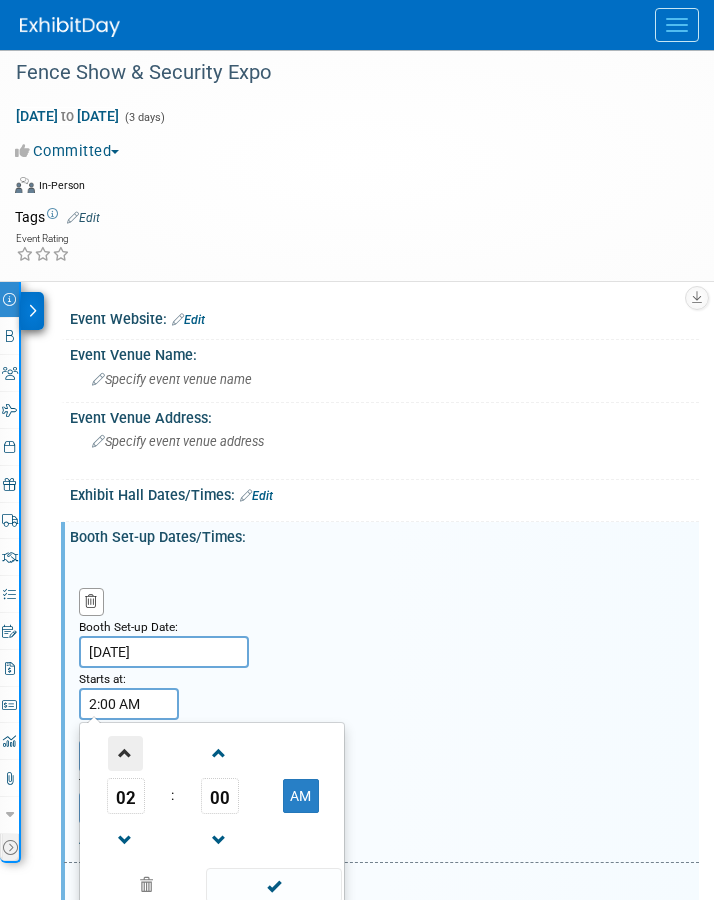 click at bounding box center (125, 753) 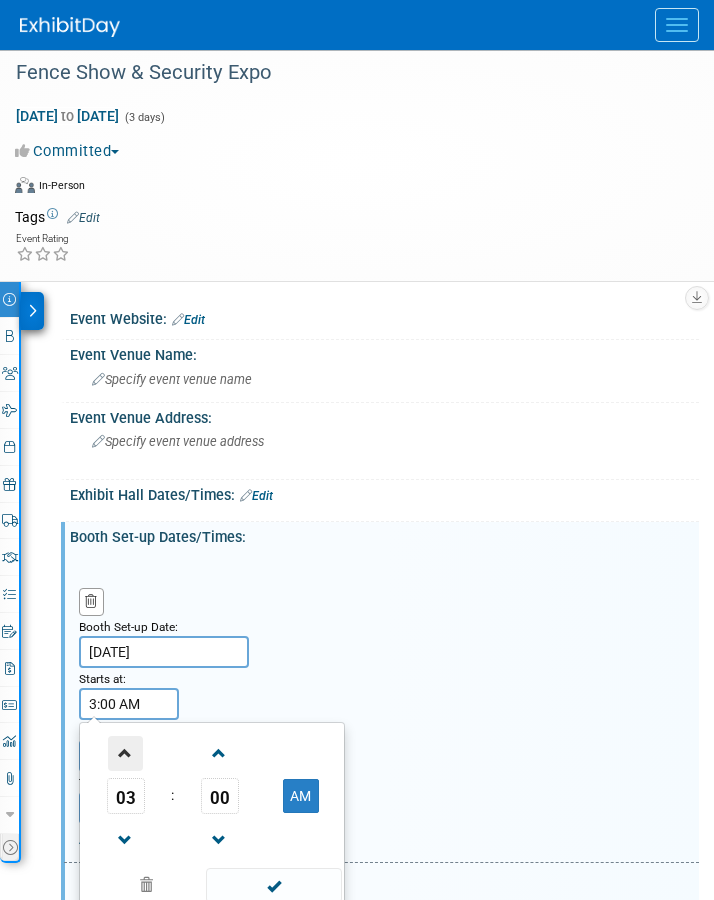 click at bounding box center (125, 753) 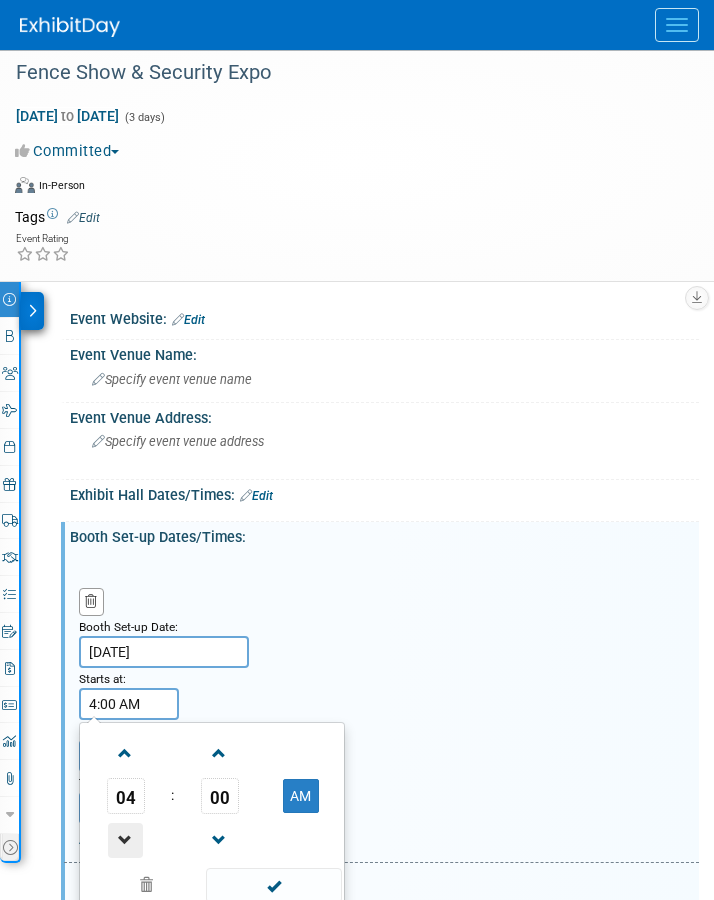 click at bounding box center (125, 840) 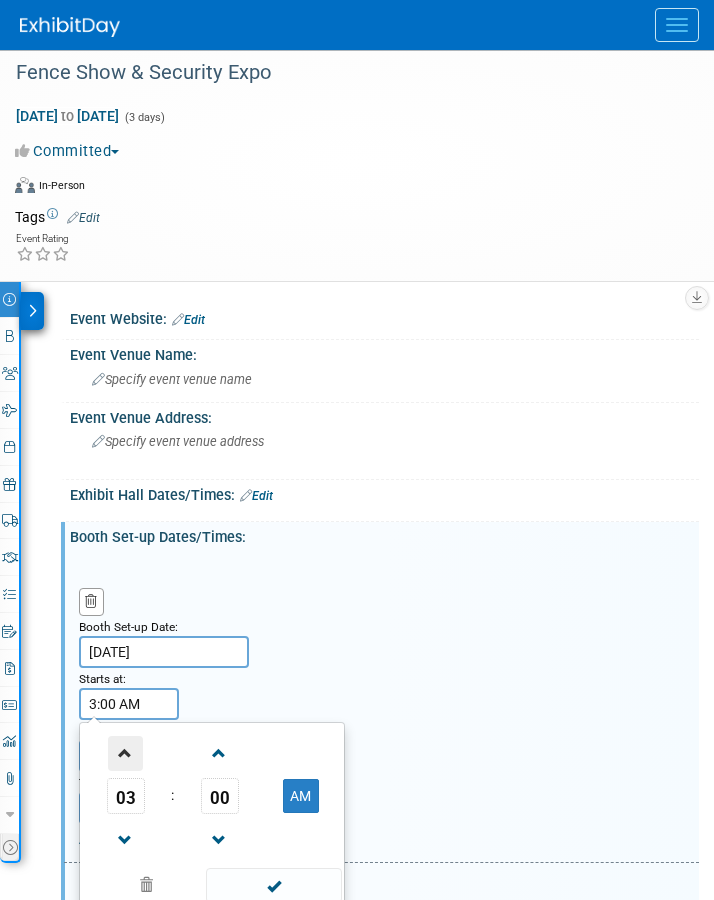 click at bounding box center (125, 753) 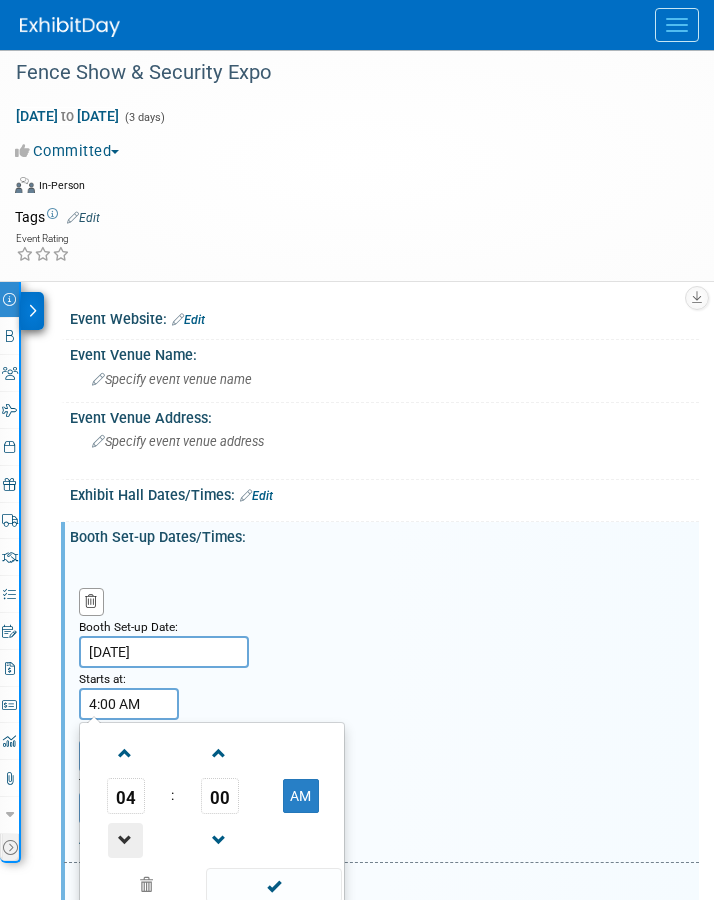 click at bounding box center (125, 840) 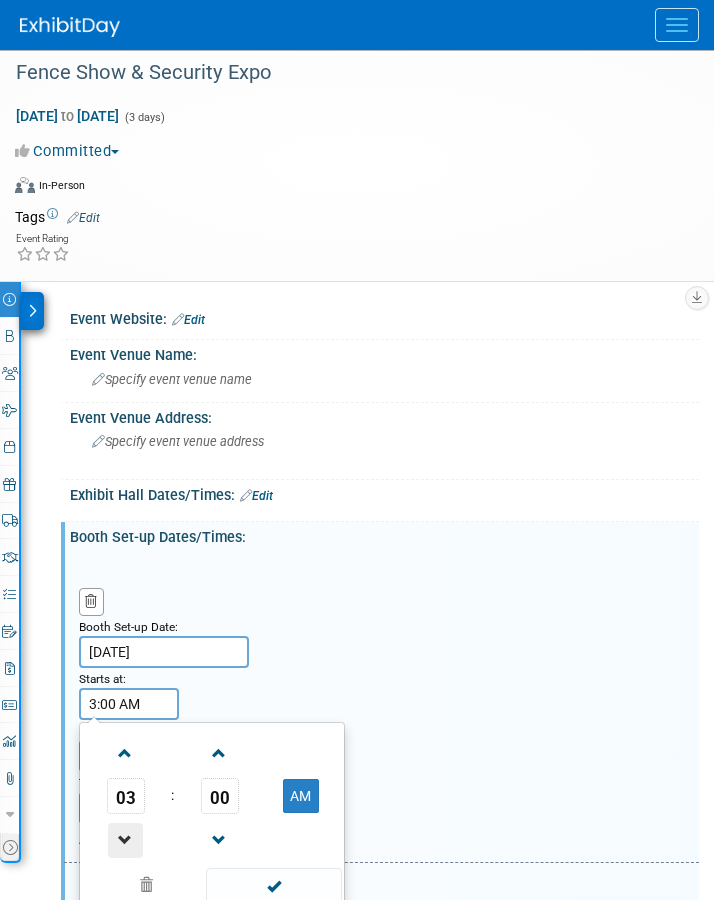 click at bounding box center (125, 840) 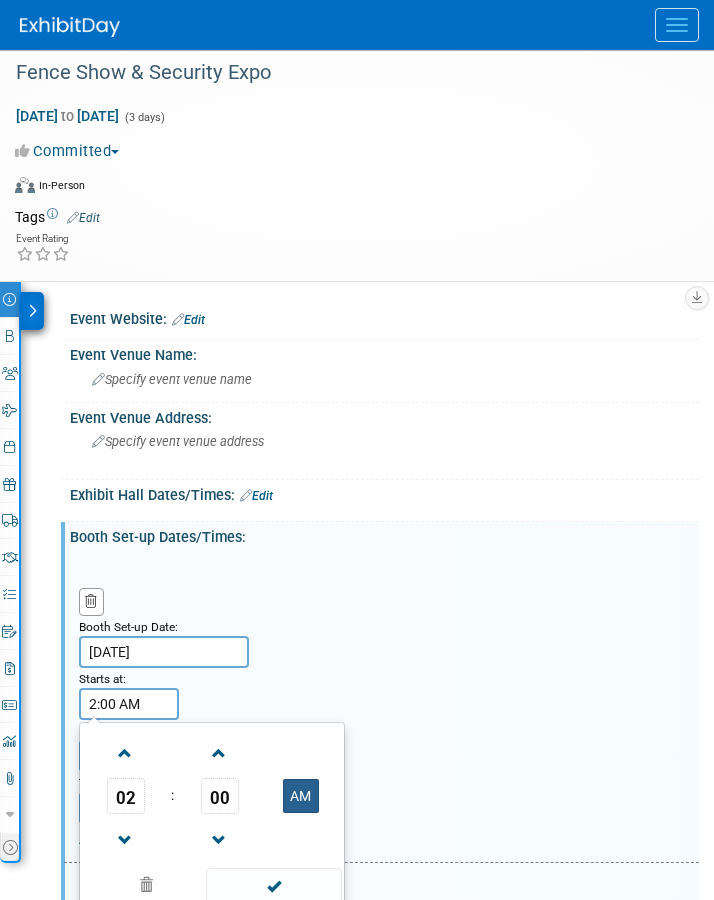click on "AM" at bounding box center [301, 796] 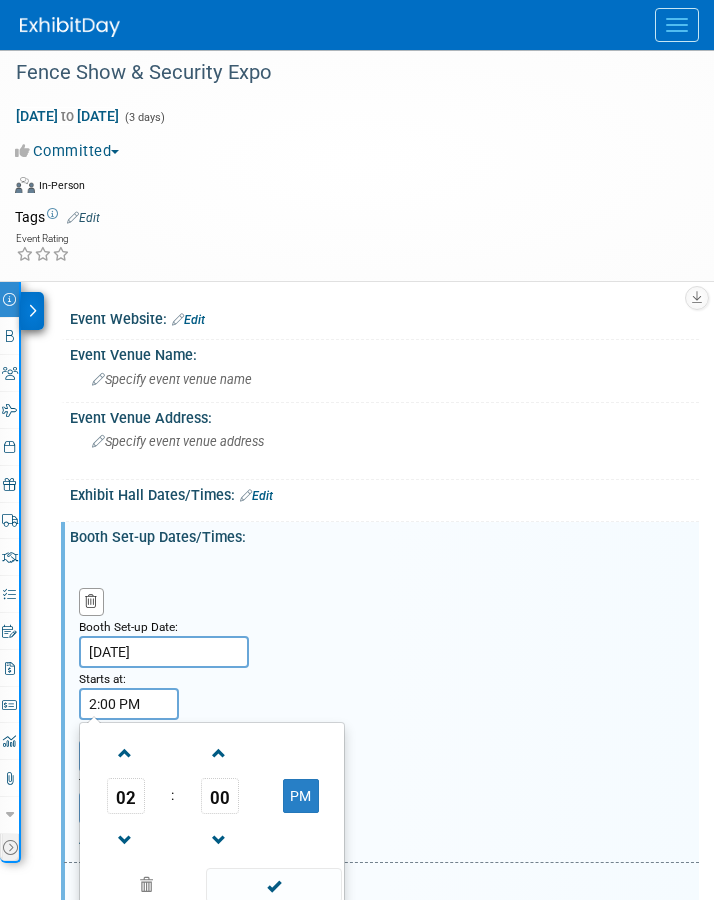 type on "2:00 PM" 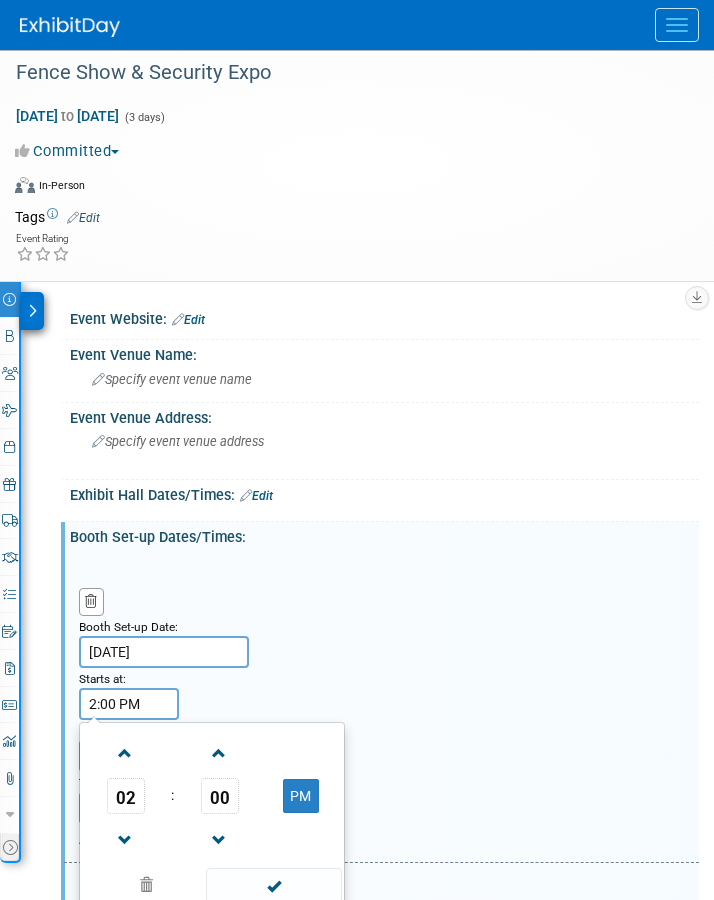 click on "Booth Set-up Date:
Sep 29, 2025
Starts at:
2:00 PM 02 : 00 PM 12 01 02 03 04 05 06 07 08 09 10 11 00 05 10 15 20 25 30 35 40 45 50 55
Ends at:
Time Zone:  Apply to all
Add a Description
Description:" at bounding box center [381, 708] 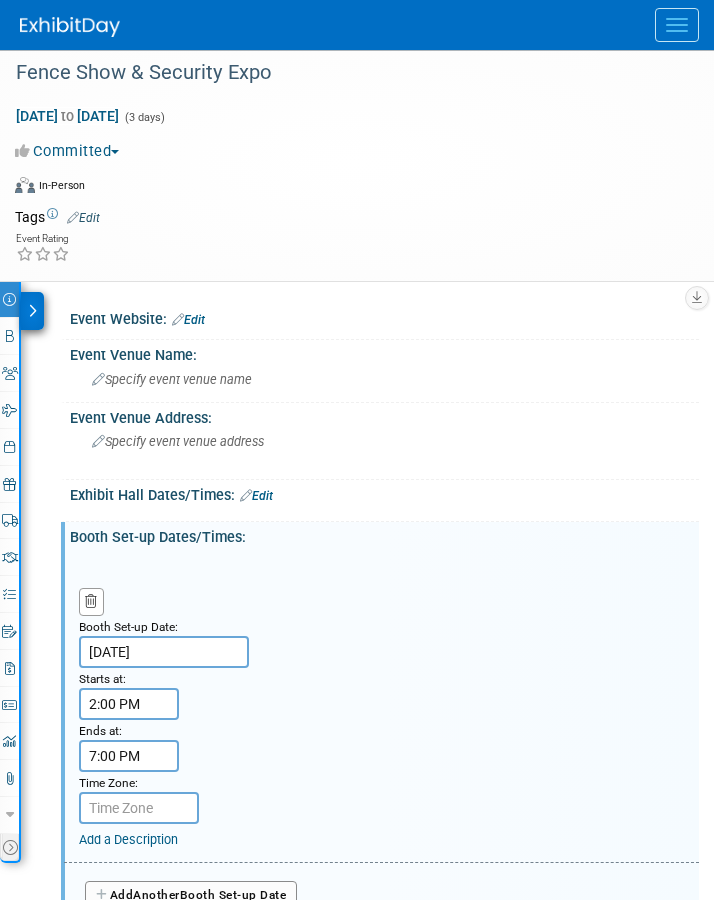 click on "7:00 PM" at bounding box center [129, 756] 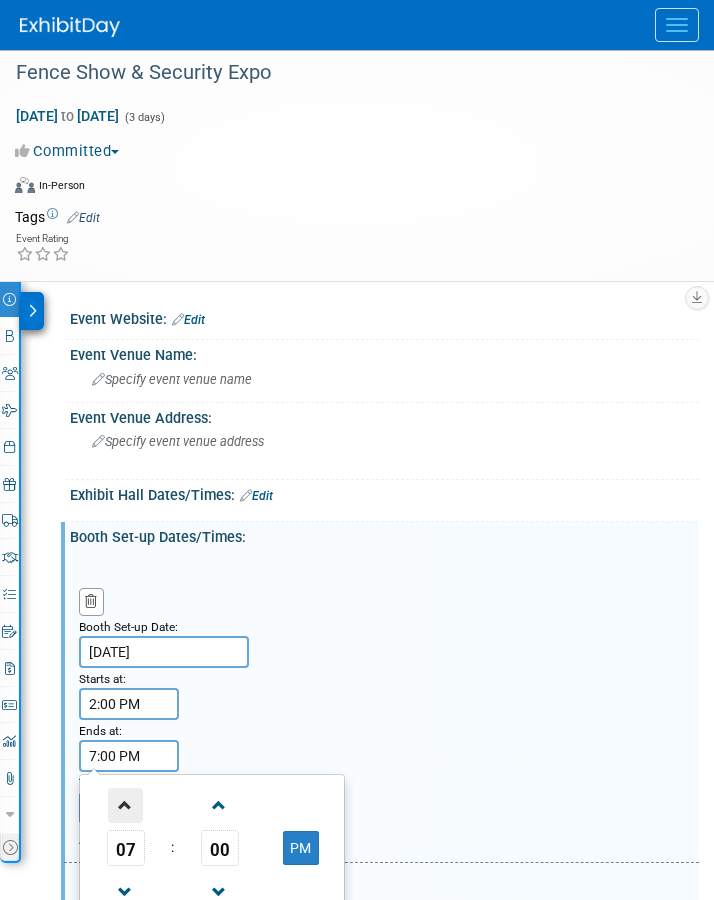 click at bounding box center (125, 805) 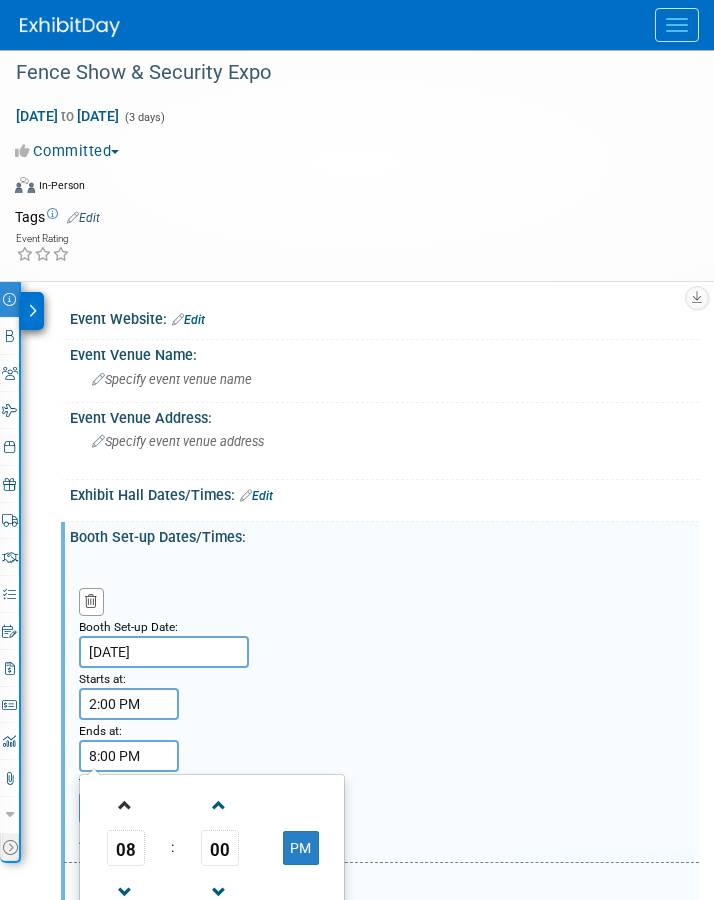 scroll, scrollTop: 80, scrollLeft: 0, axis: vertical 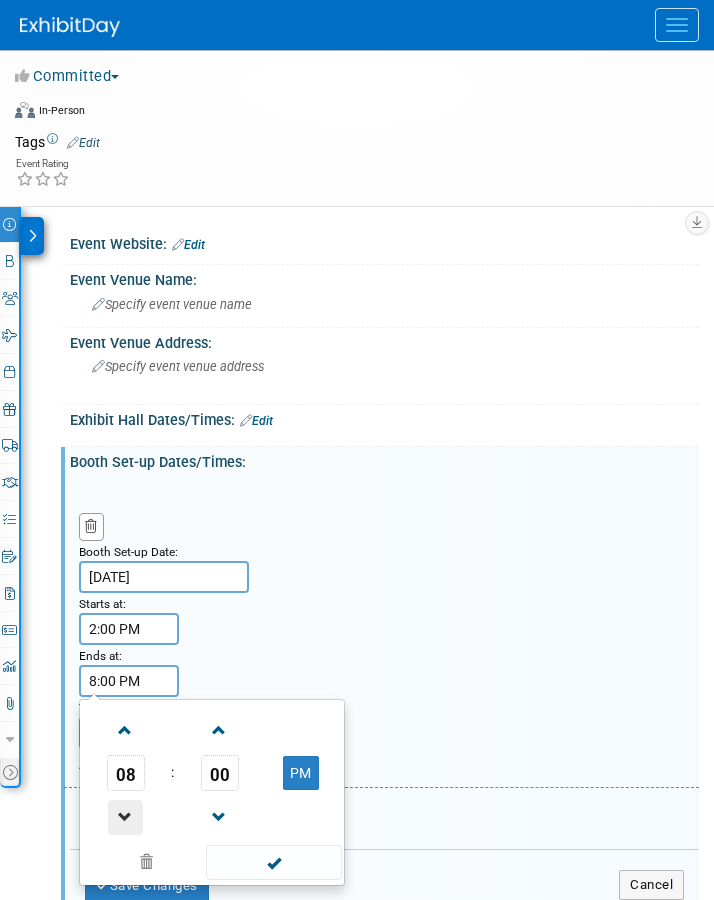 click at bounding box center (125, 817) 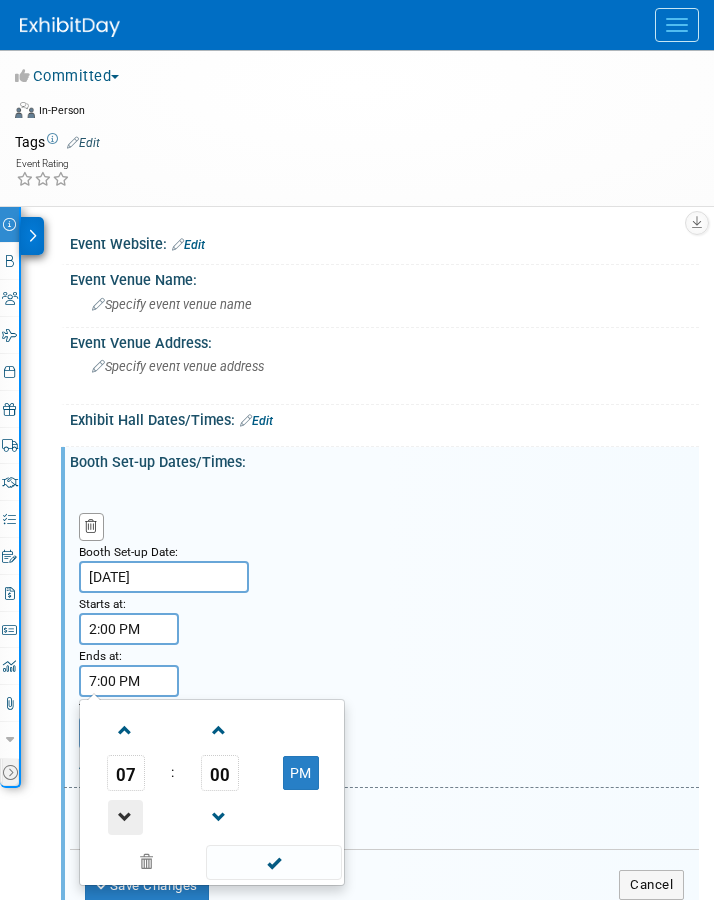 click at bounding box center (125, 817) 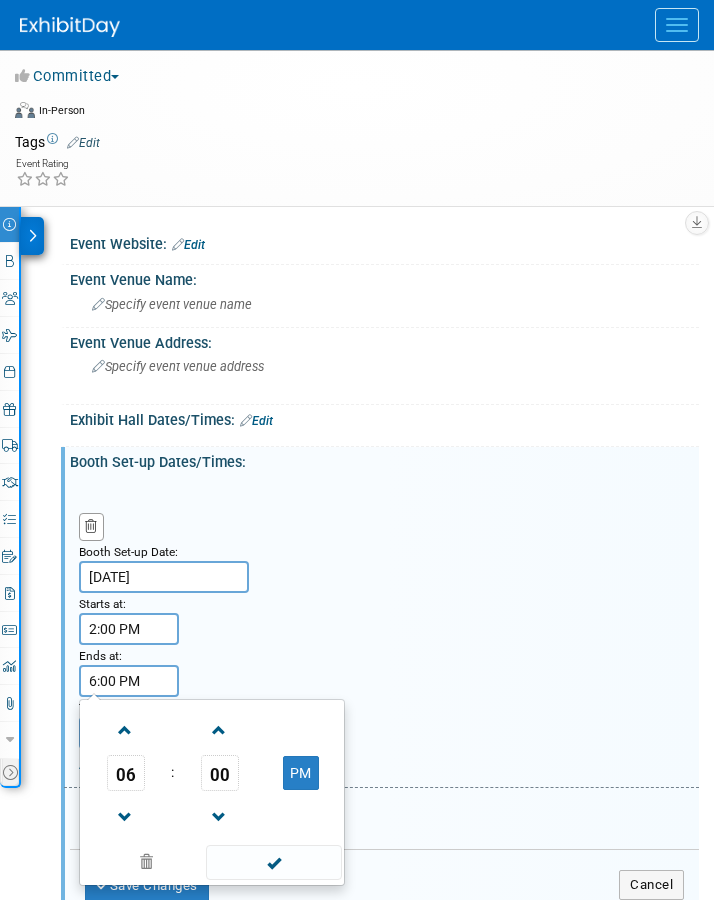 click on "Booth Set-up Date:
Sep 29, 2025
Starts at:
2:00 PM
Ends at:
6:00 PM 06 : 00 PM 12 01 02 03 04 05 06 07 08 09 10 11 00 05 10 15 20 25 30 35 40 45 50 55
Time Zone:  Apply to all
Add a Description
Description:" at bounding box center [381, 633] 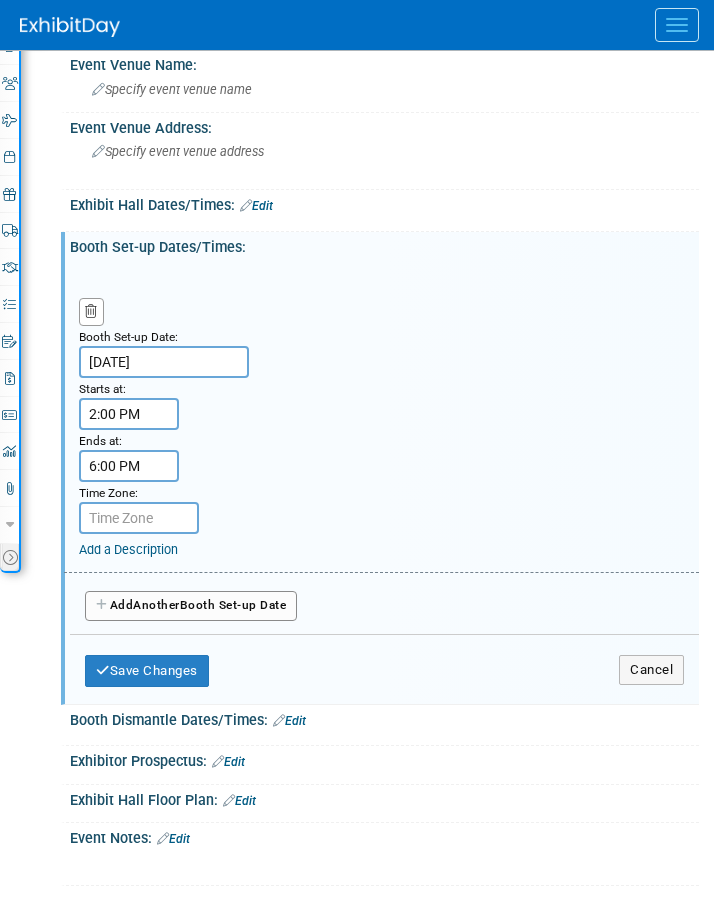 scroll, scrollTop: 298, scrollLeft: 0, axis: vertical 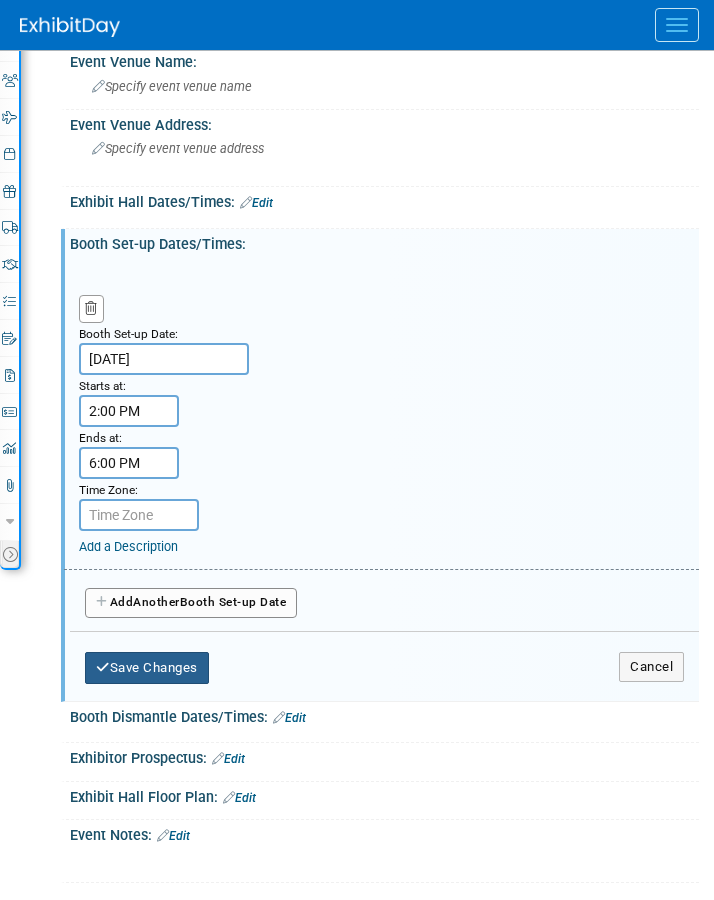 click on "Save Changes" at bounding box center (147, 668) 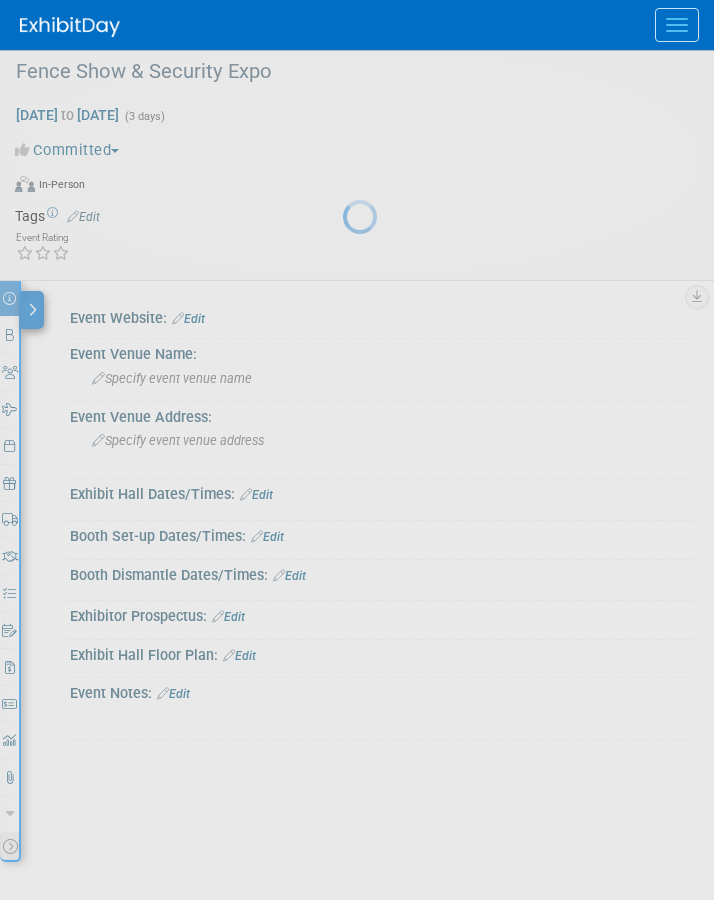 scroll, scrollTop: 5, scrollLeft: 0, axis: vertical 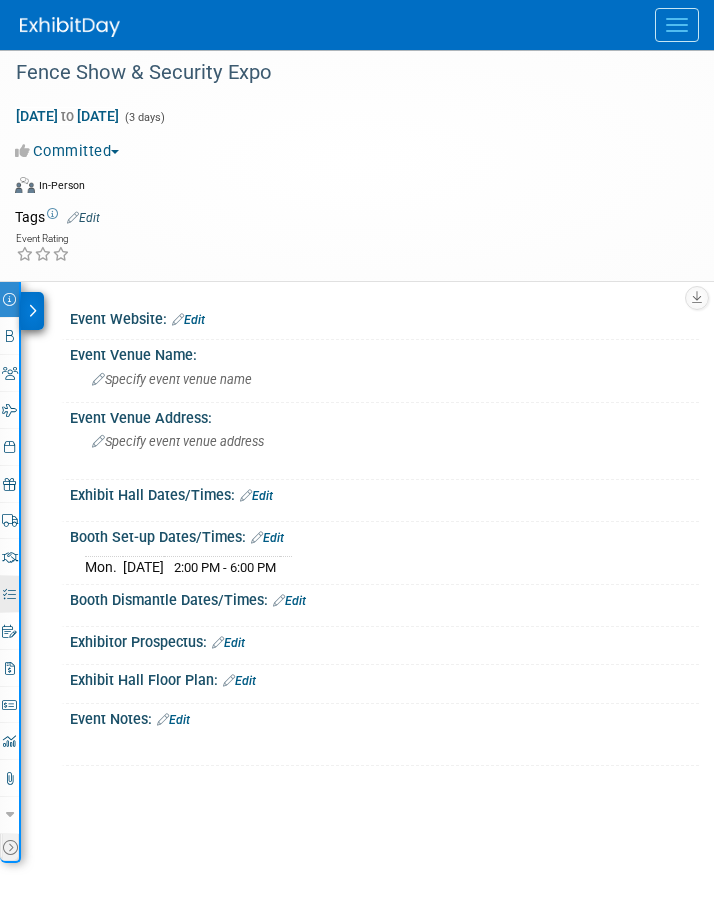 click at bounding box center (9, 594) 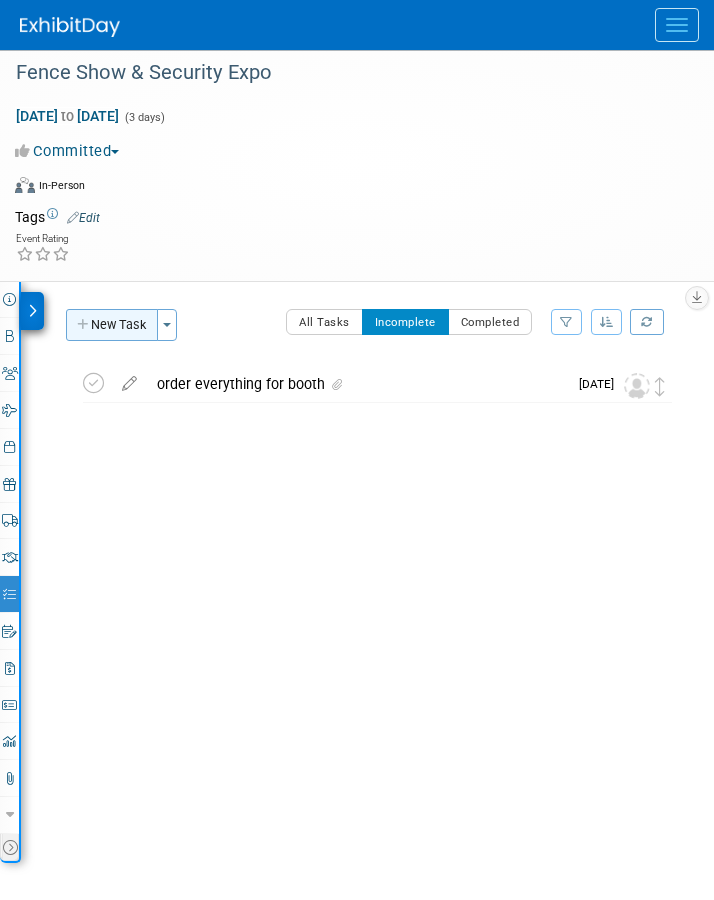 click on "New Task" at bounding box center (112, 325) 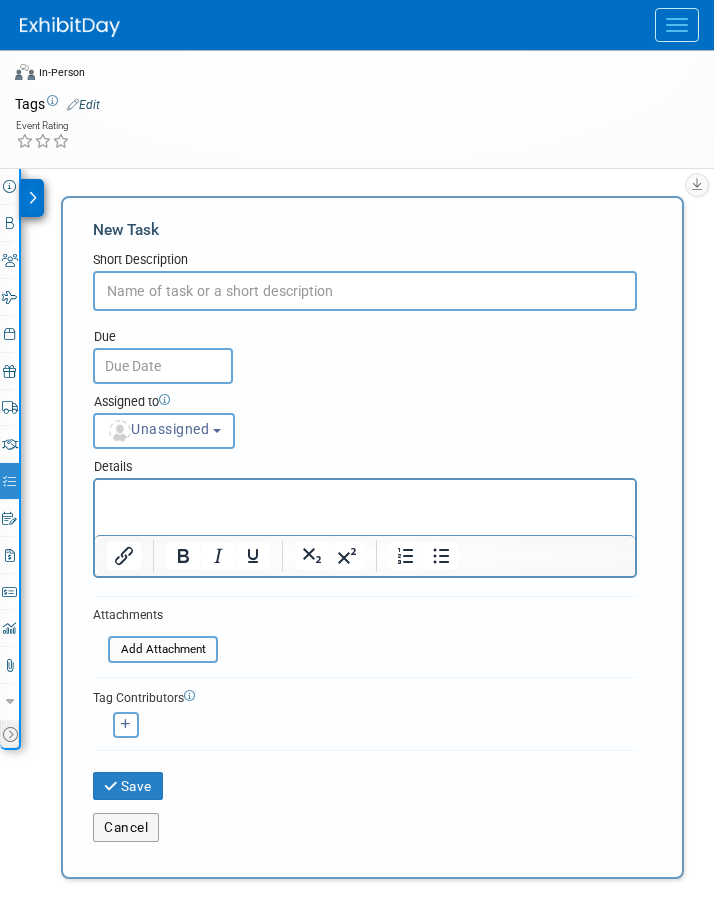 scroll, scrollTop: 167, scrollLeft: 0, axis: vertical 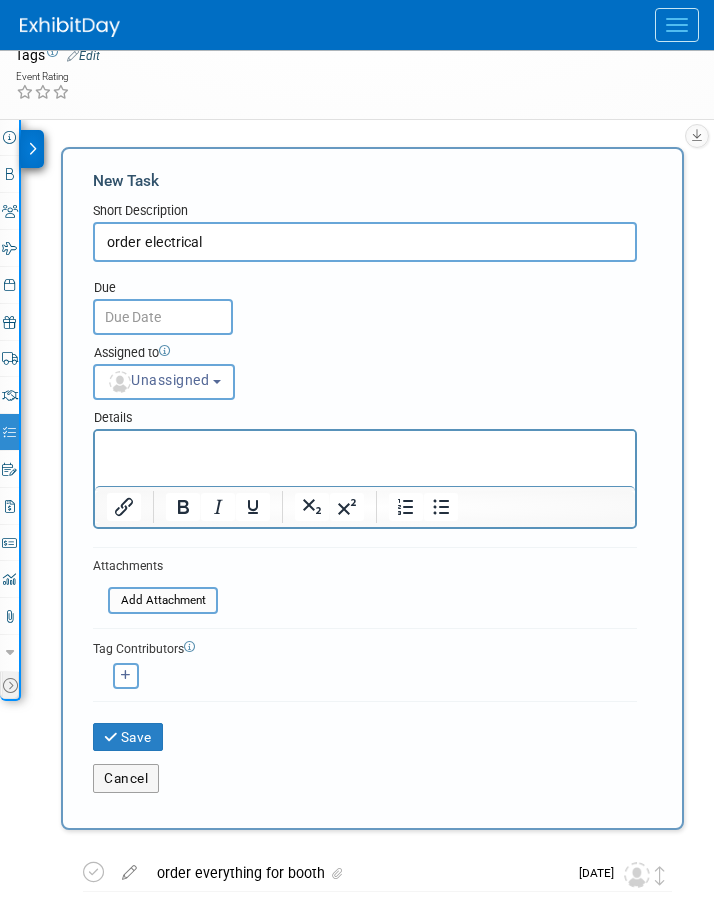 type on "order electrical" 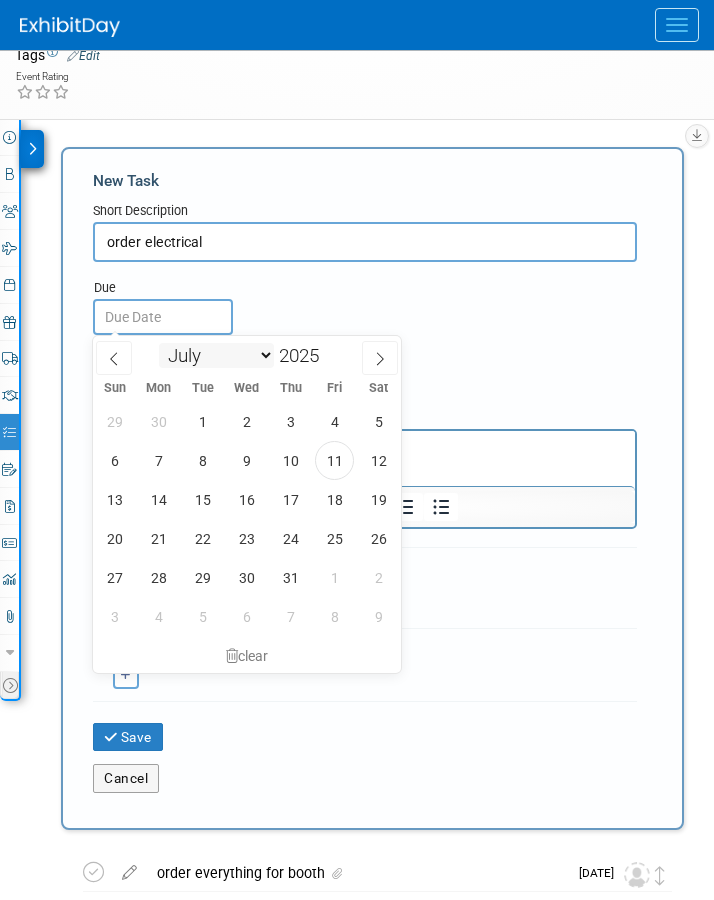 click on "January February March April May June July August September October November December" at bounding box center (216, 355) 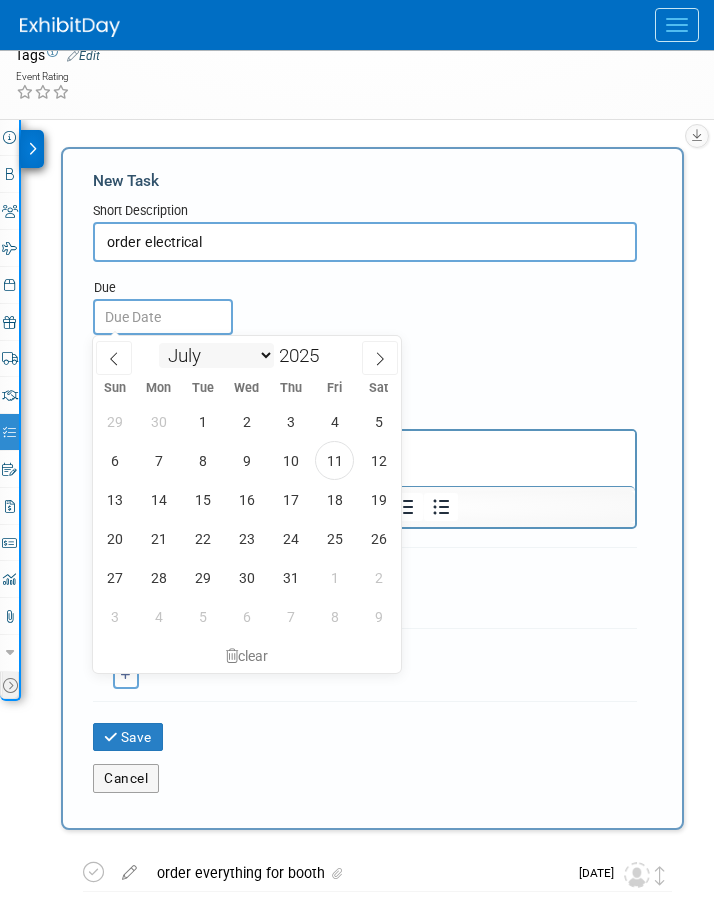 select on "8" 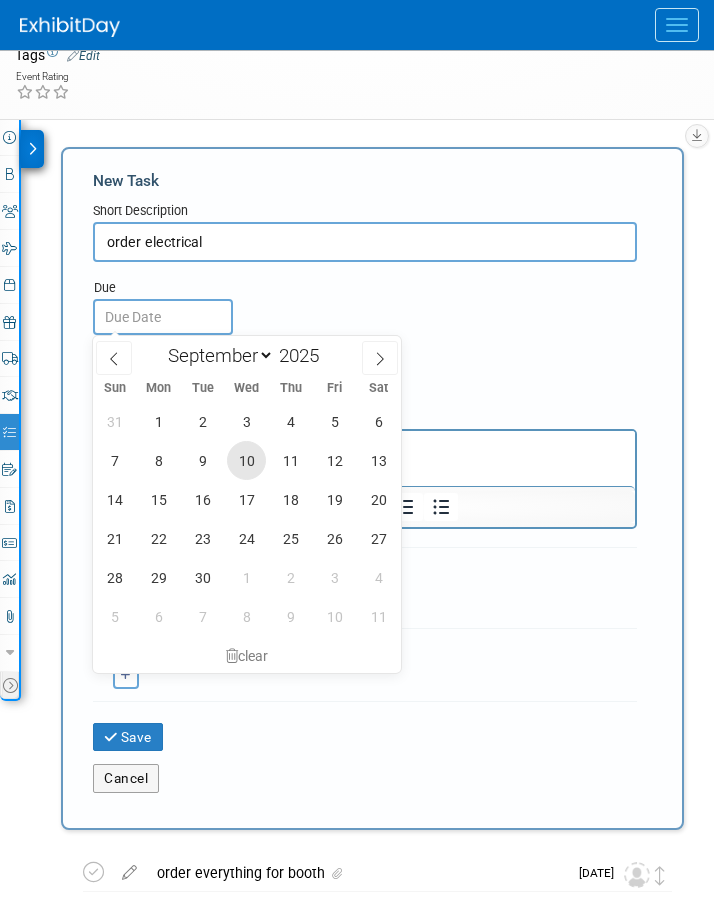 click on "10" at bounding box center (246, 460) 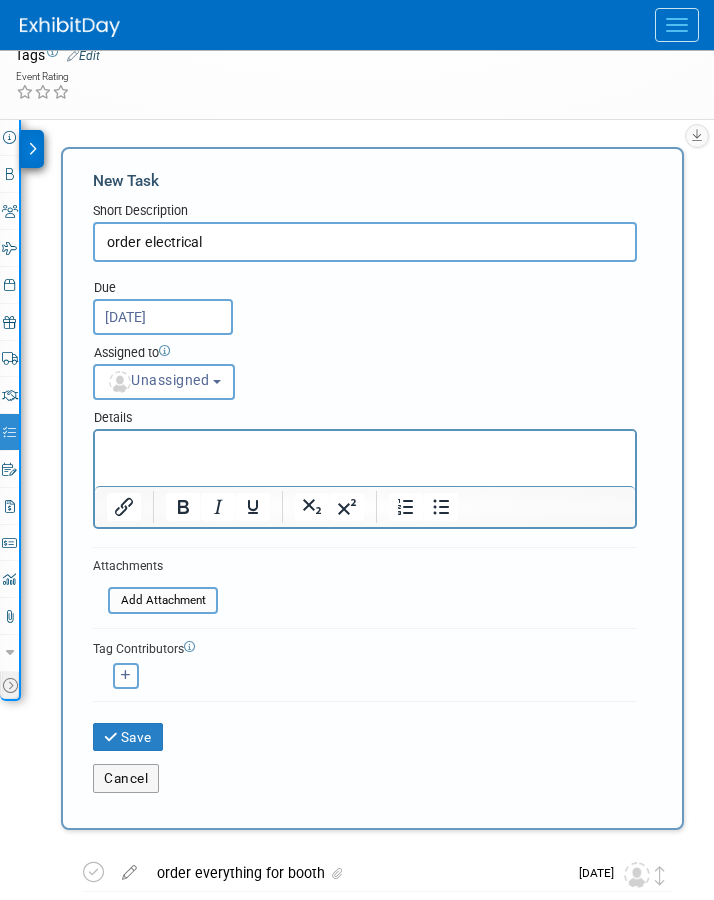 click at bounding box center [365, 448] 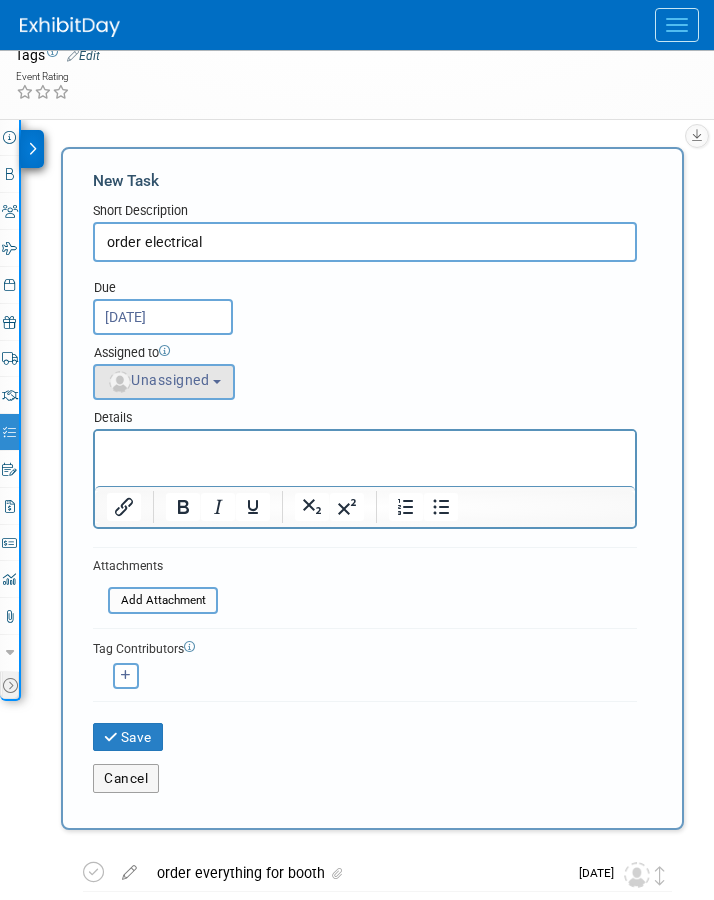 type 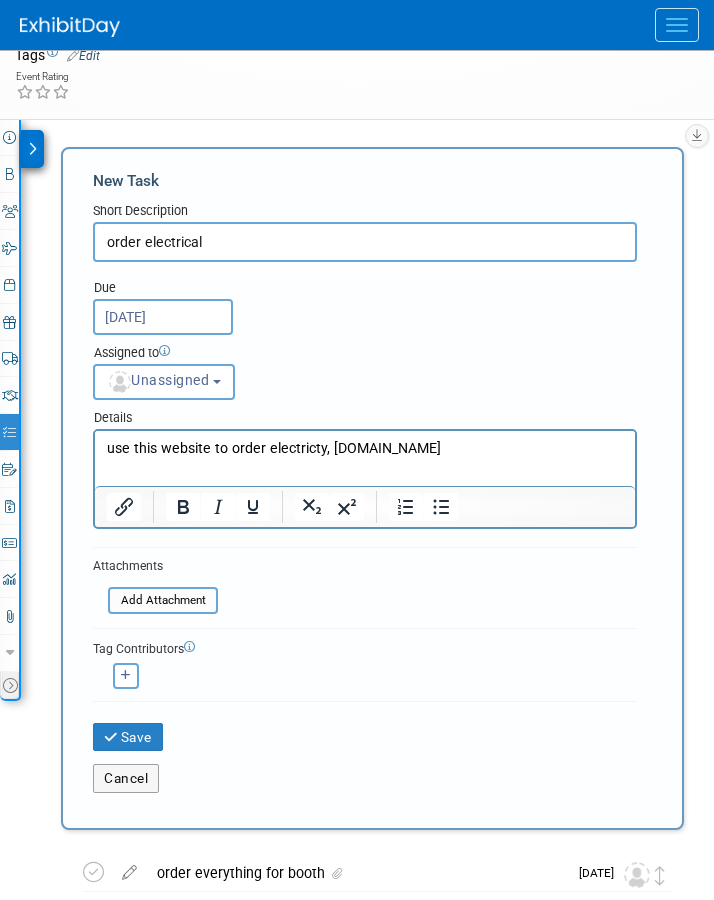 click on "use this website to order electricty, ORDERING.EDLEN.COM" at bounding box center [365, 448] 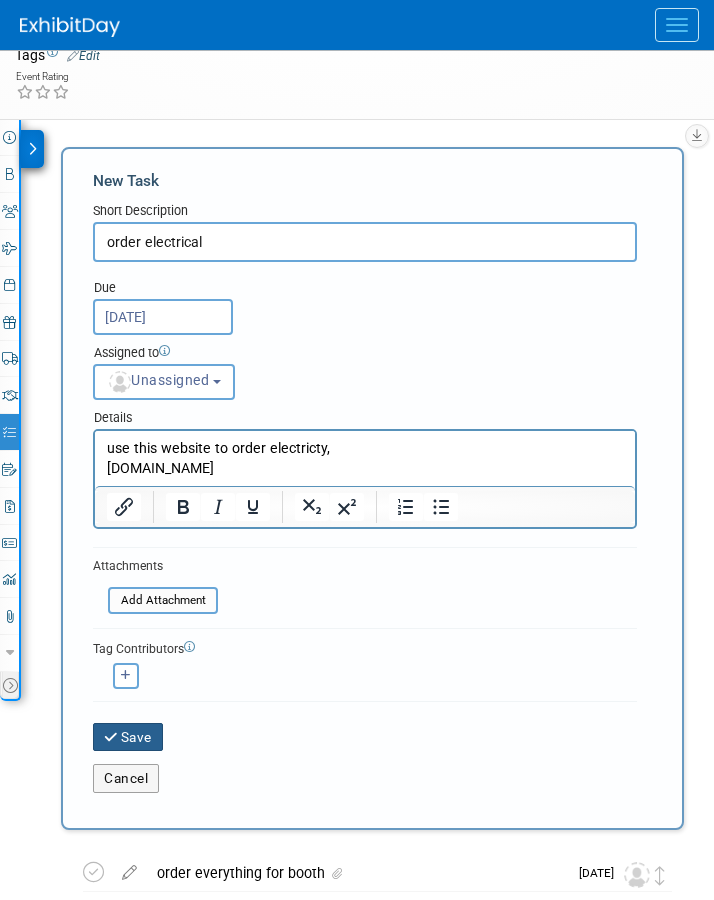 click on "Save" at bounding box center (128, 737) 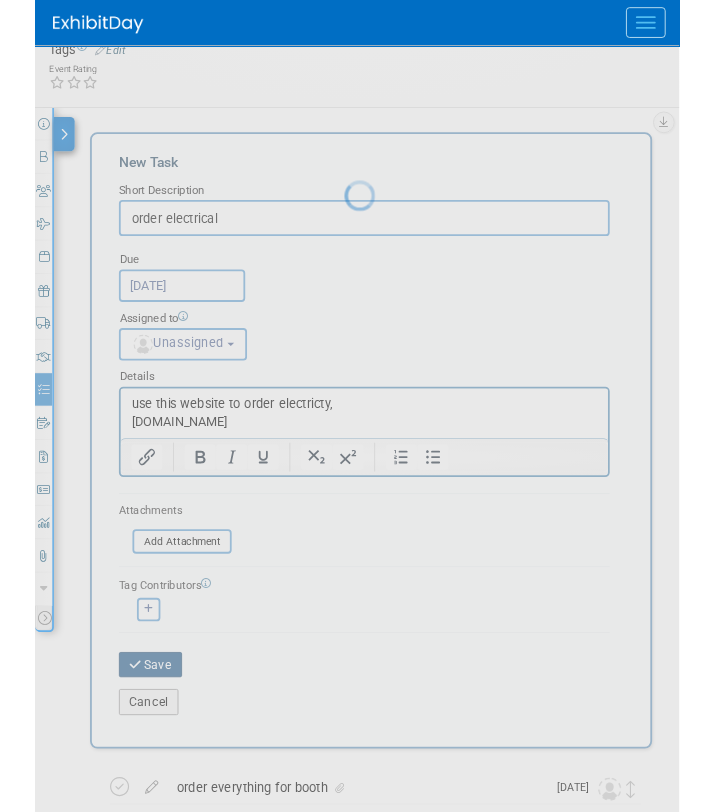 scroll, scrollTop: 5, scrollLeft: 0, axis: vertical 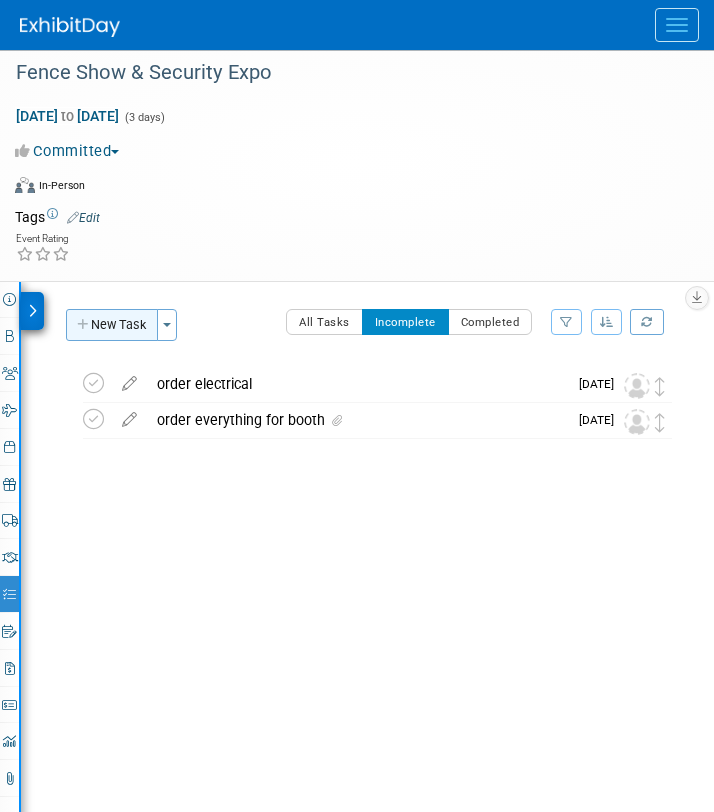 click on "New Task" at bounding box center [112, 325] 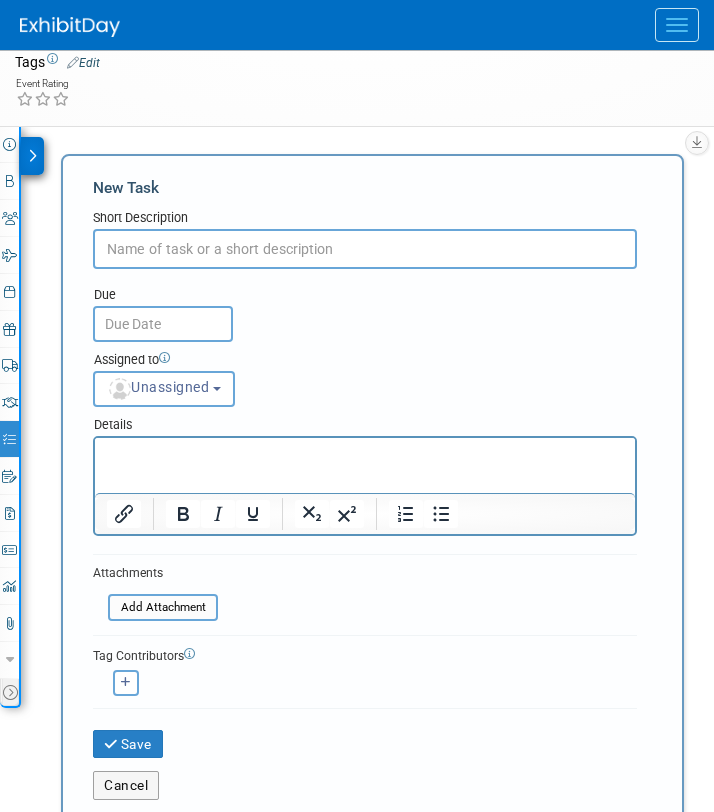 scroll, scrollTop: 167, scrollLeft: 0, axis: vertical 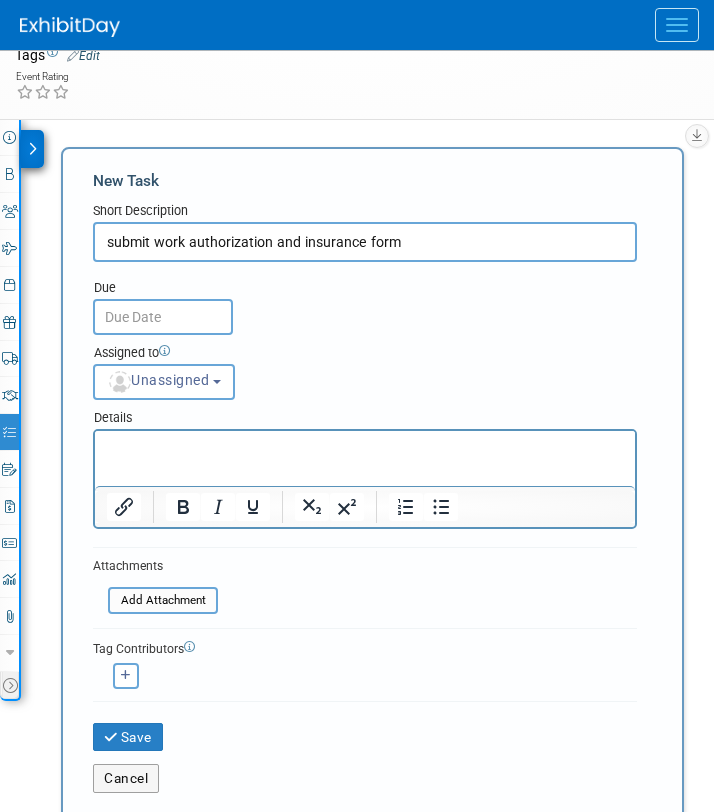 type on "submit work authorization and insurance form" 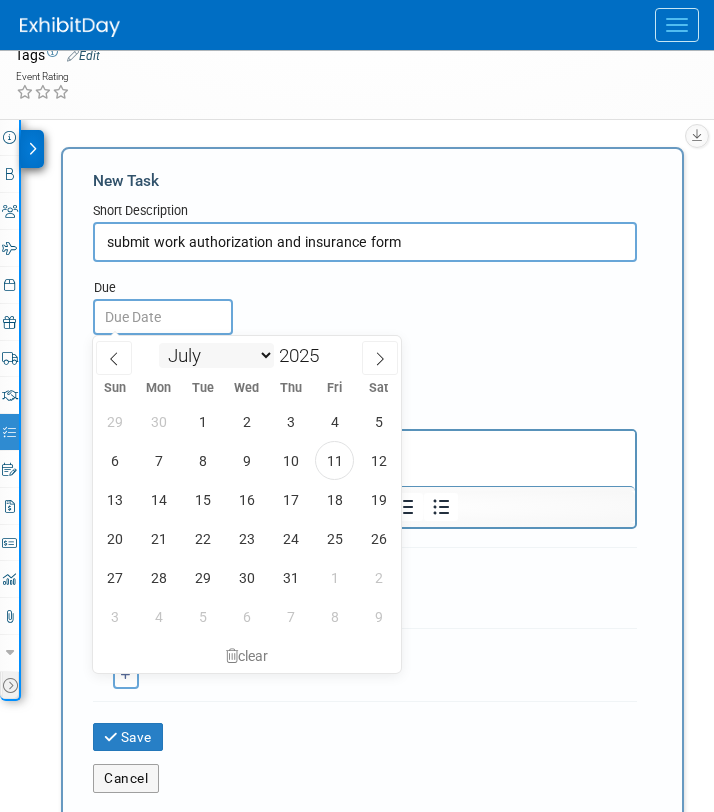 click on "January February March April May June July August September October November December" at bounding box center [216, 355] 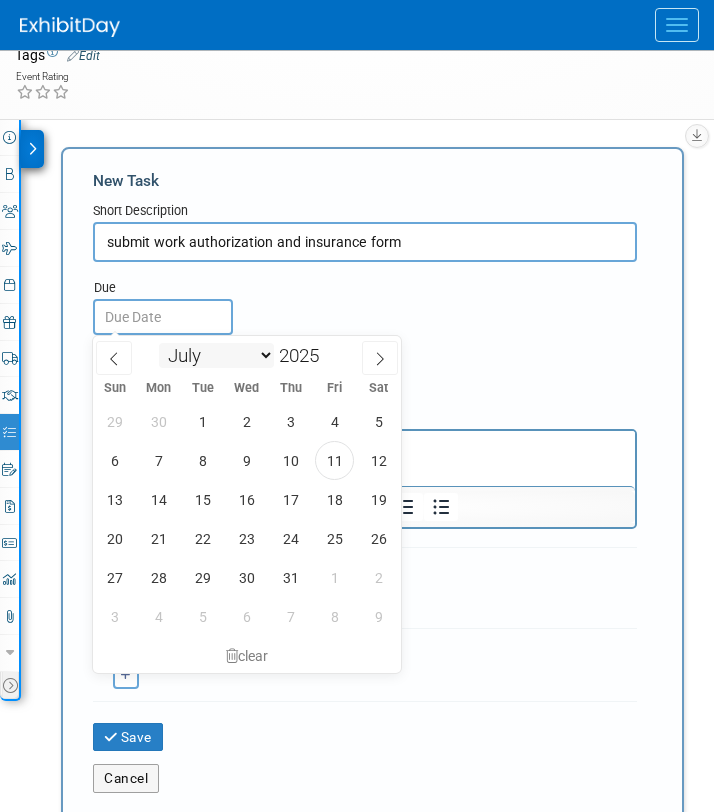 select on "8" 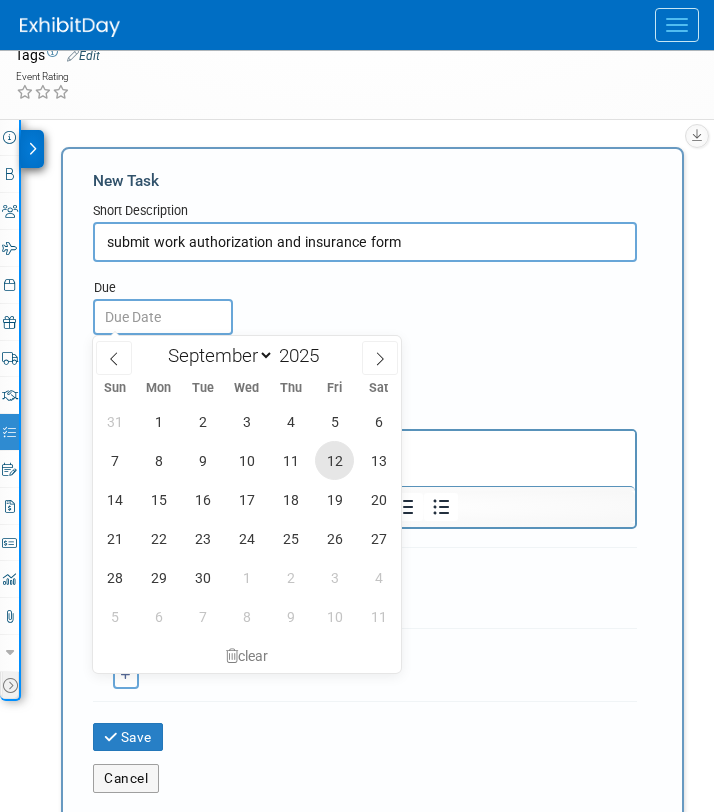 click on "12" at bounding box center (334, 460) 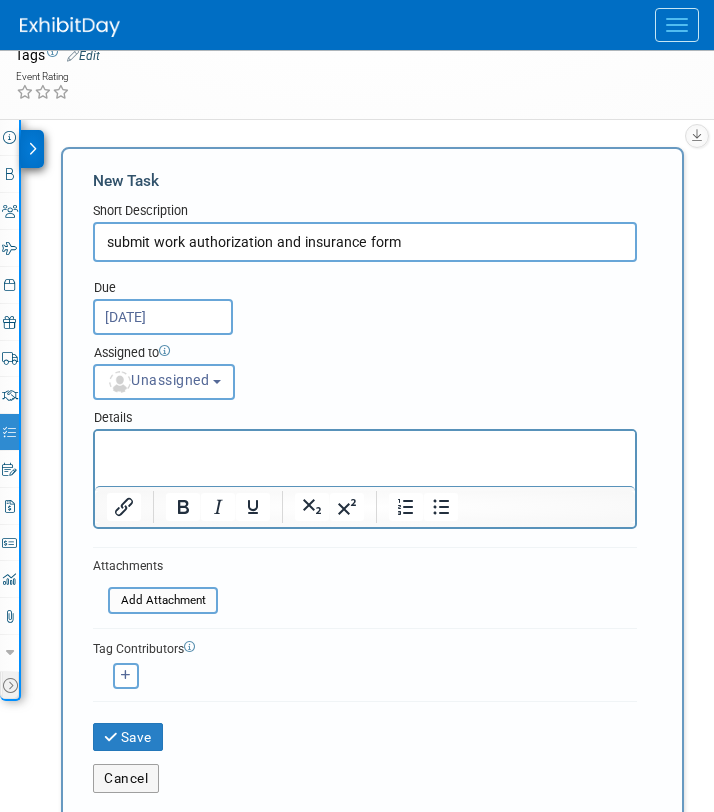 drag, startPoint x: 396, startPoint y: 237, endPoint x: 368, endPoint y: 237, distance: 28 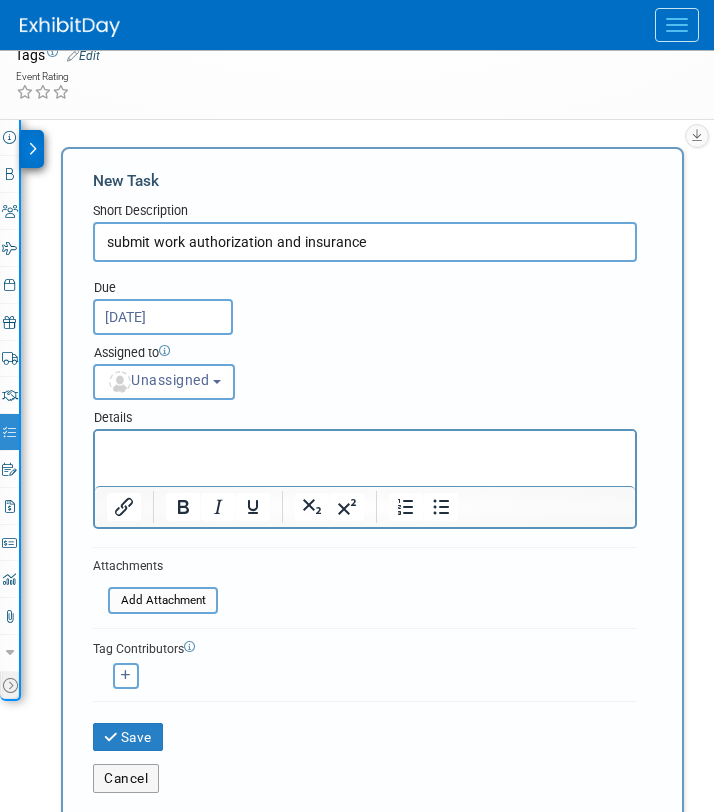 click on "submit work authorization and insurance" at bounding box center (365, 242) 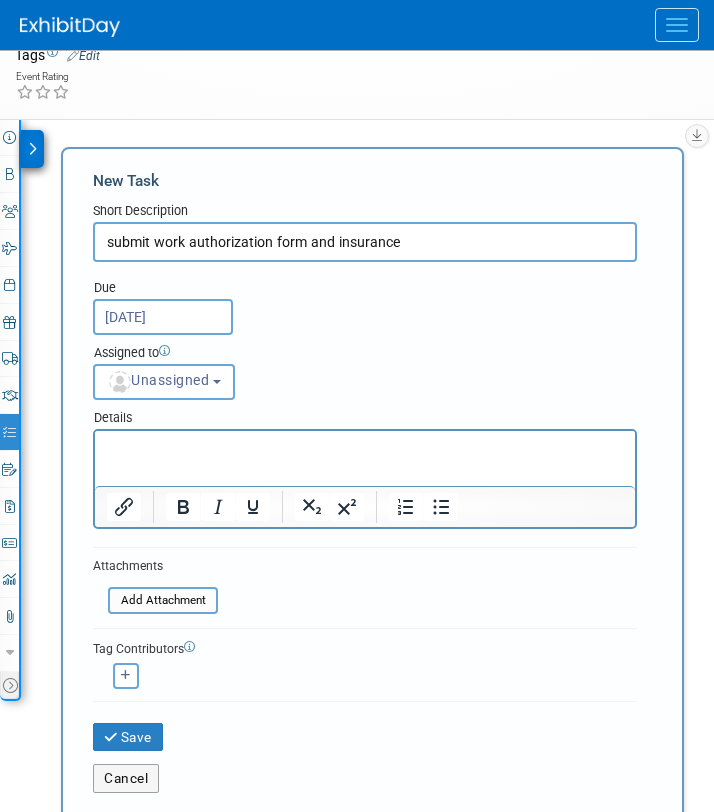 click on "submit work authorization form and insurance" at bounding box center [365, 242] 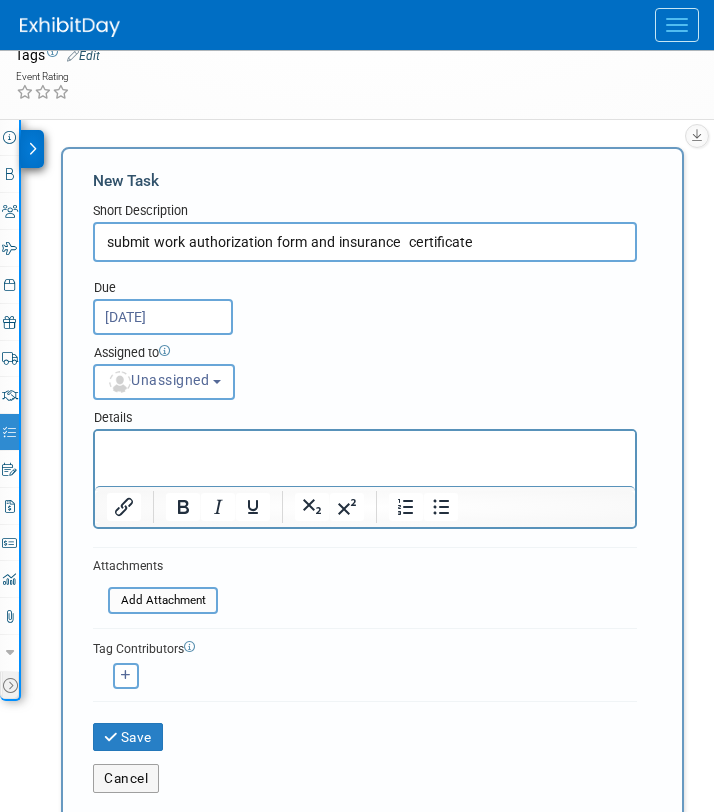 click on "submit work authorization form and insurance  certificate" at bounding box center [365, 242] 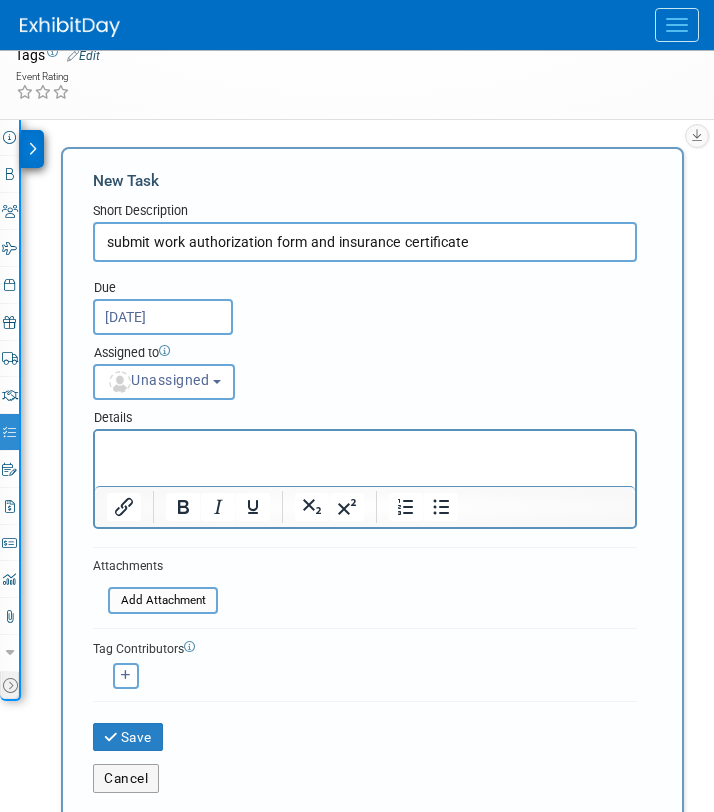 type on "submit work authorization form and insurance certificate" 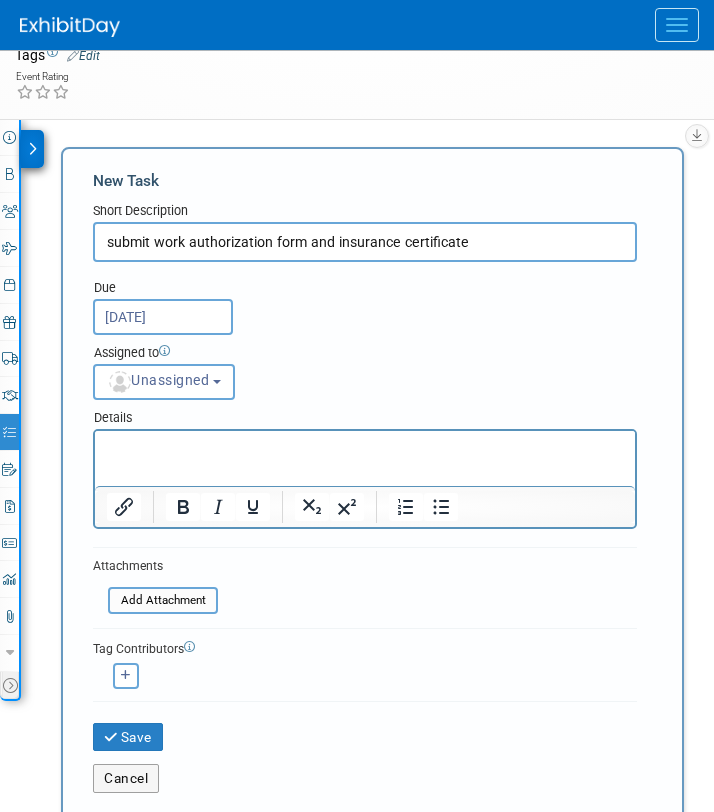 type 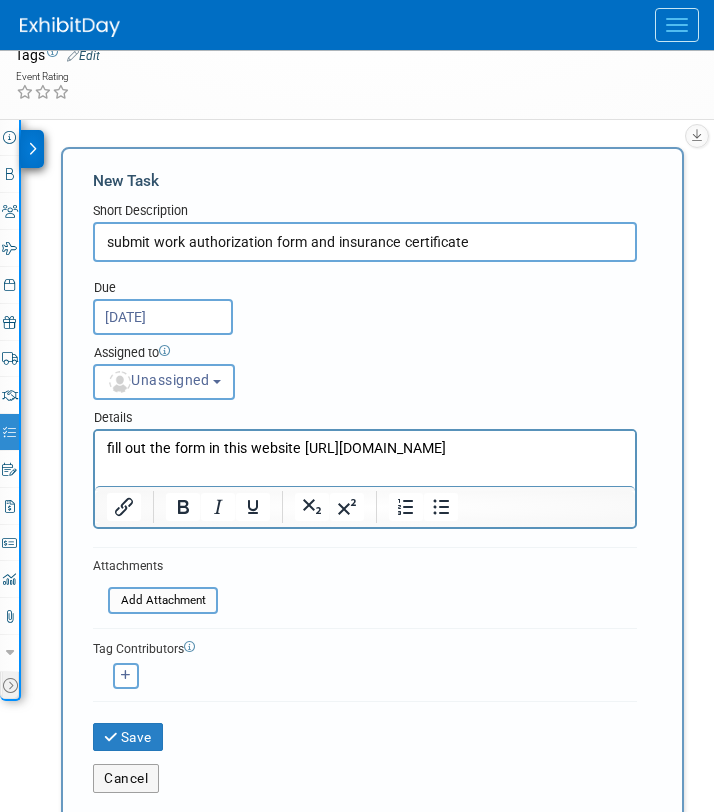 click on "fill out the form in this website https://www.lvexpo.com/eacregistration/" at bounding box center [365, 448] 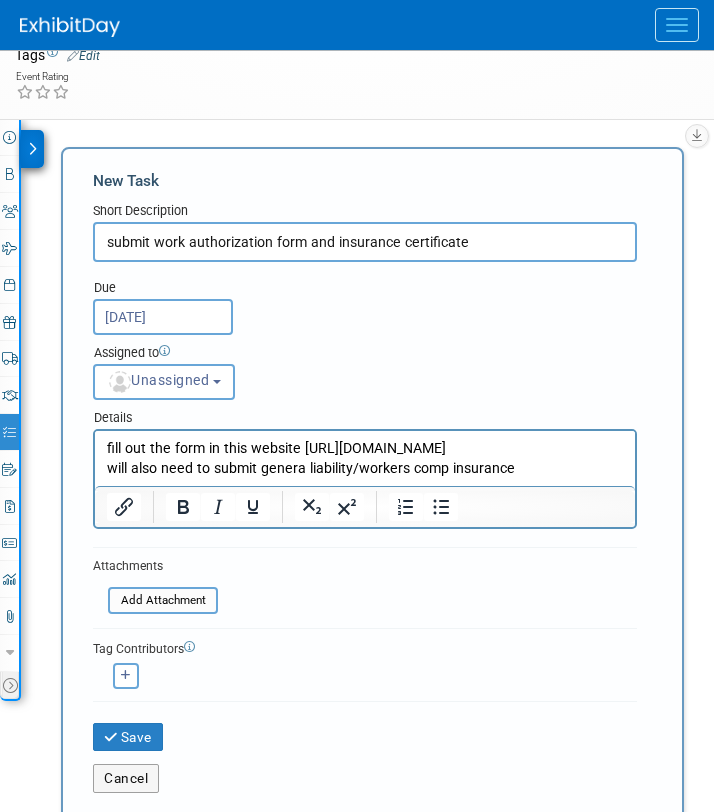 click on "Assigned to
<img src="https://www.exhibitday.com/Images/Unassigned-User-Icon.png" style="width: 22px; height: 22px; border-radius: 11px; margin-top: 2px; margin-bottom: 2px; margin-left: 2px;" />  Unassigned
<img src="https://www.exhibitday.com/Images/A.jpg" style="width: 22px; height: 22px; border-radius: 11px; margin-top: 2px; margin-bottom: 2px; margin-left: 0px;" />  Ashton Rugh
<span style="color: gray; font-size: 0.85em; " > (me)</span>
Unassigned" at bounding box center [365, 367] 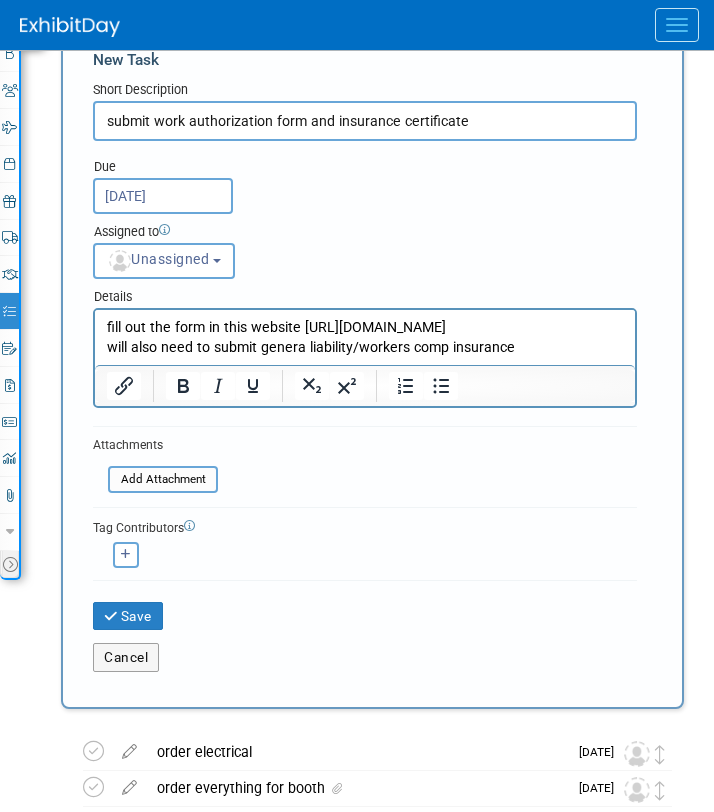 scroll, scrollTop: 295, scrollLeft: 0, axis: vertical 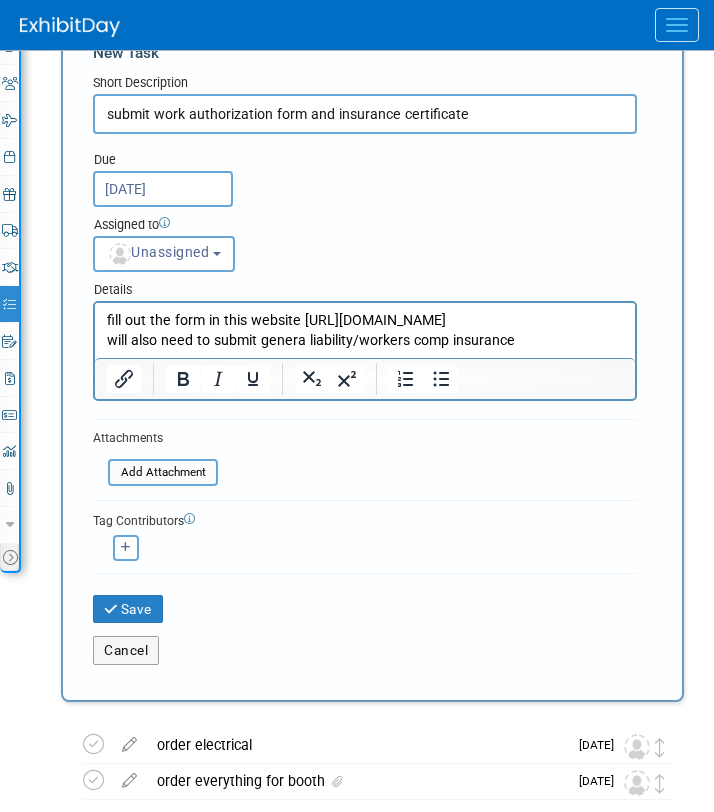 click on "fill out the form in this website https://www.lvexpo.com/eacregistration/" at bounding box center (365, 320) 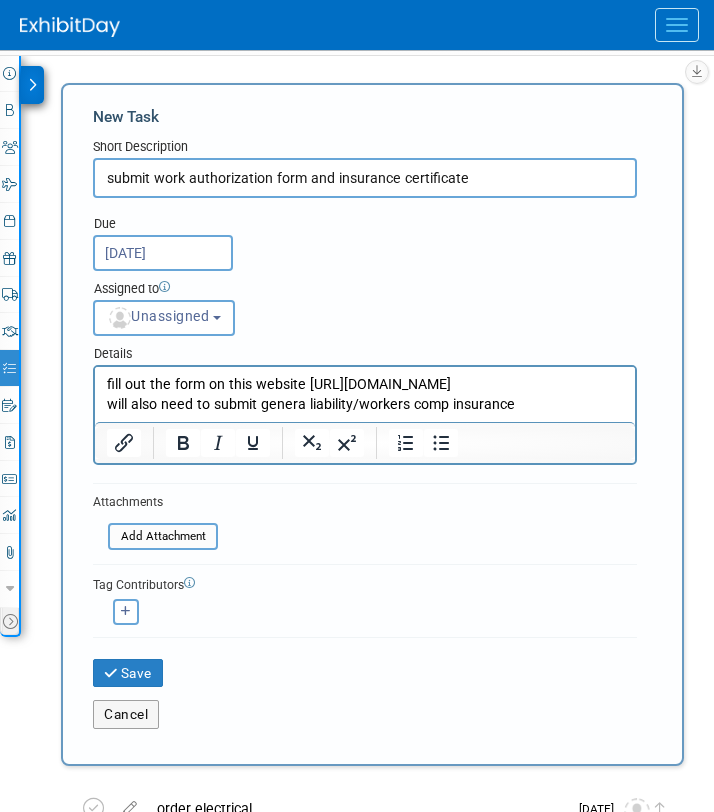 scroll, scrollTop: 230, scrollLeft: 0, axis: vertical 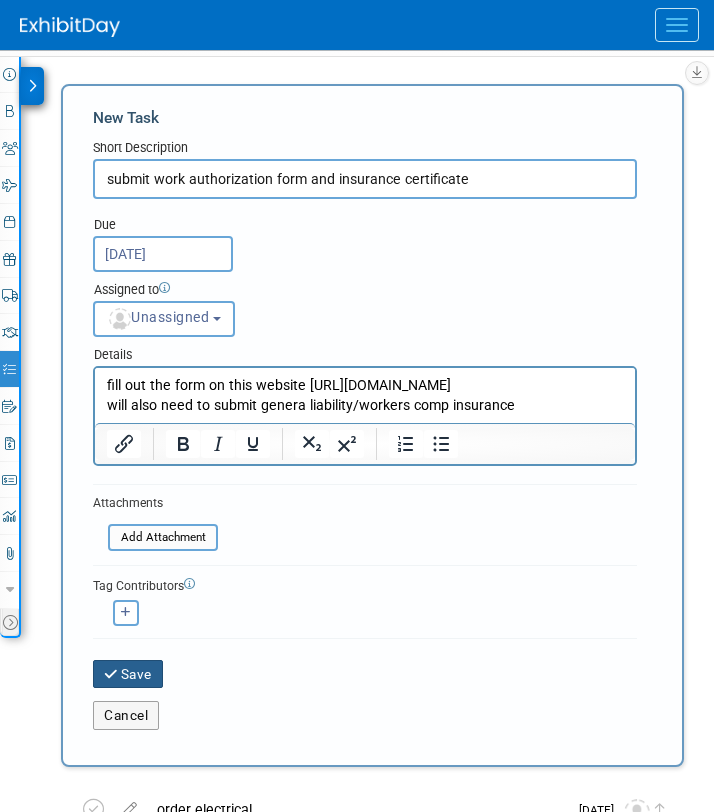 click on "Save" at bounding box center [128, 674] 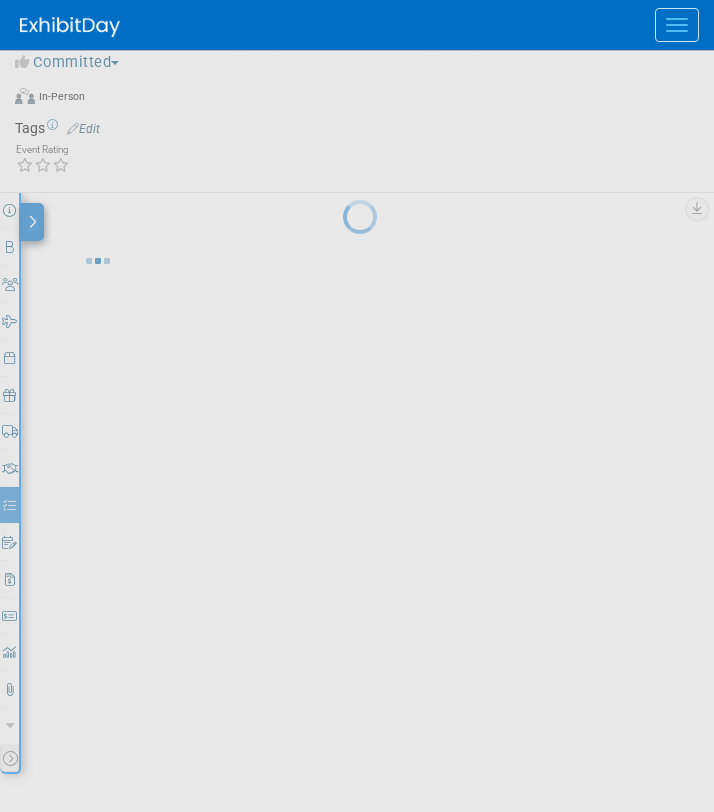 scroll, scrollTop: 93, scrollLeft: 0, axis: vertical 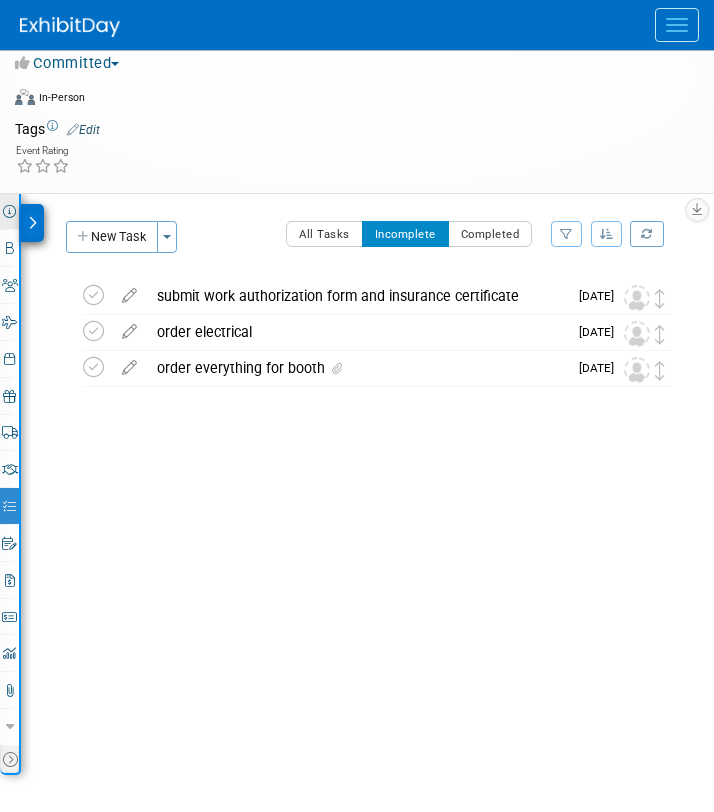 click on "Event Information" at bounding box center (9, 212) 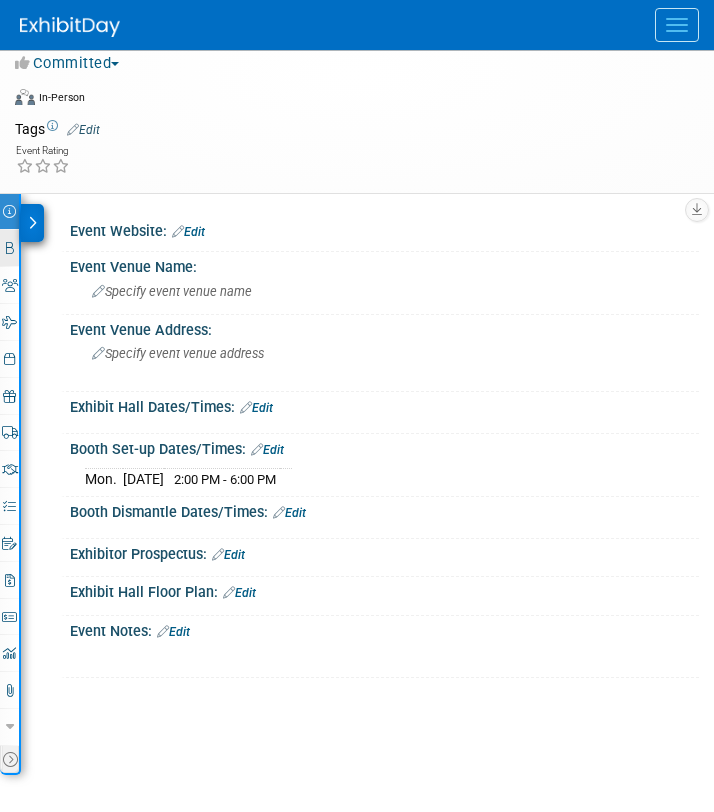 click on "Booth" at bounding box center [9, 248] 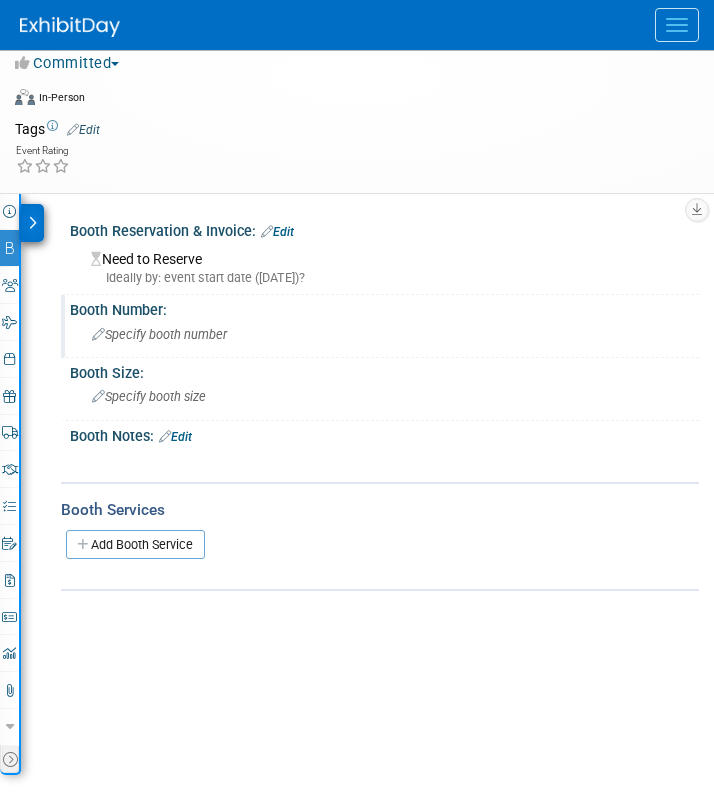 click on "Specify booth number" at bounding box center [159, 334] 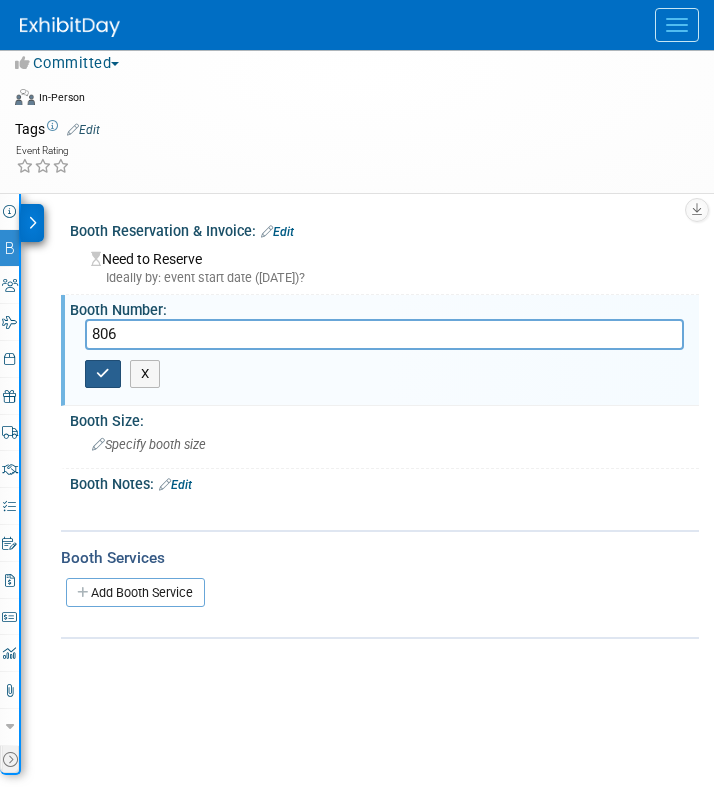 type on "806" 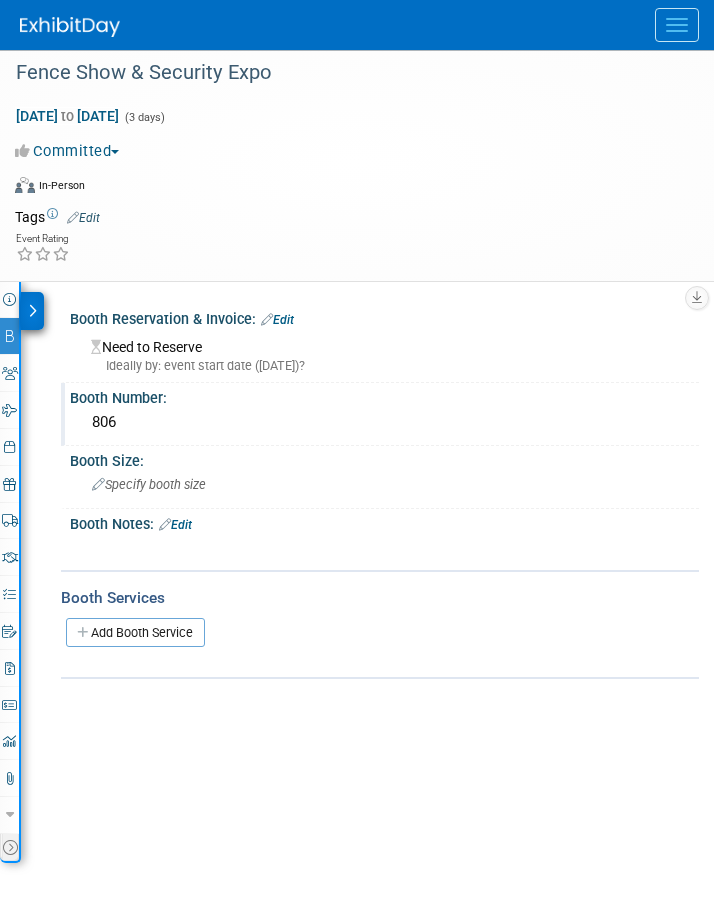 scroll, scrollTop: 0, scrollLeft: 0, axis: both 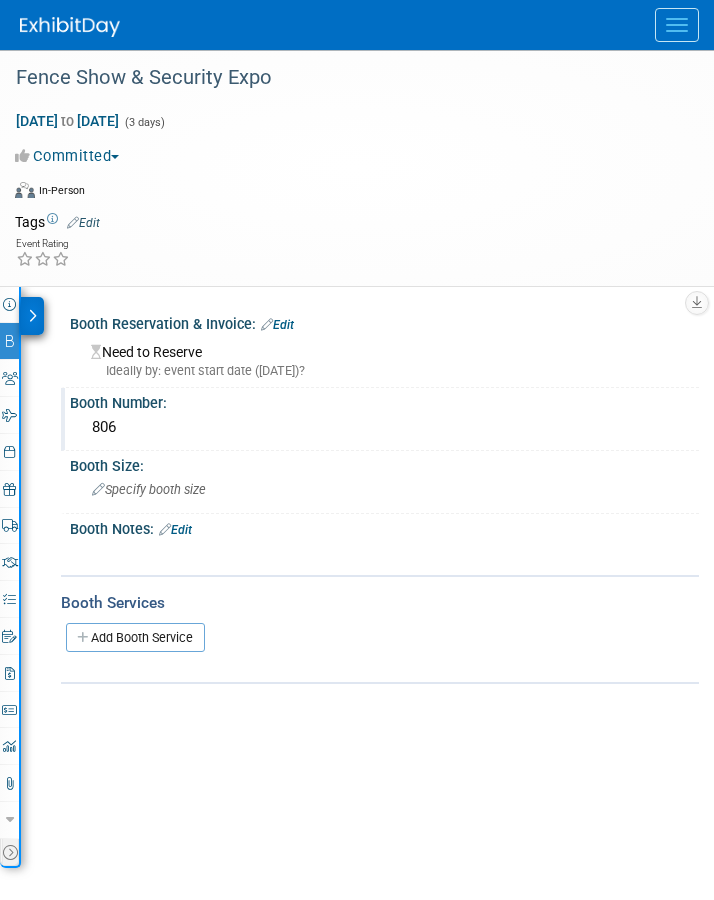 click at bounding box center (677, 25) 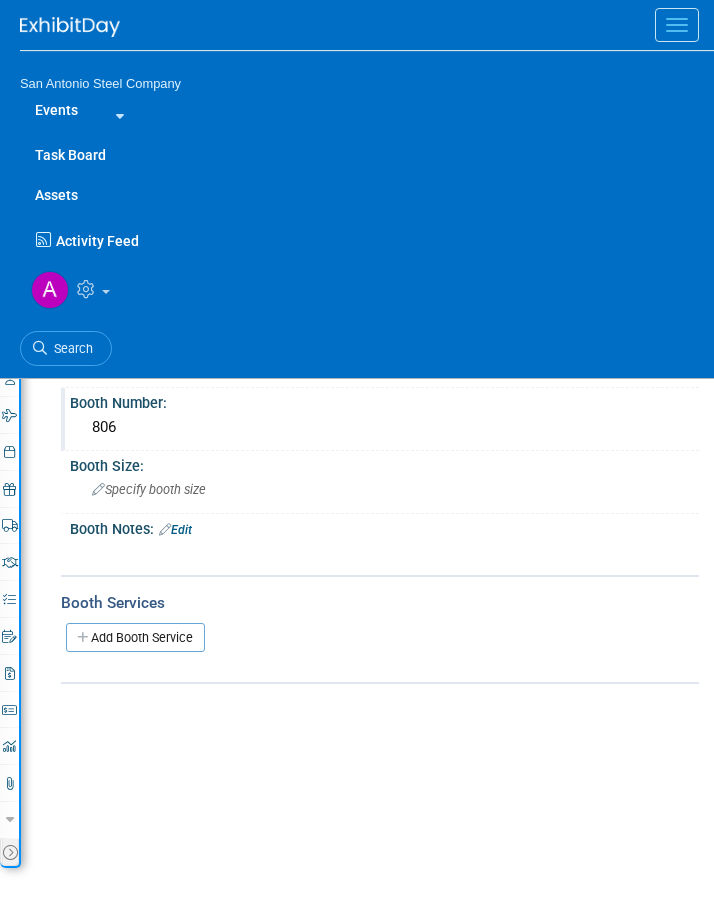 click on "Events" at bounding box center (56, 110) 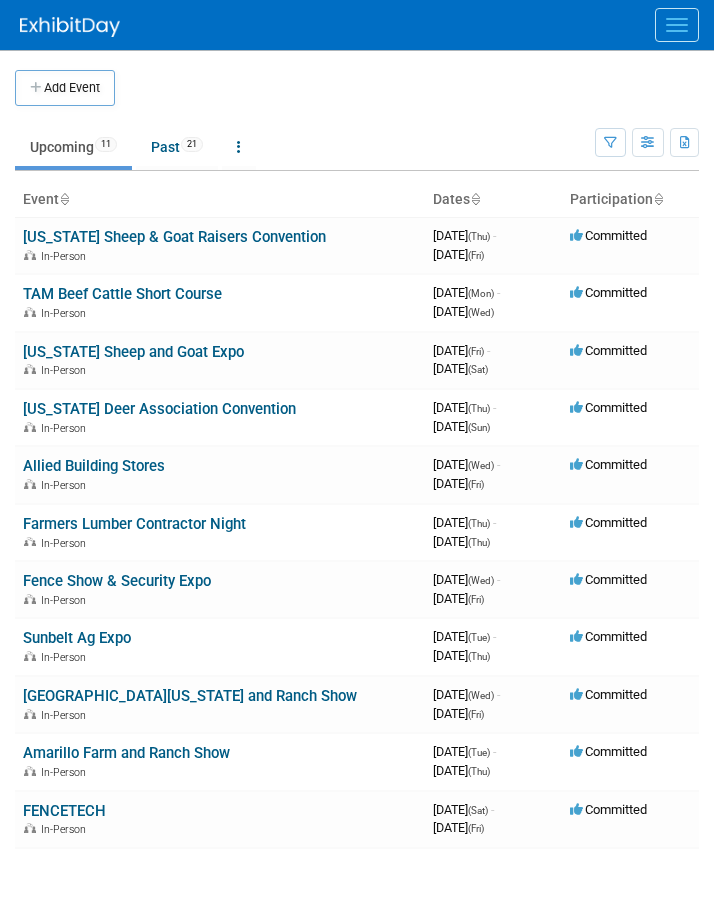scroll, scrollTop: 0, scrollLeft: 0, axis: both 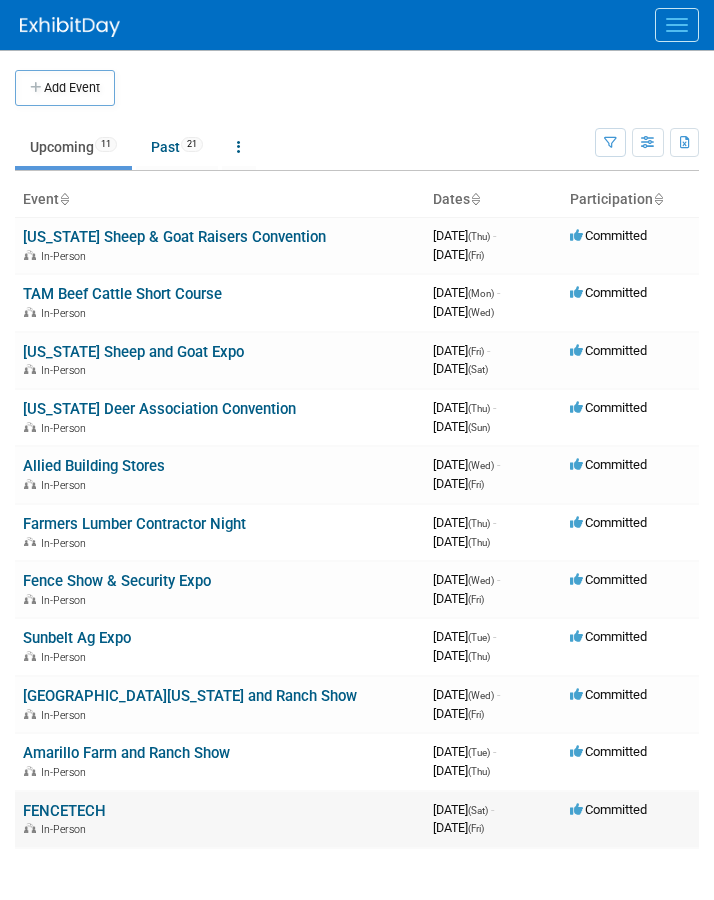 click on "FENCETECH" at bounding box center [64, 811] 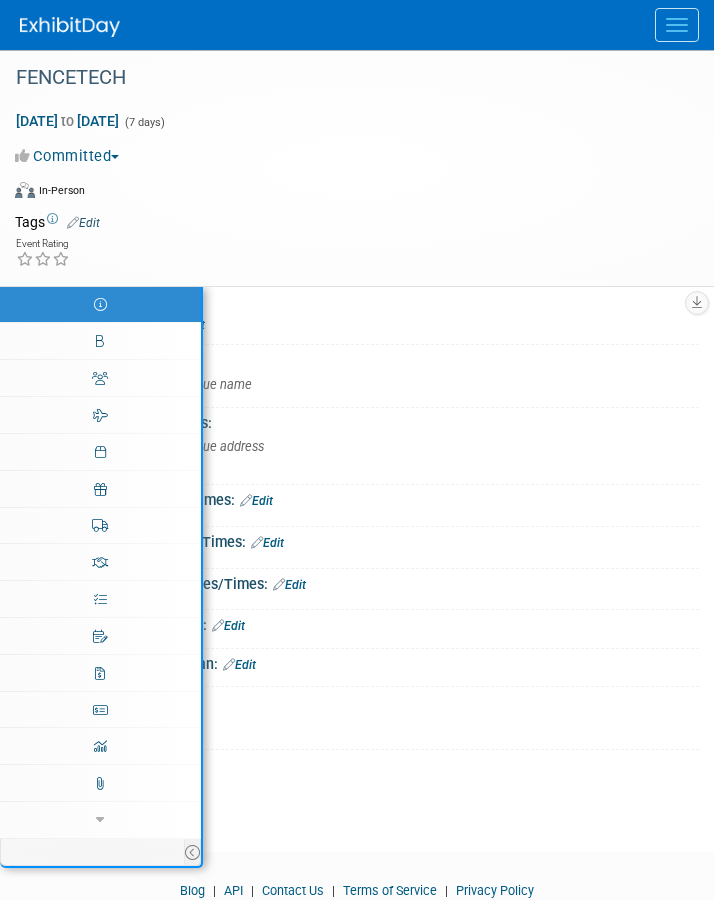 scroll, scrollTop: 0, scrollLeft: 0, axis: both 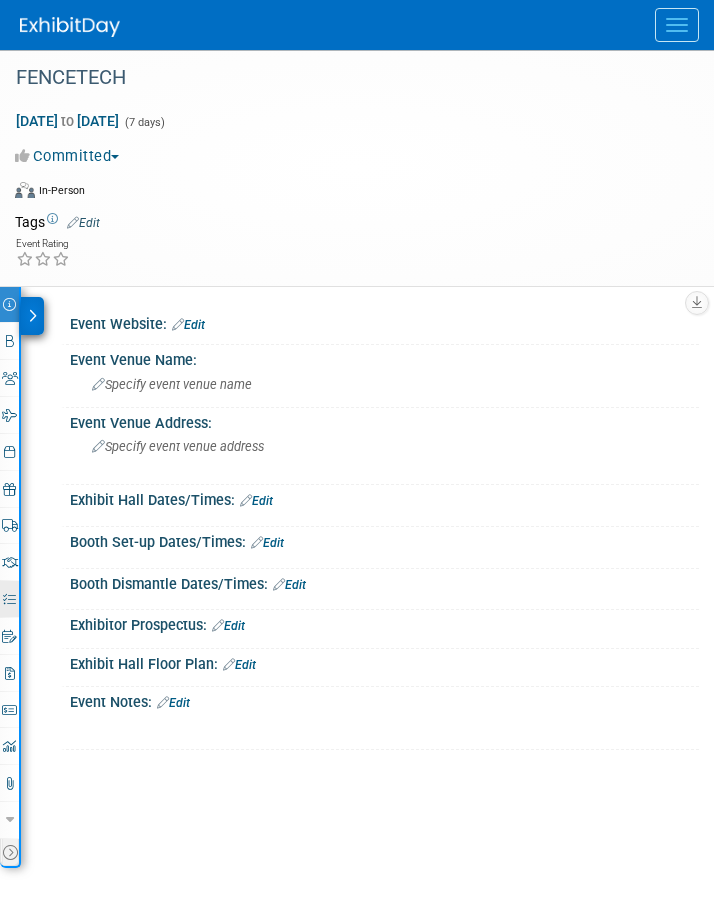 click at bounding box center (9, 599) 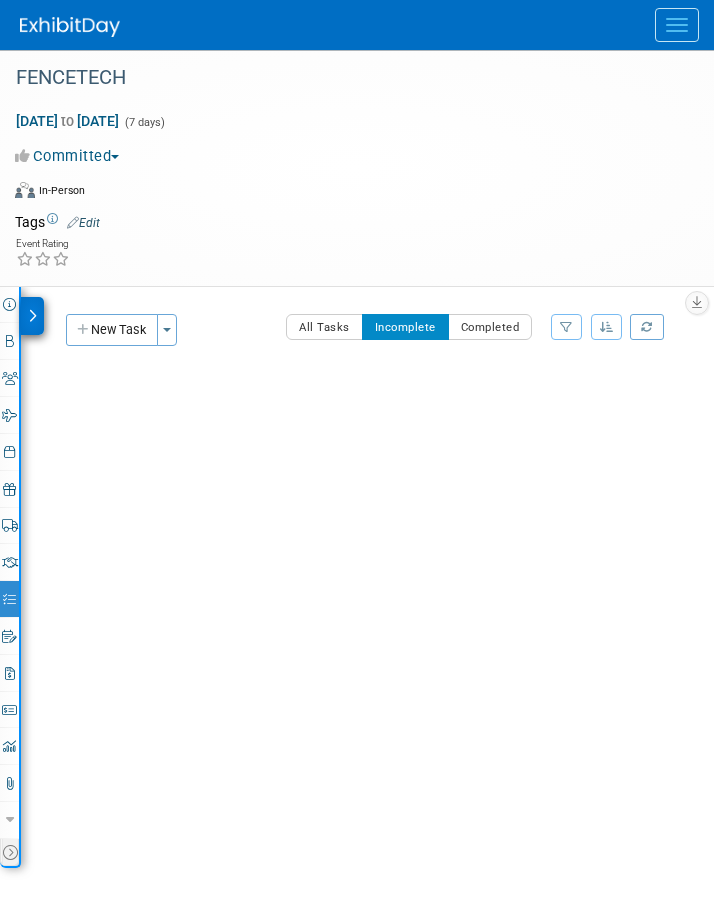 click on "New Task" at bounding box center (112, 330) 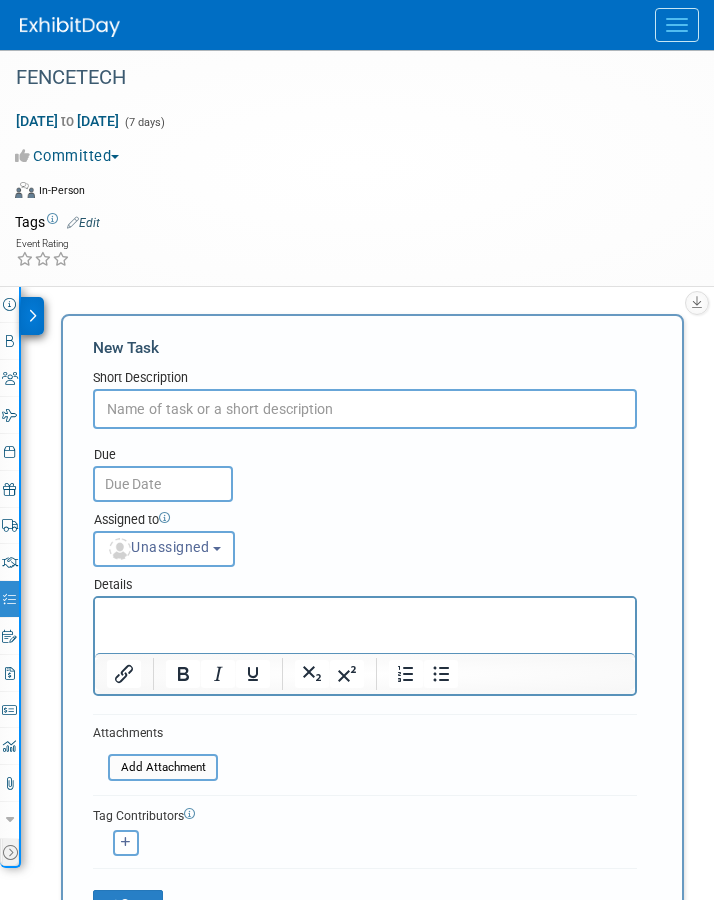 scroll, scrollTop: 0, scrollLeft: 0, axis: both 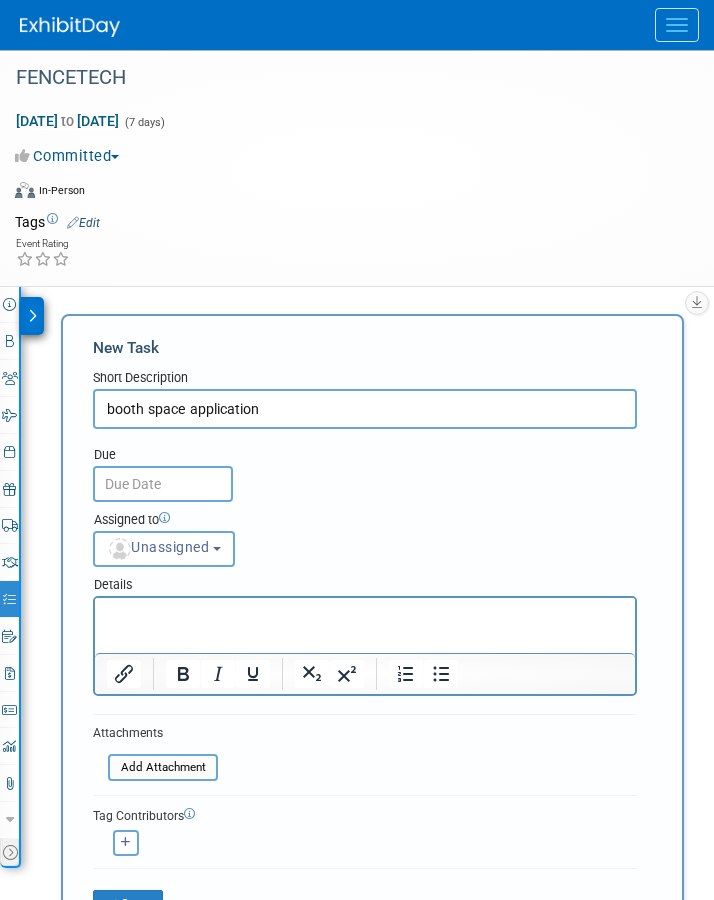 type on "booth space application" 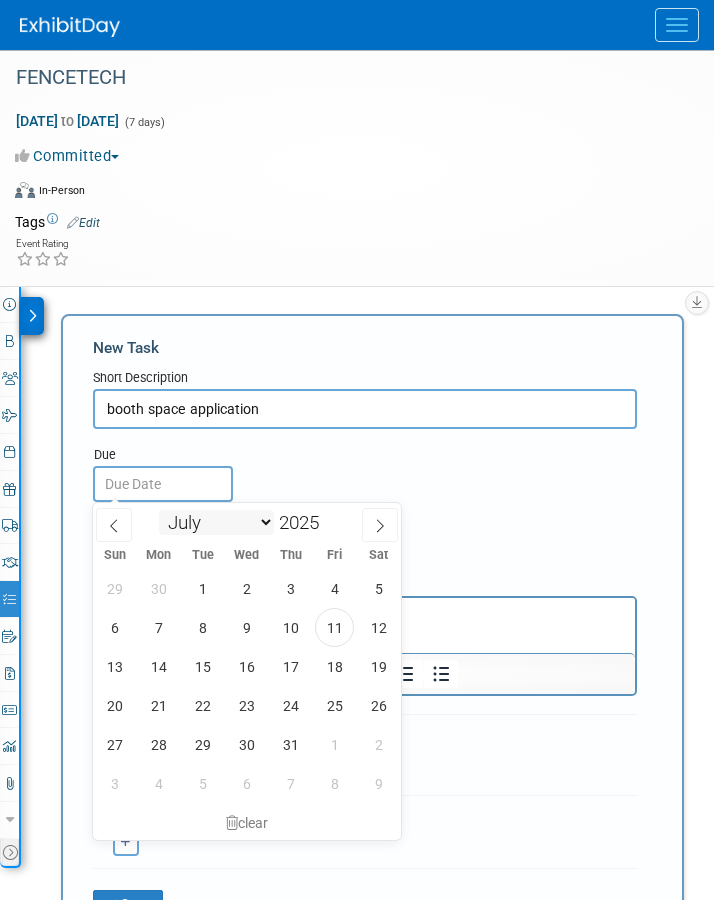 click on "January February March April May June July August September October November December" at bounding box center [216, 522] 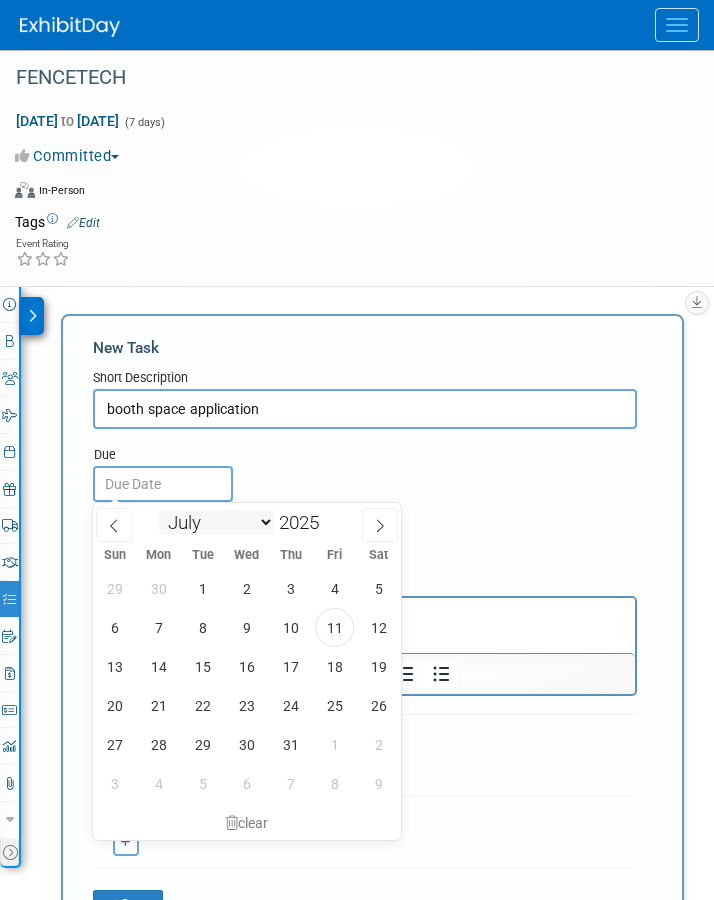 select on "7" 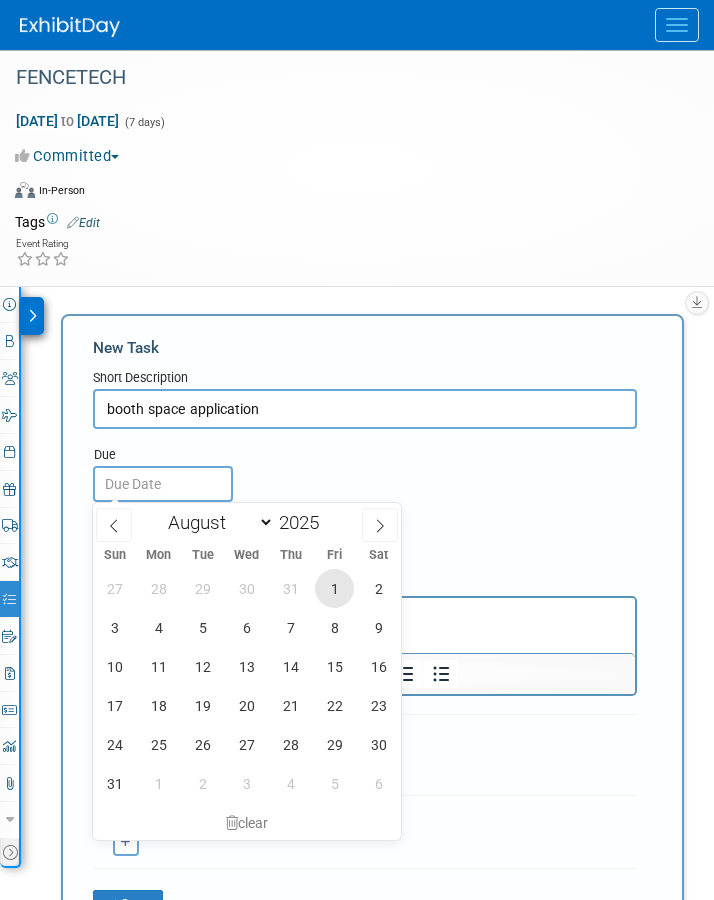 click on "1" at bounding box center (334, 588) 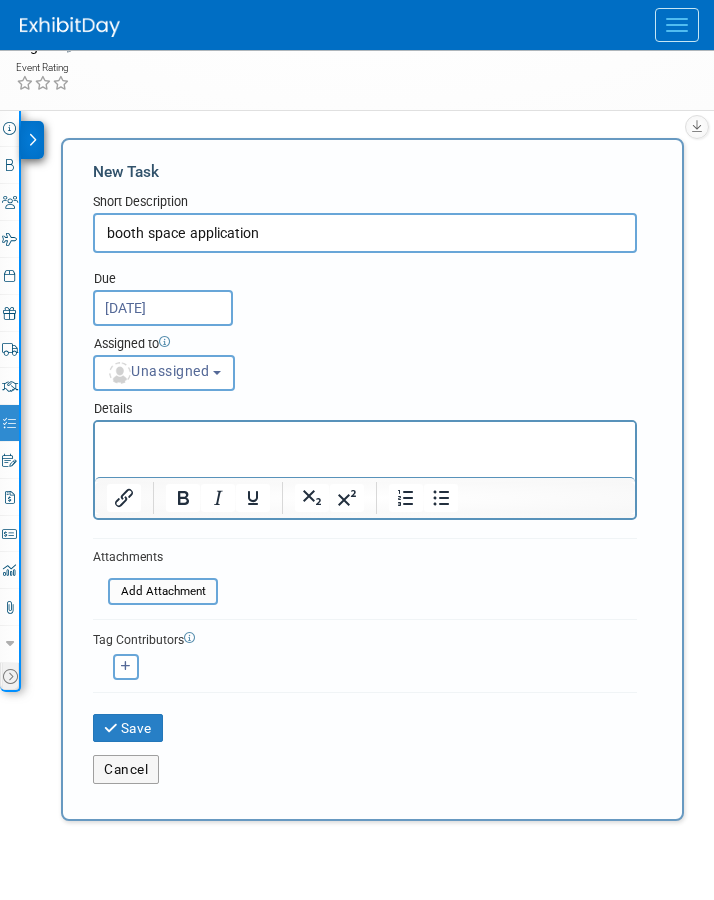 scroll, scrollTop: 179, scrollLeft: 0, axis: vertical 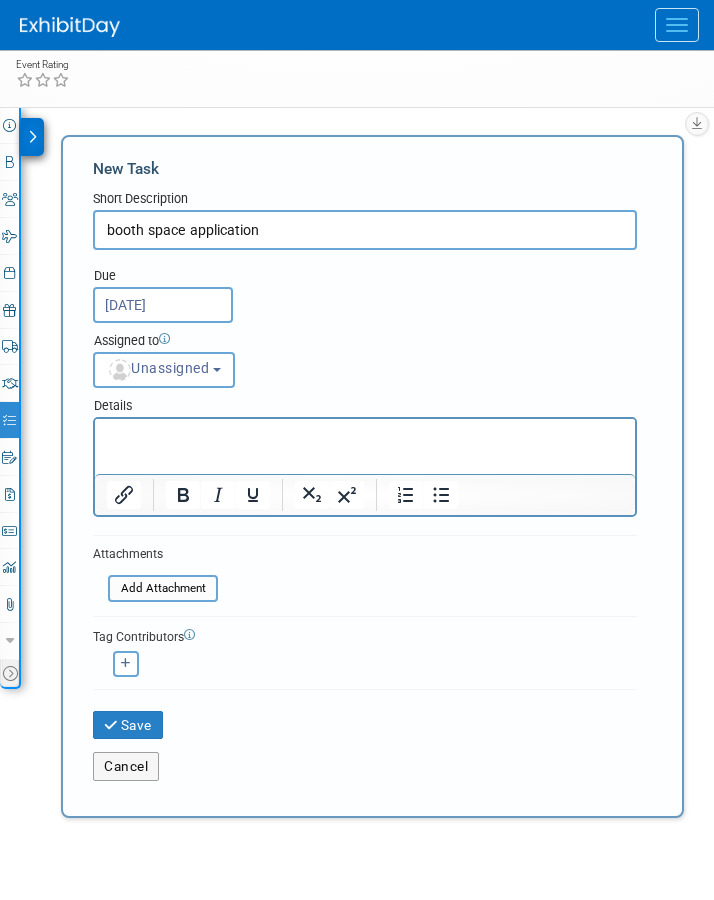 click at bounding box center (365, 436) 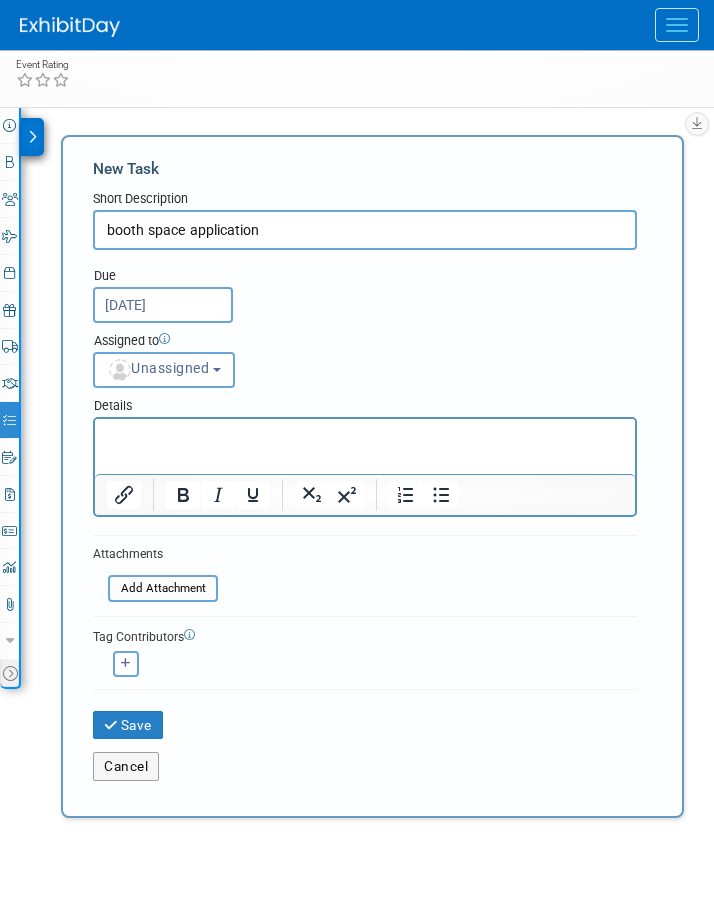 type 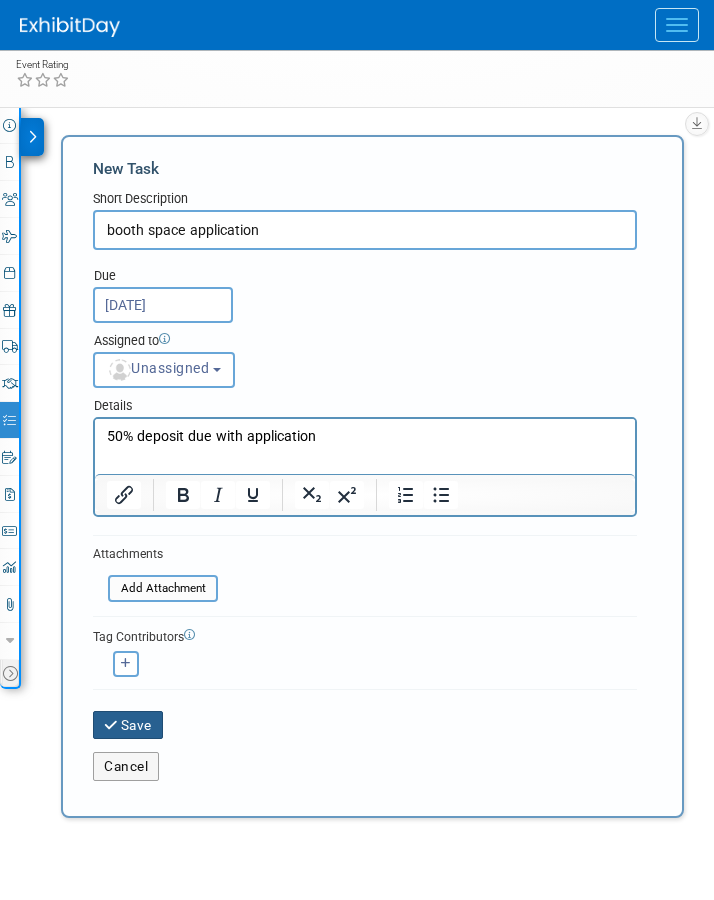 click on "Save" at bounding box center [128, 725] 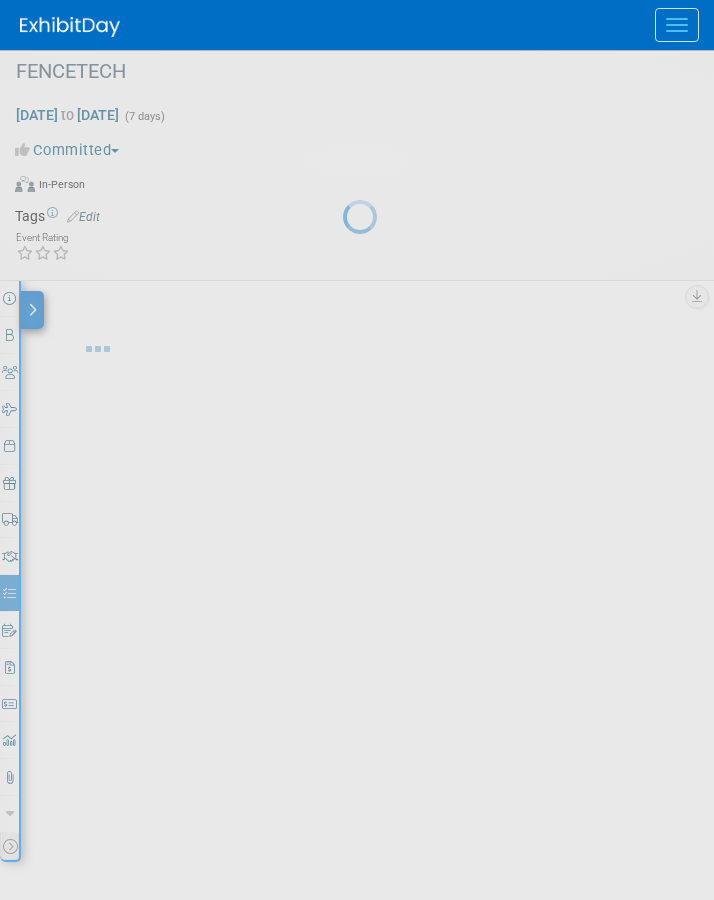scroll, scrollTop: 5, scrollLeft: 0, axis: vertical 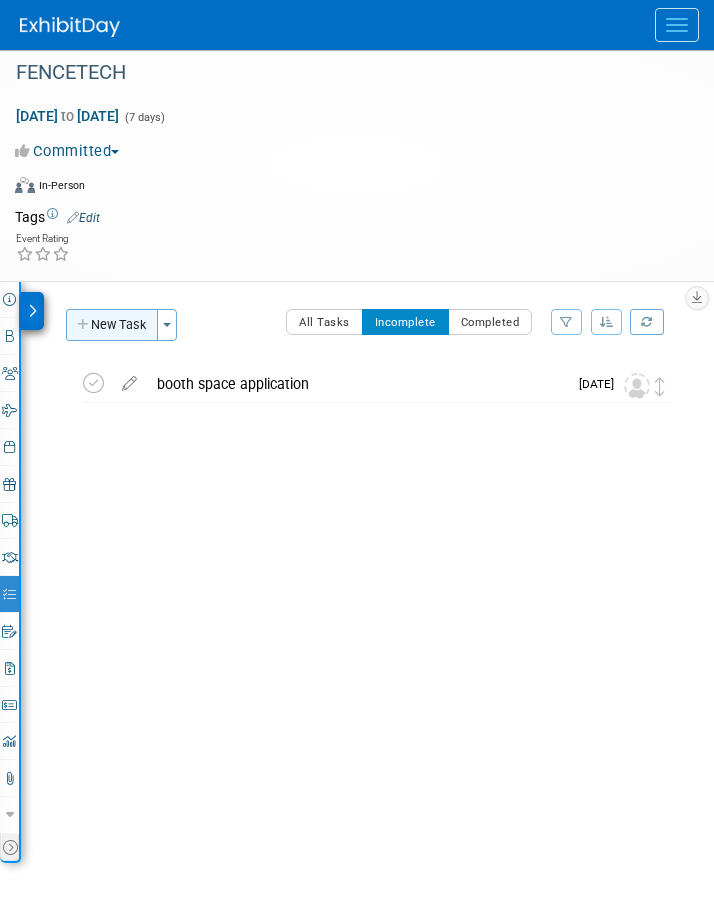 click on "New Task" at bounding box center [112, 325] 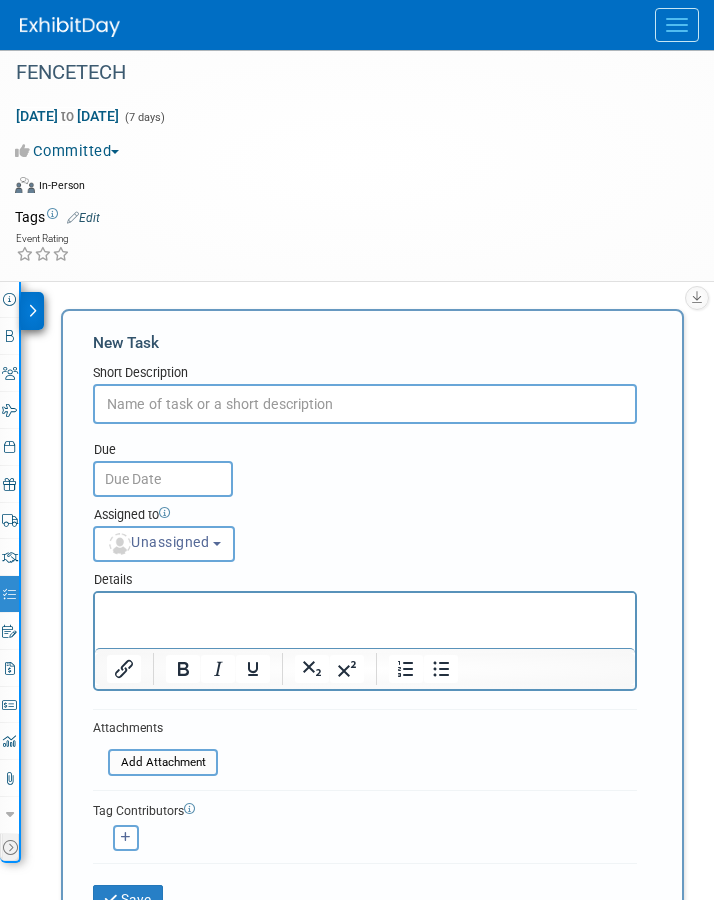 scroll, scrollTop: 167, scrollLeft: 0, axis: vertical 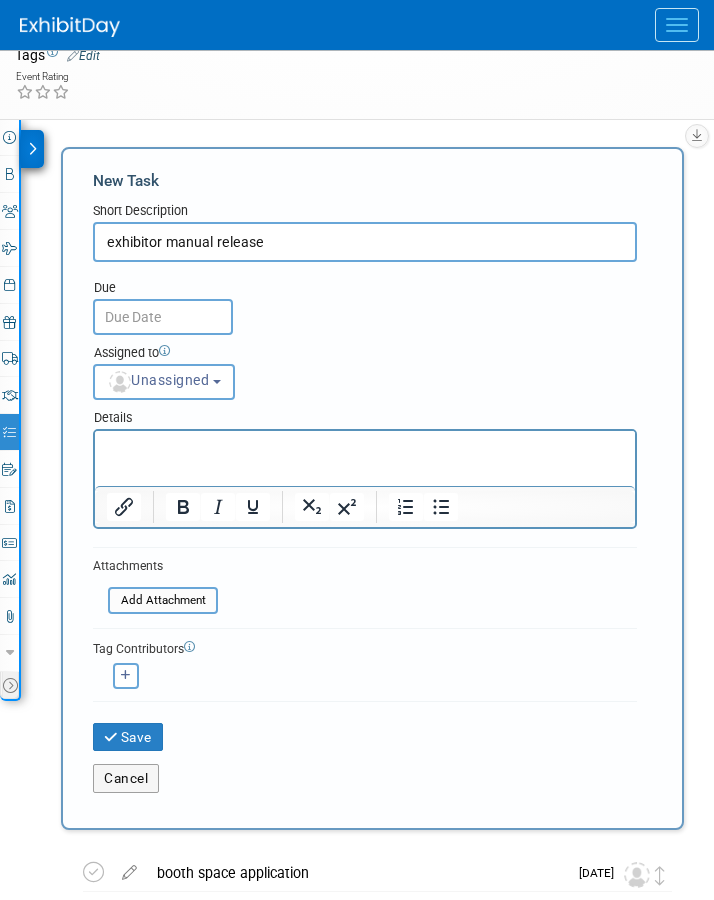 type on "exhibitor manual release" 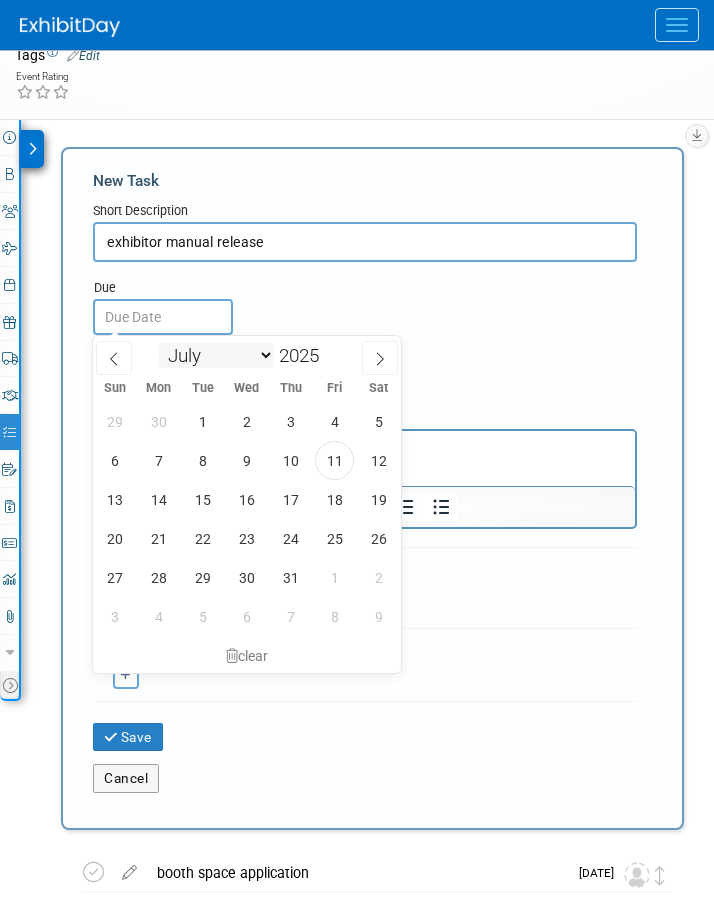 click on "January February March April May June July August September October November December" at bounding box center [216, 355] 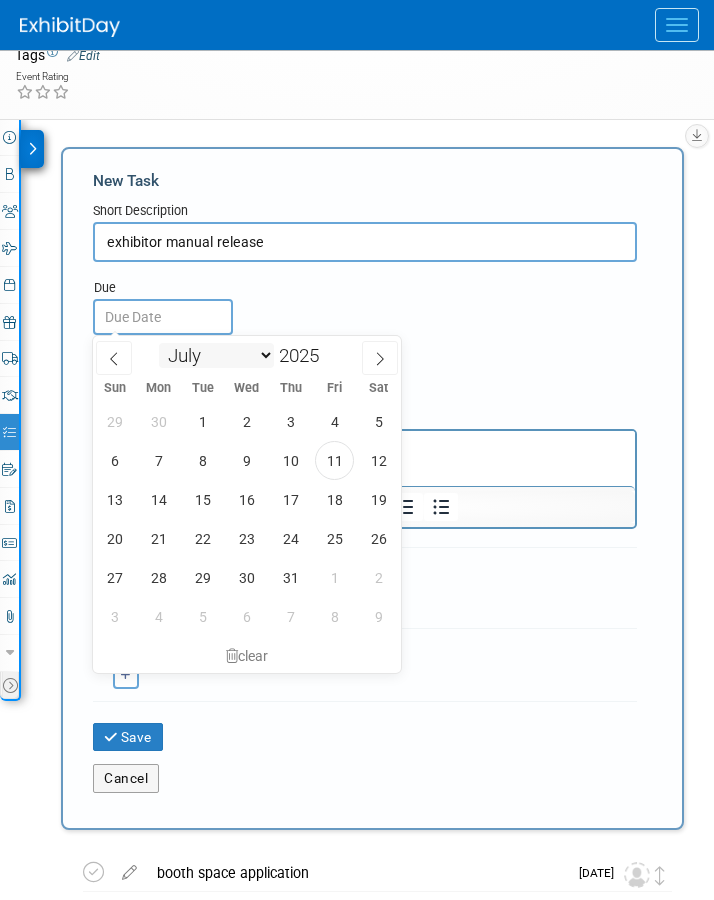 select on "8" 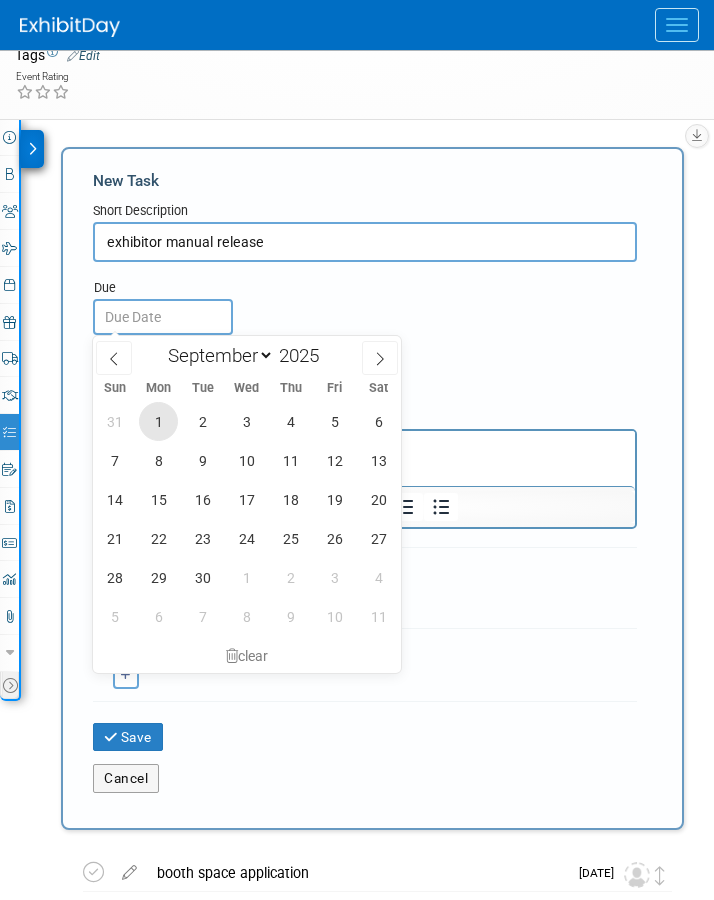 click on "1" at bounding box center [158, 421] 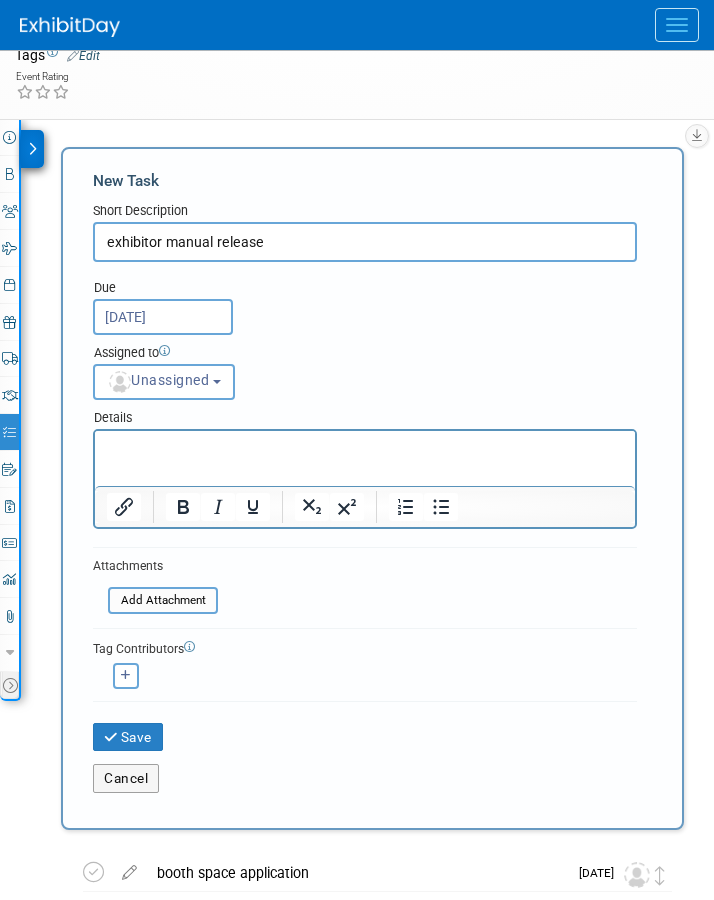 click at bounding box center (365, 444) 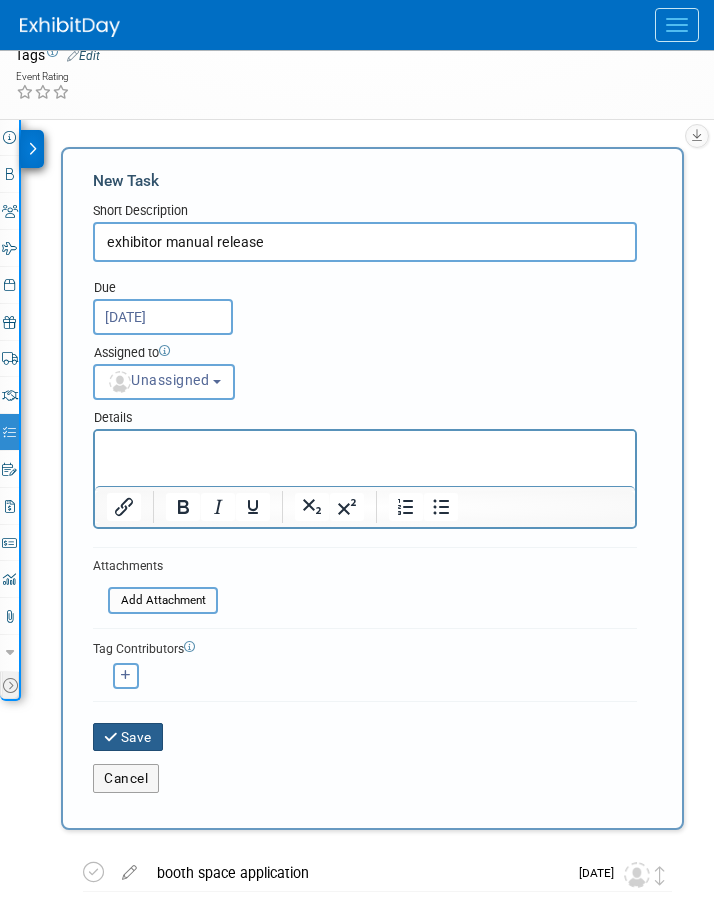 click at bounding box center [112, 738] 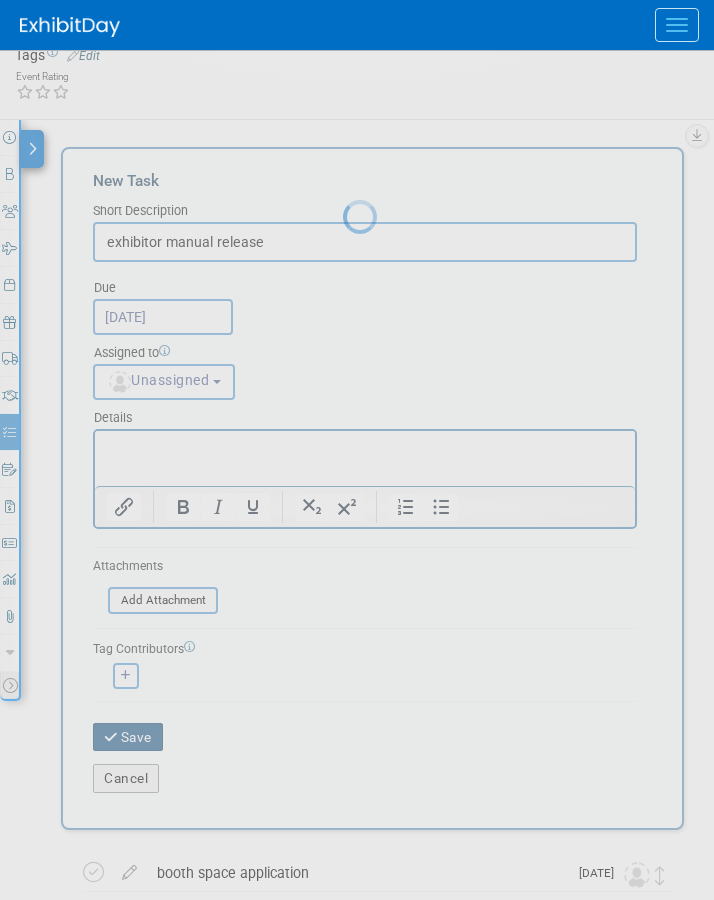 scroll, scrollTop: 5, scrollLeft: 0, axis: vertical 